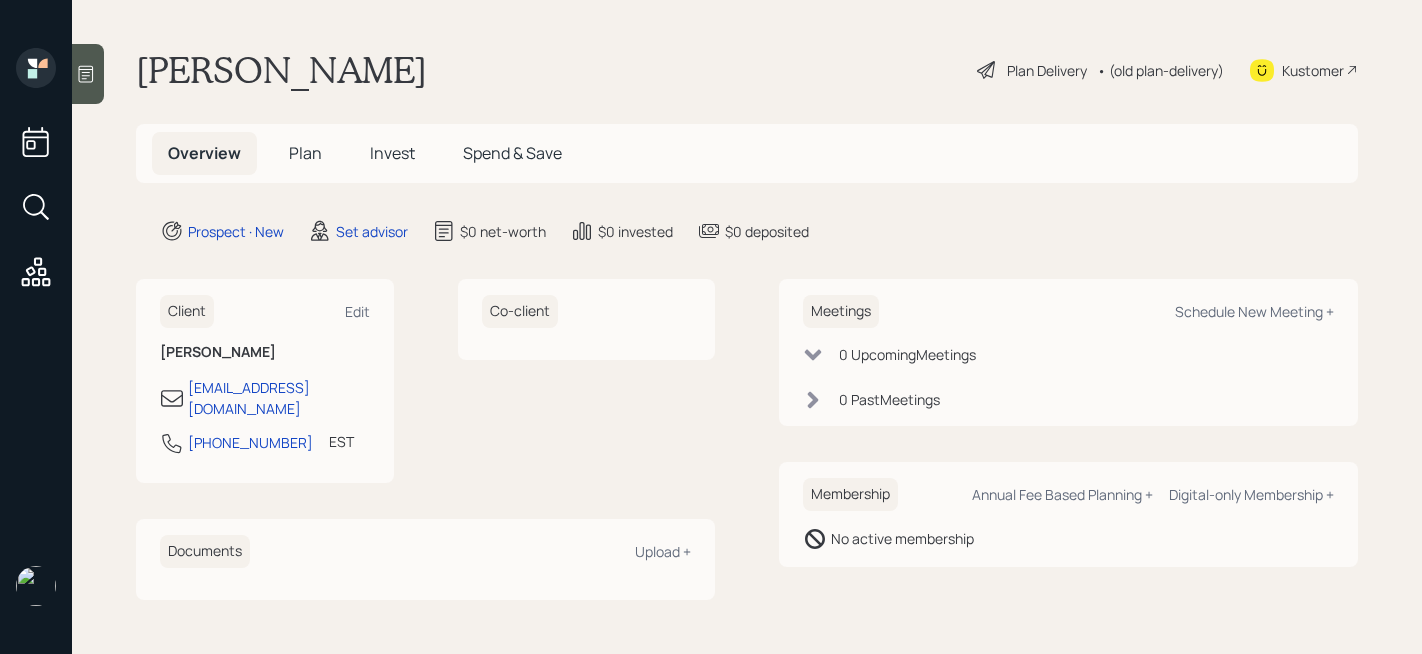scroll, scrollTop: 0, scrollLeft: 0, axis: both 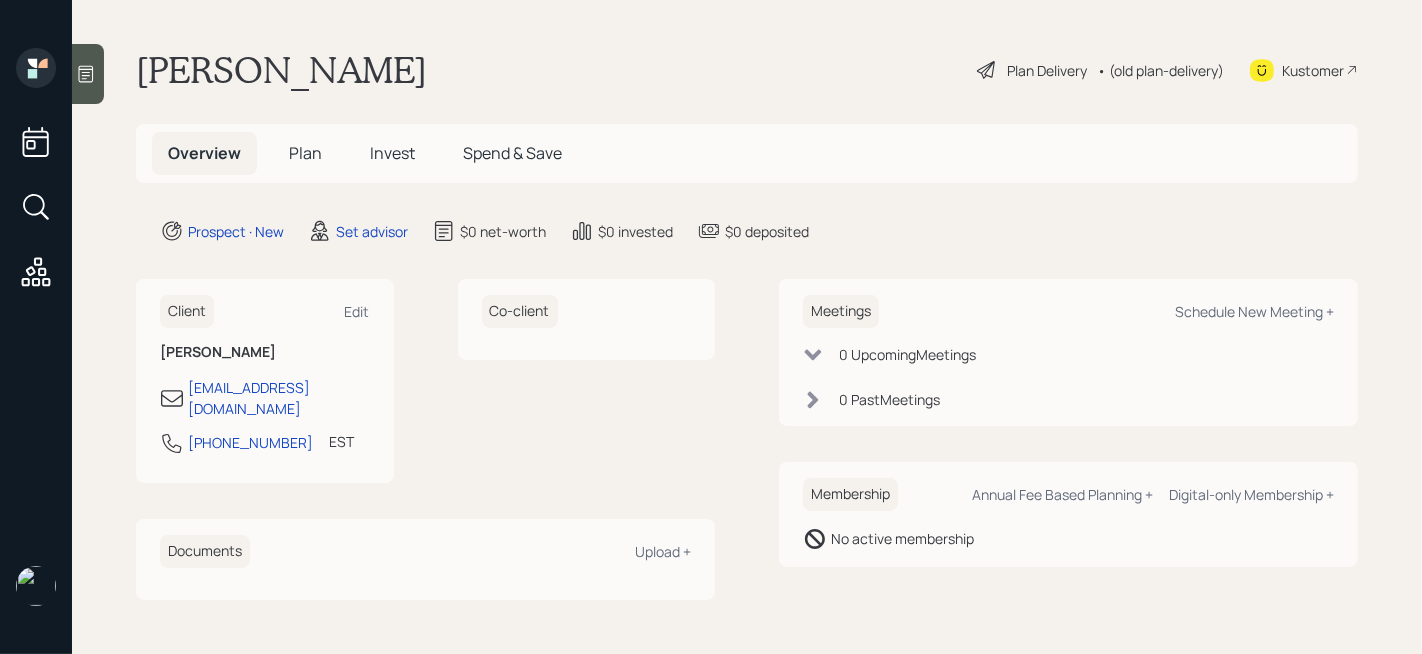 click 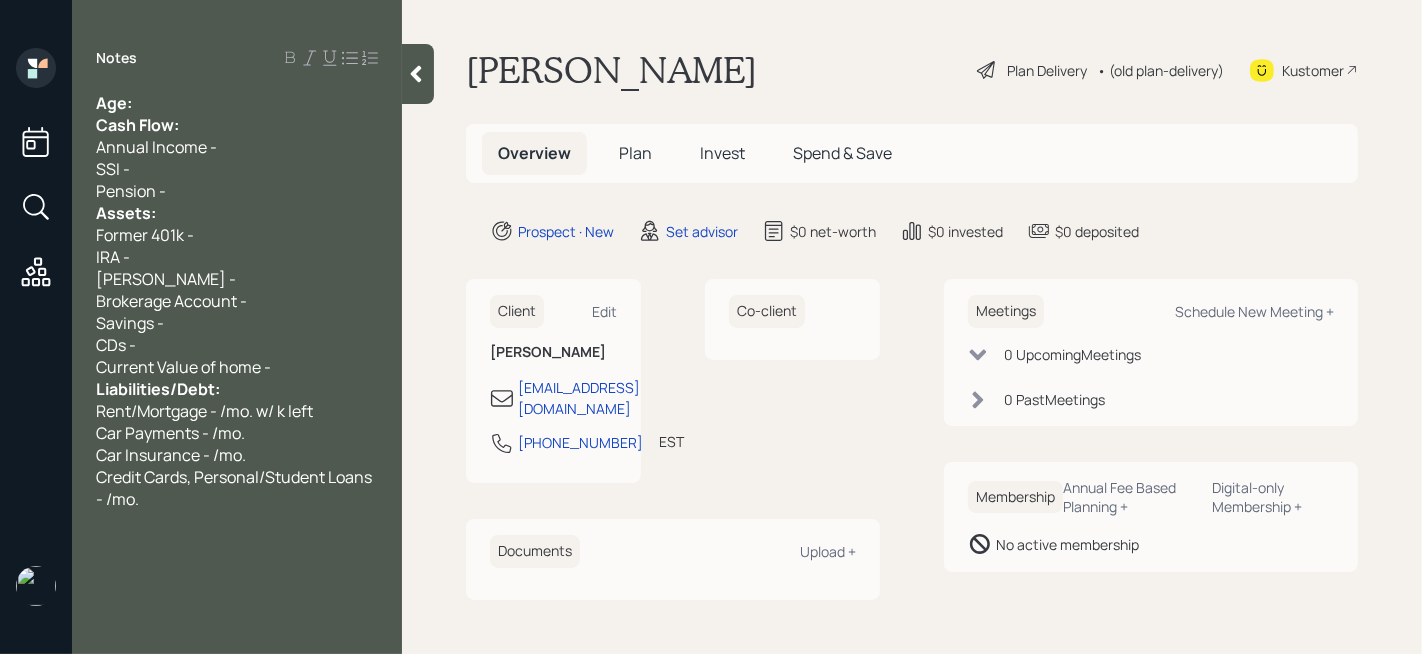 click on "Age:" at bounding box center [237, 103] 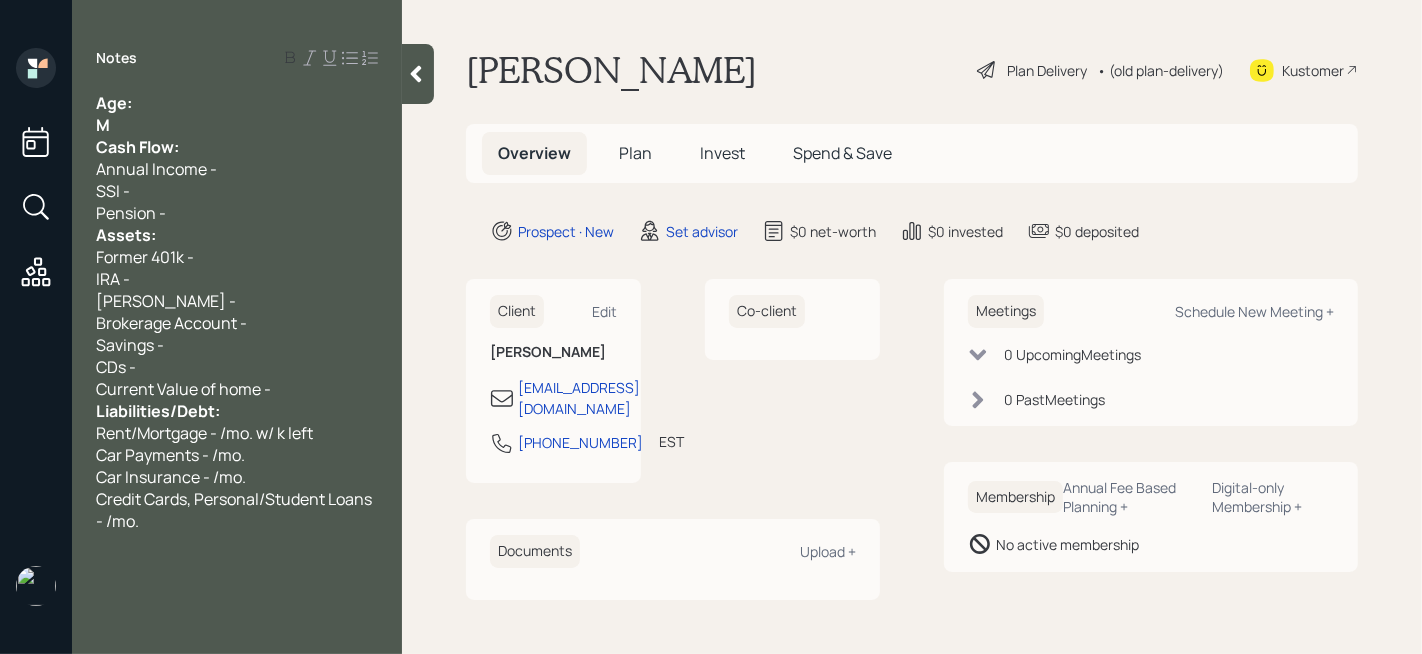type 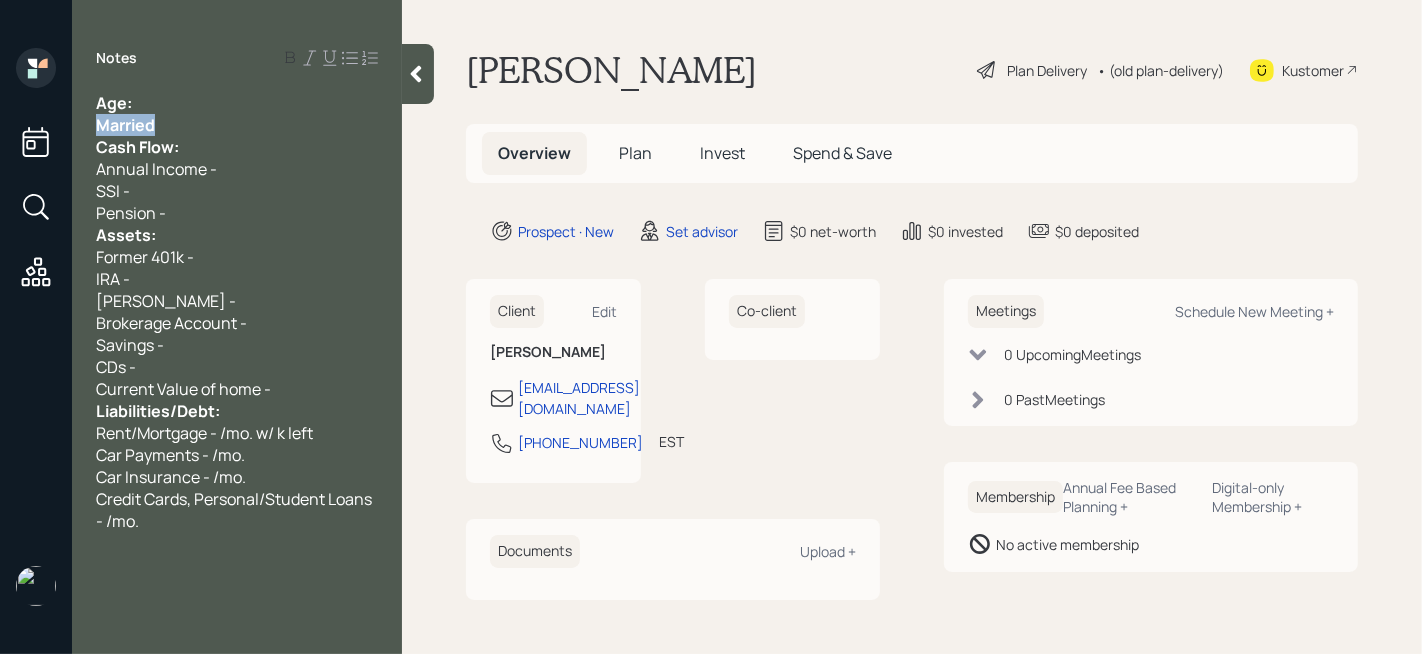 drag, startPoint x: 180, startPoint y: 133, endPoint x: 55, endPoint y: 133, distance: 125 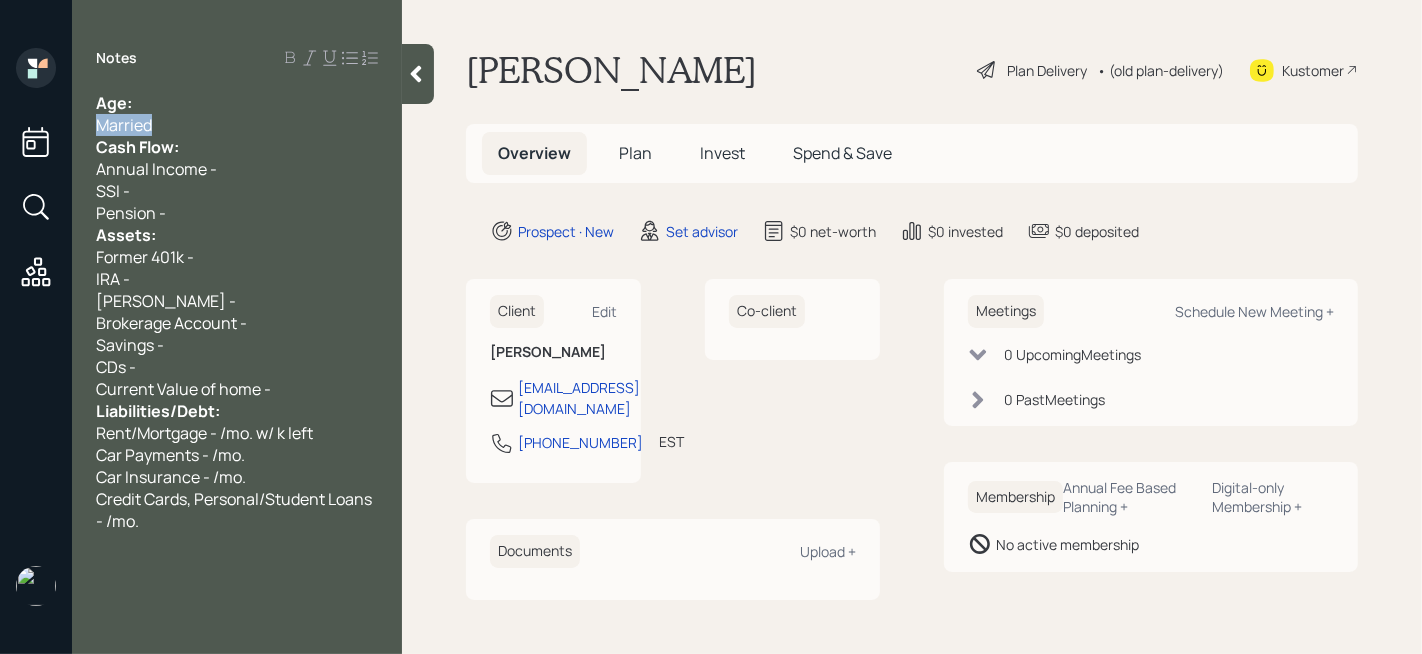 click on "Married" at bounding box center [237, 125] 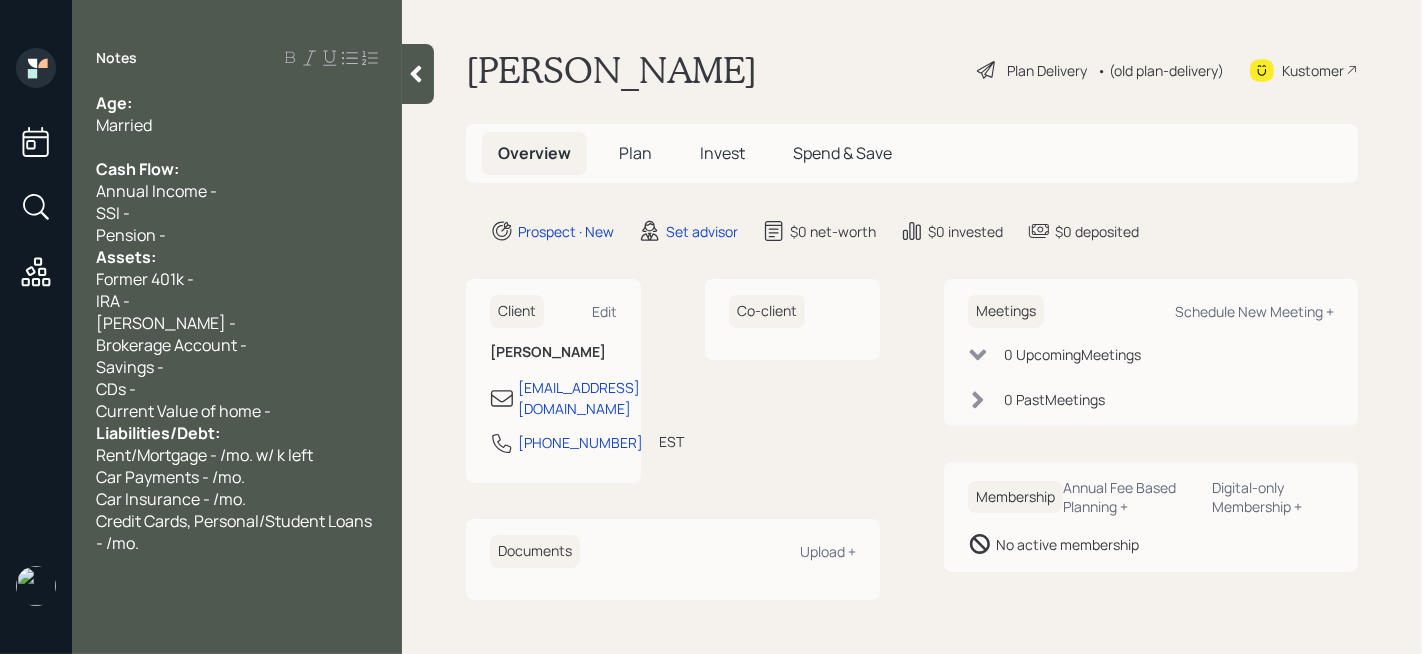 click on "Pension -" at bounding box center [237, 235] 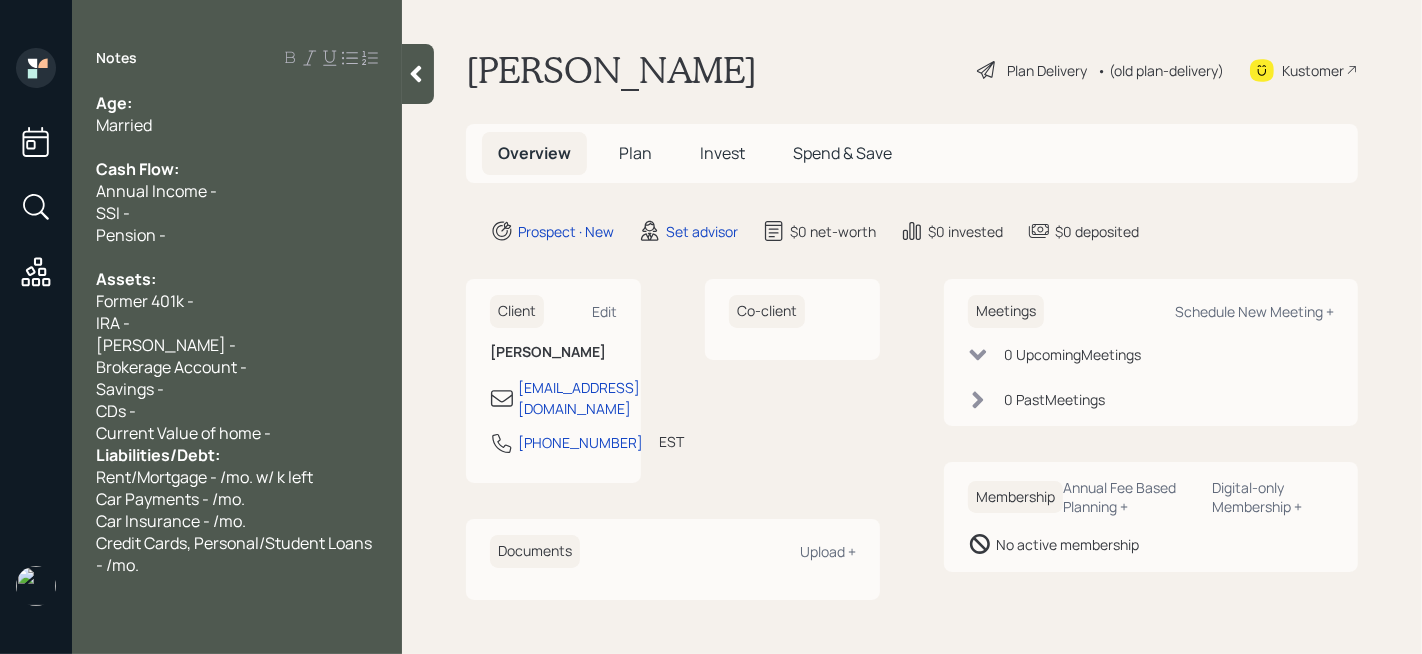 click on "Current Value of home -" at bounding box center [237, 433] 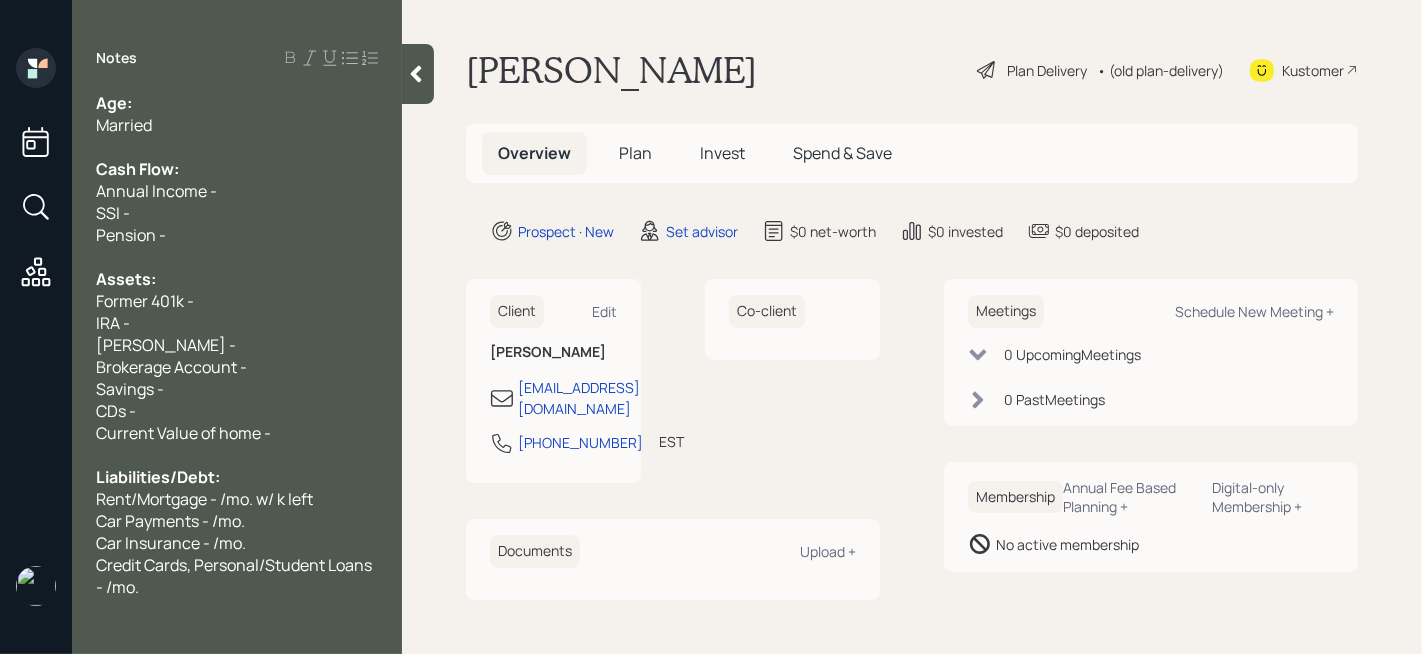 click at bounding box center (237, 147) 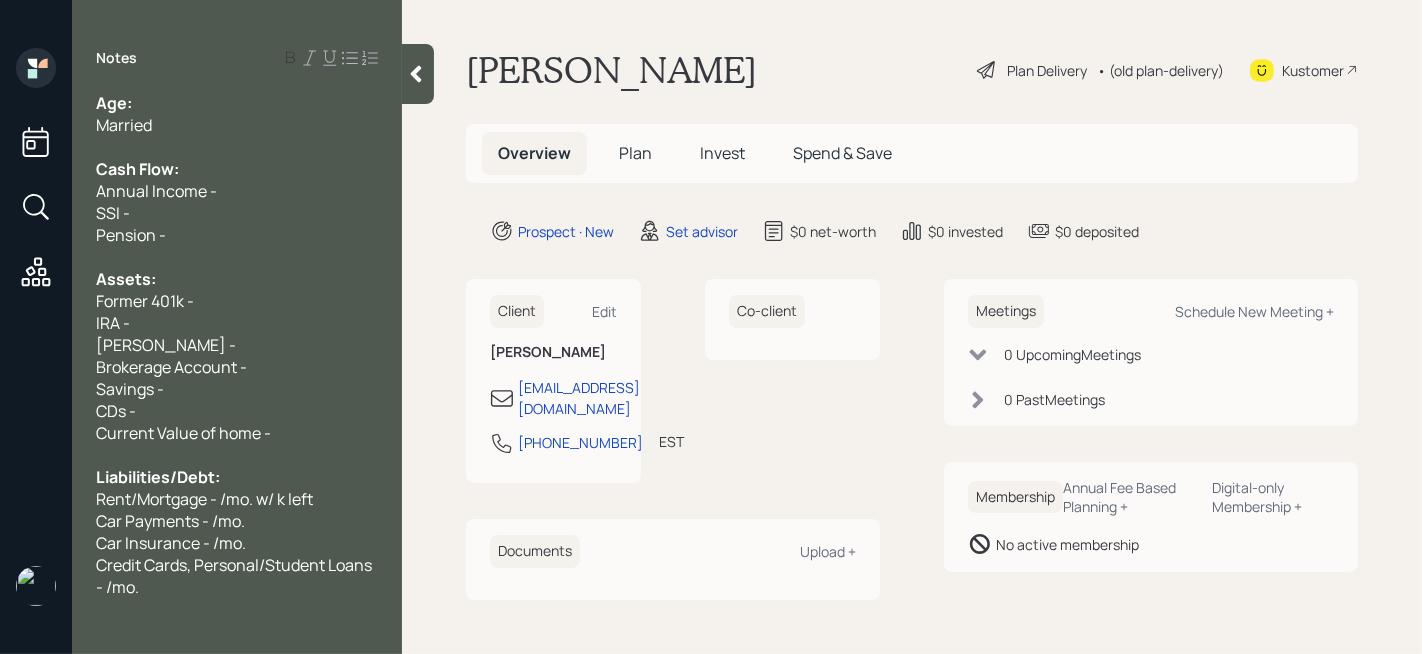click on "Credit Cards, Personal/Student Loans - /mo." at bounding box center [237, 576] 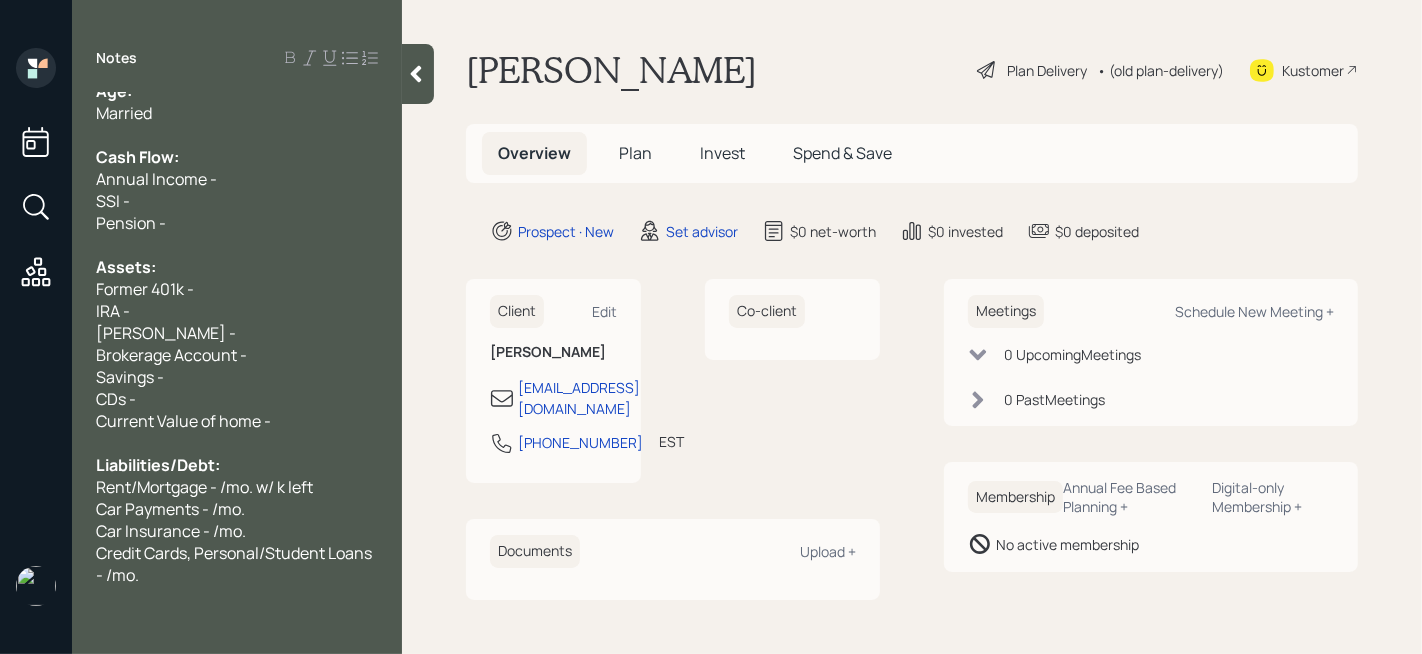 scroll, scrollTop: 0, scrollLeft: 0, axis: both 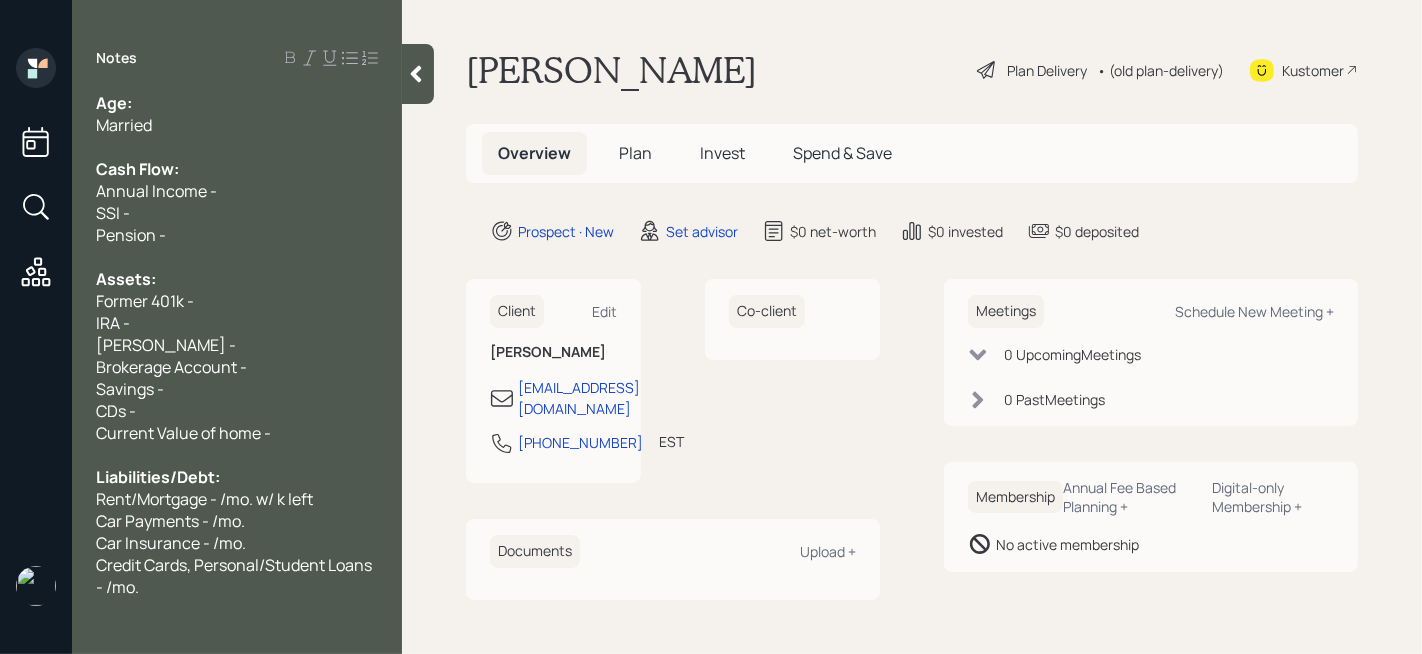 click on "Age:" at bounding box center (237, 103) 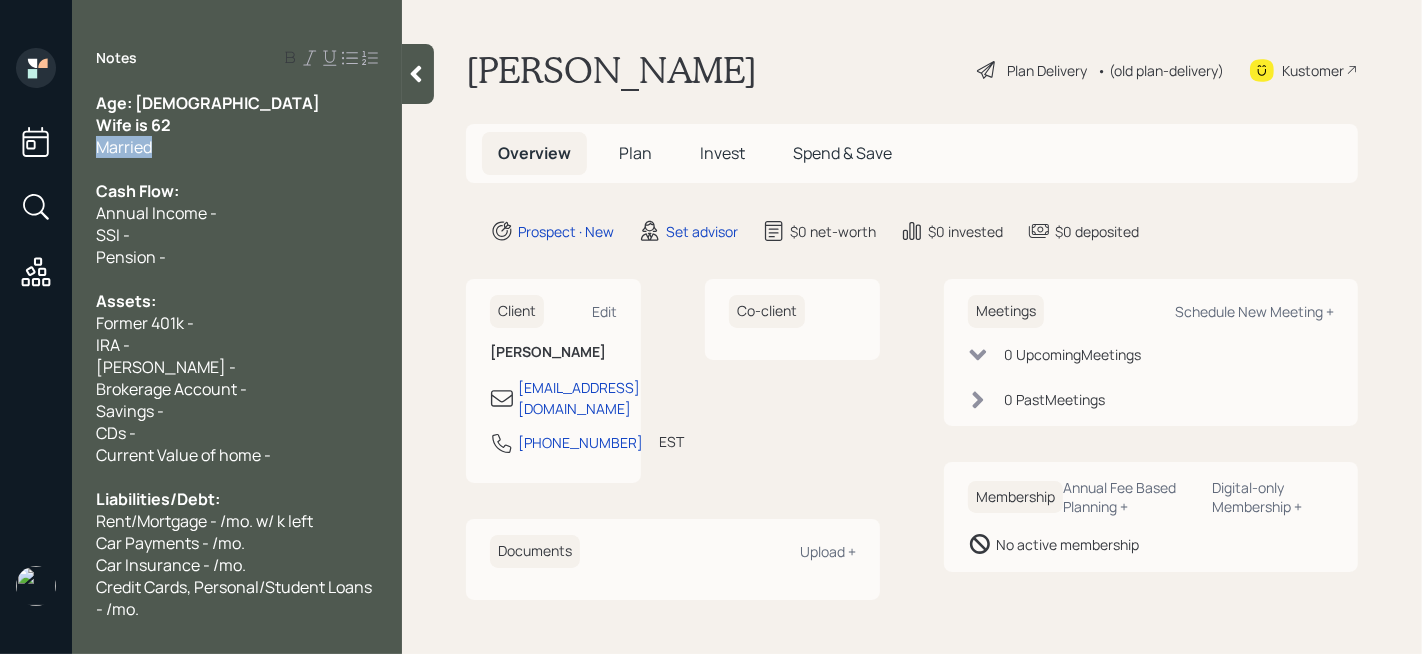 drag, startPoint x: 158, startPoint y: 145, endPoint x: 45, endPoint y: 141, distance: 113.07078 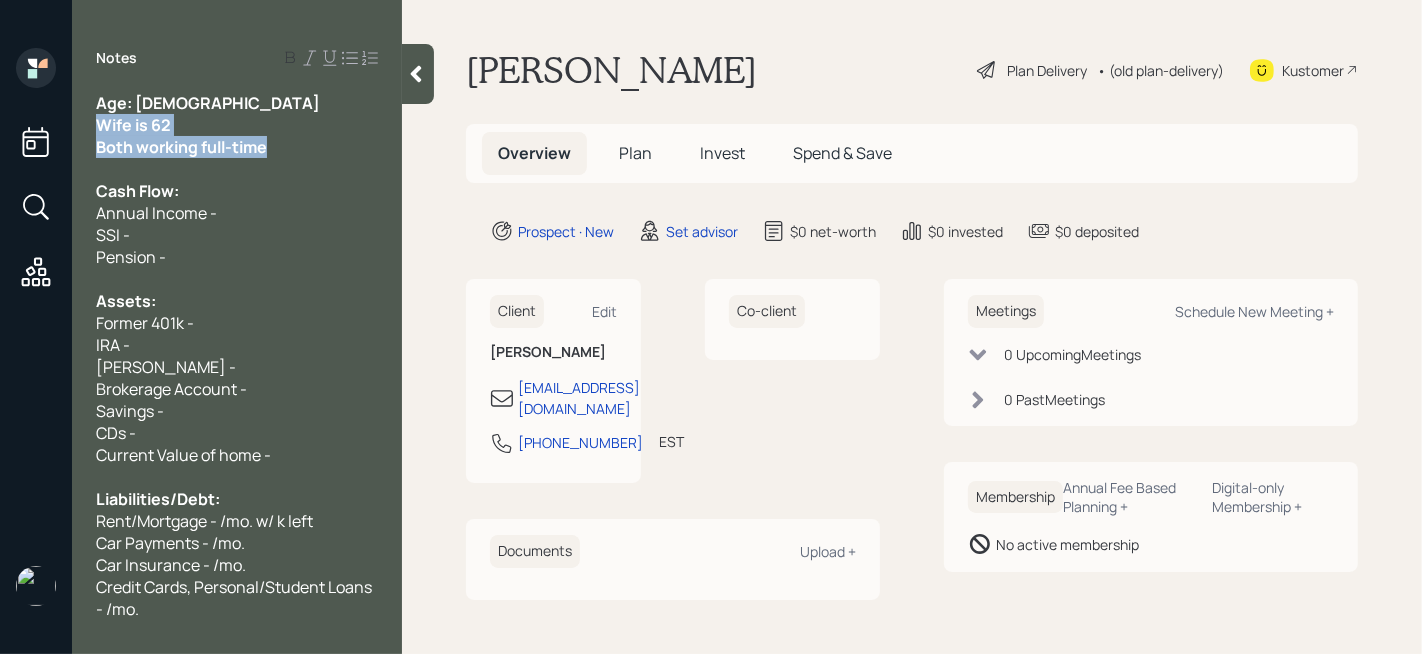 drag, startPoint x: 294, startPoint y: 157, endPoint x: 88, endPoint y: 127, distance: 208.173 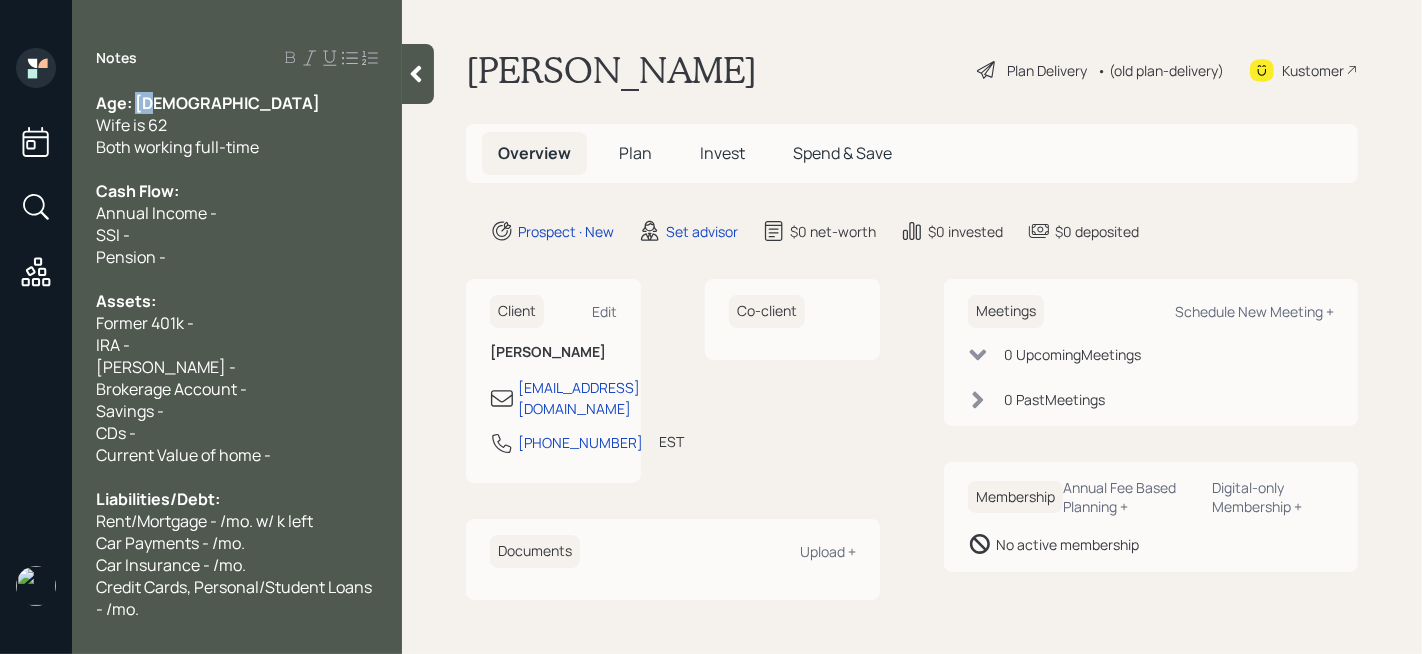 drag, startPoint x: 163, startPoint y: 110, endPoint x: 139, endPoint y: 110, distance: 24 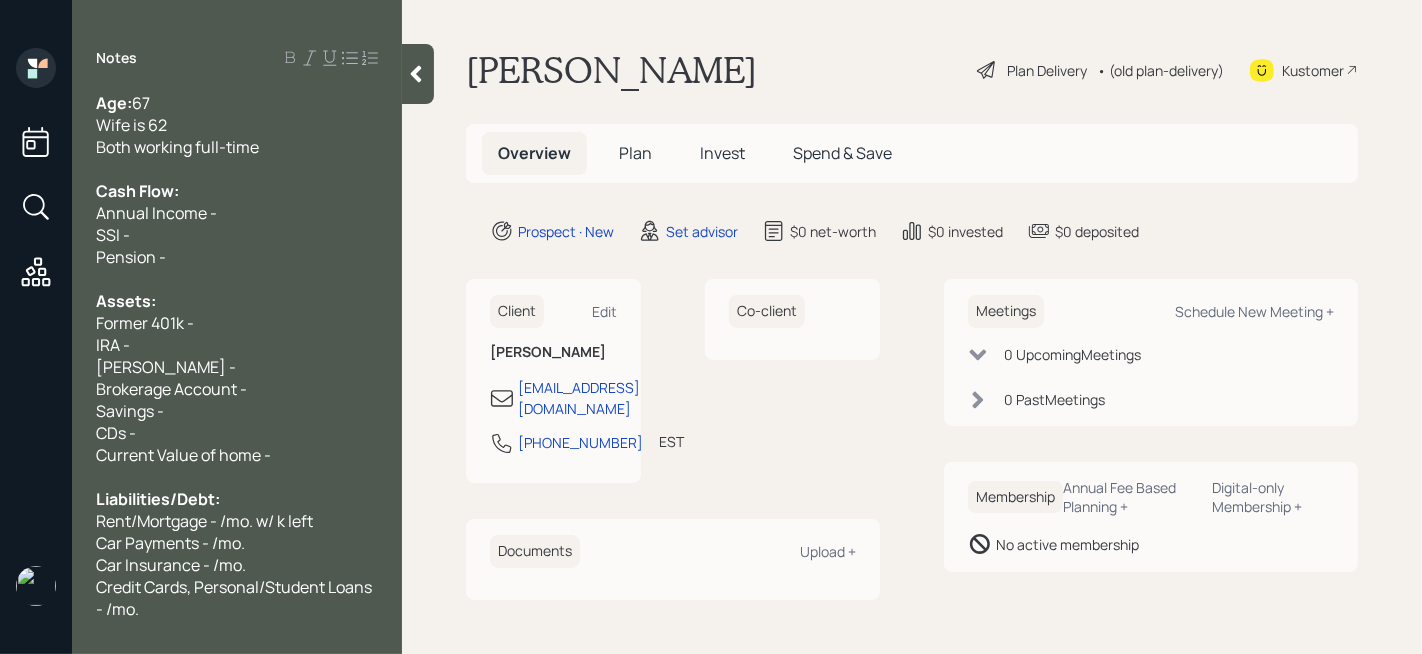 scroll, scrollTop: 38, scrollLeft: 0, axis: vertical 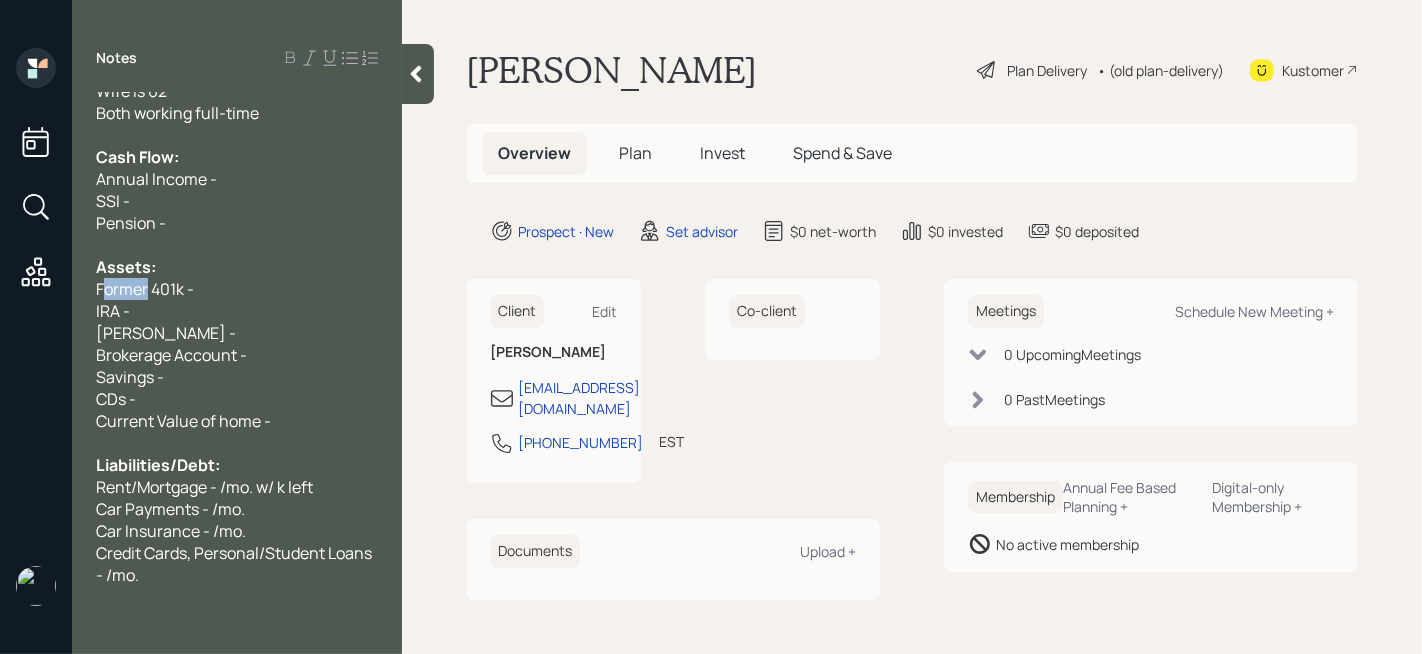 drag, startPoint x: 123, startPoint y: 287, endPoint x: 59, endPoint y: 287, distance: 64 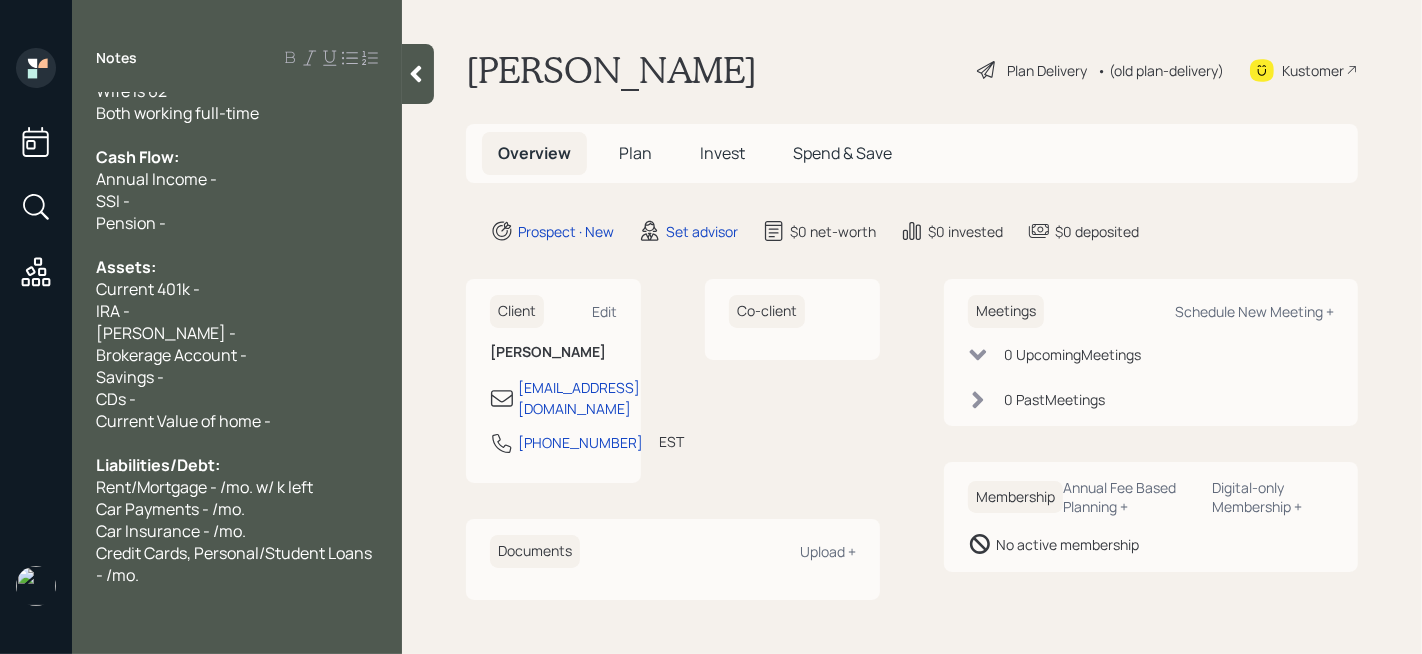 click on "Current 401k -" at bounding box center (237, 289) 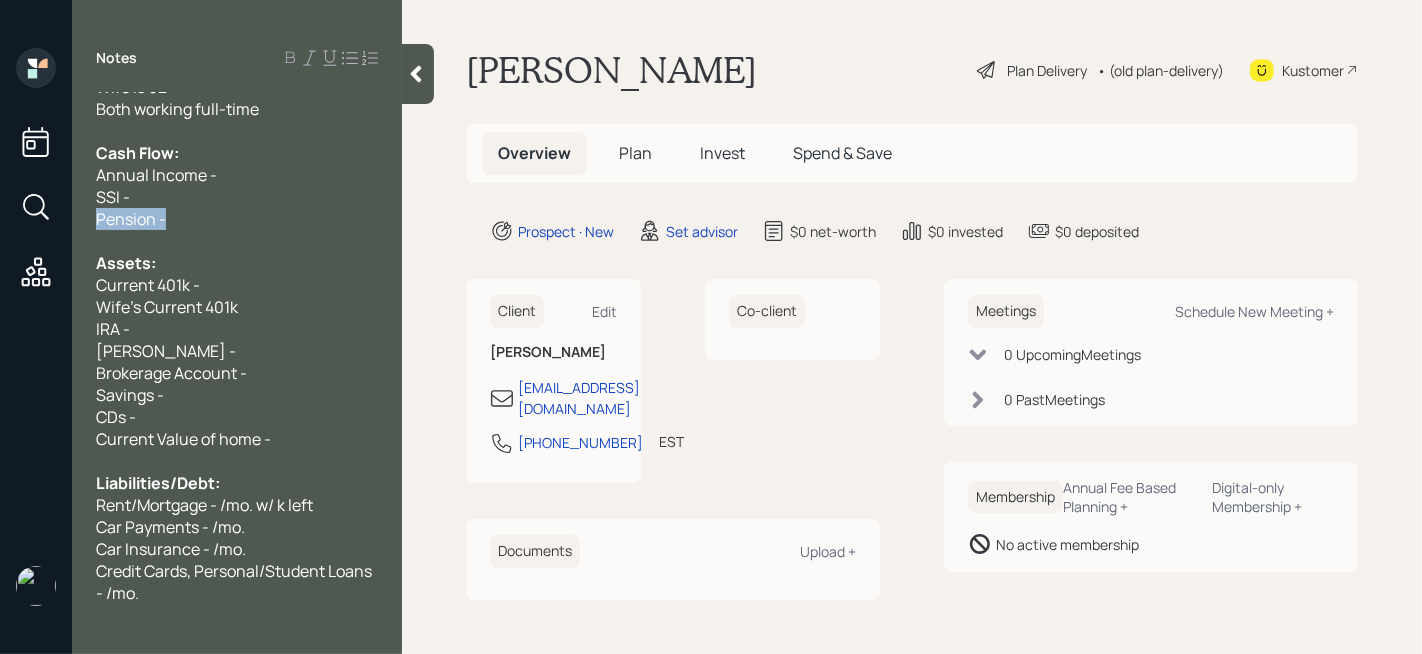drag, startPoint x: 237, startPoint y: 229, endPoint x: 56, endPoint y: 229, distance: 181 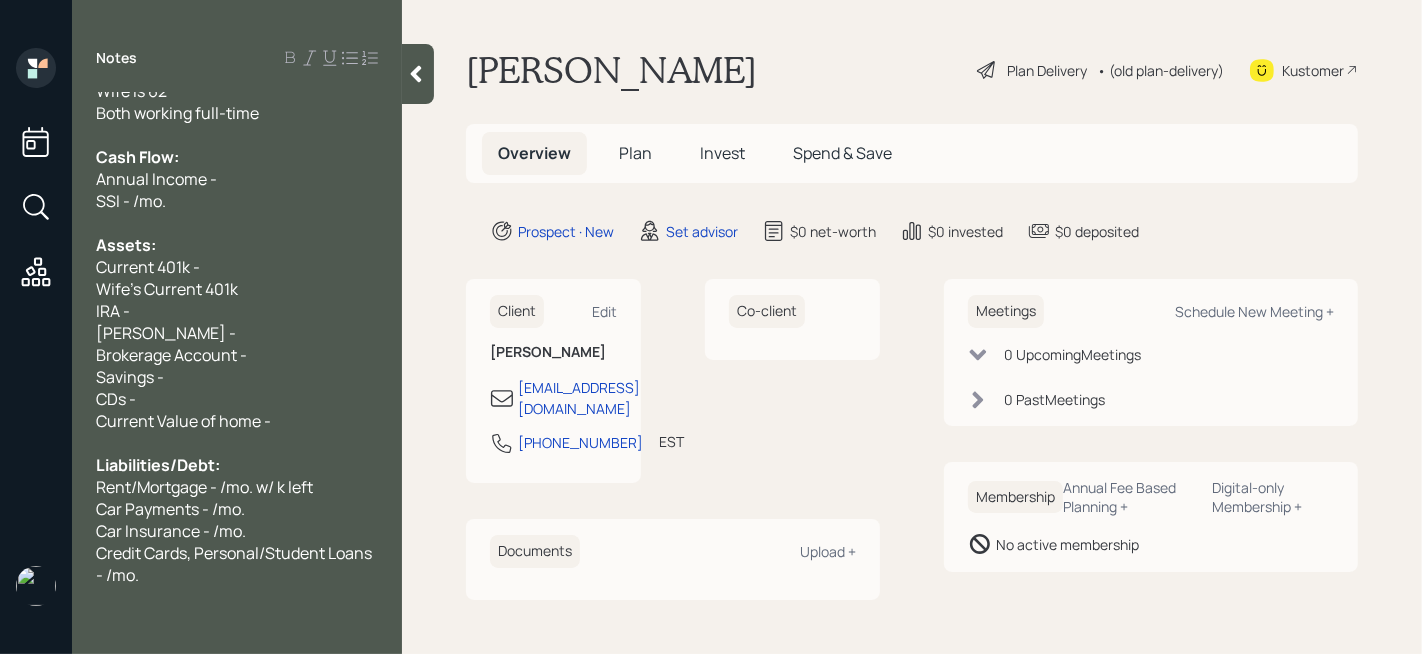 click on "Annual Income -" at bounding box center [156, 179] 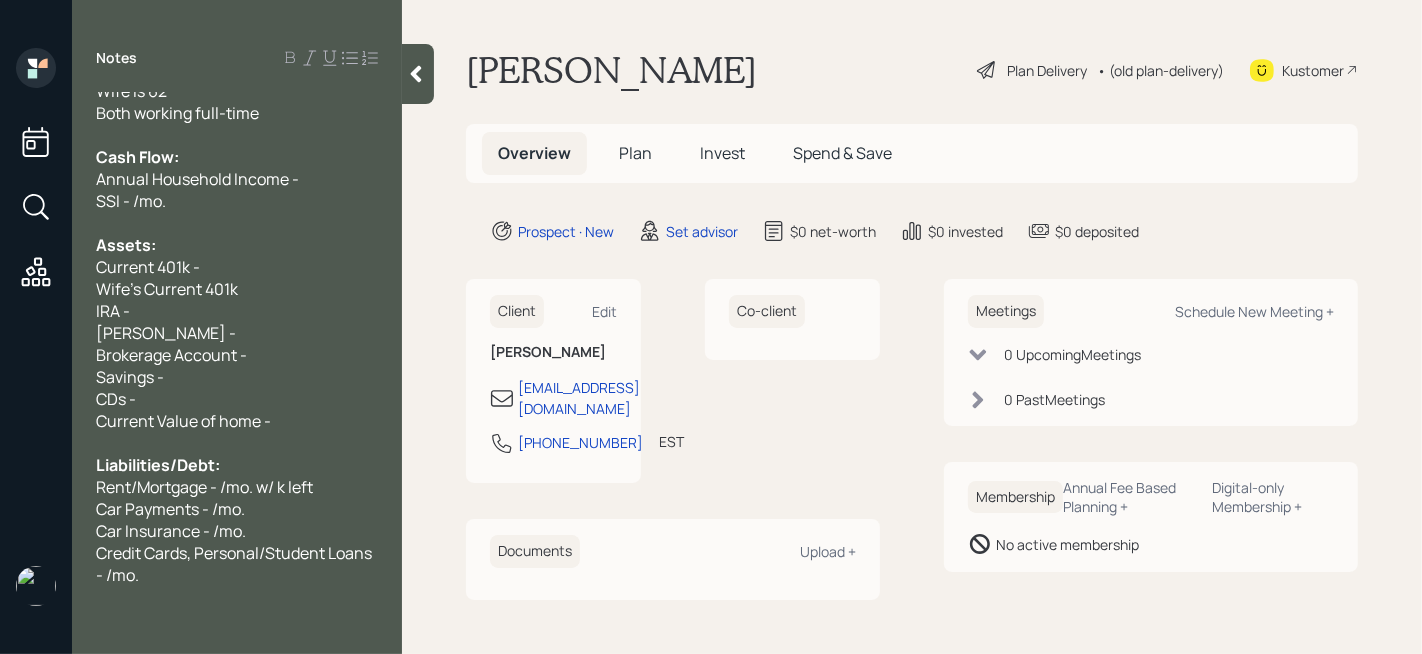 click on "Wife's Current 401k" at bounding box center [237, 289] 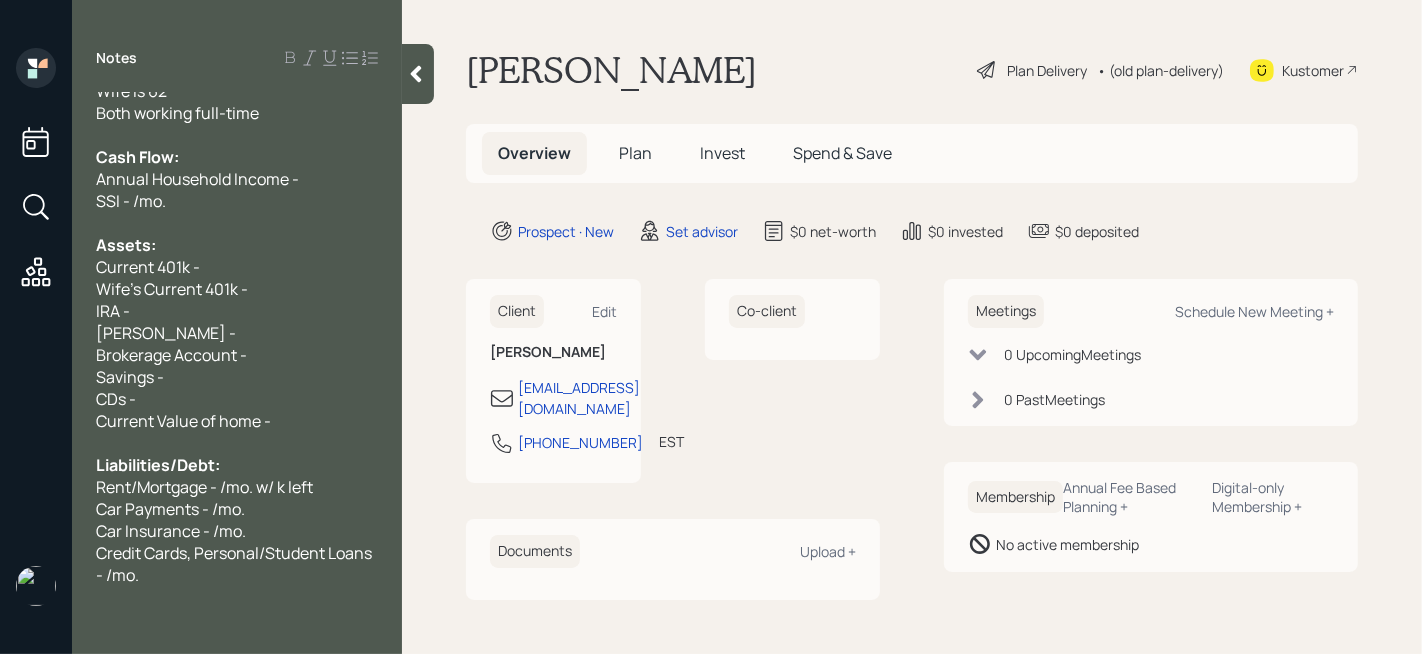 click on "SSI - /mo." at bounding box center (131, 201) 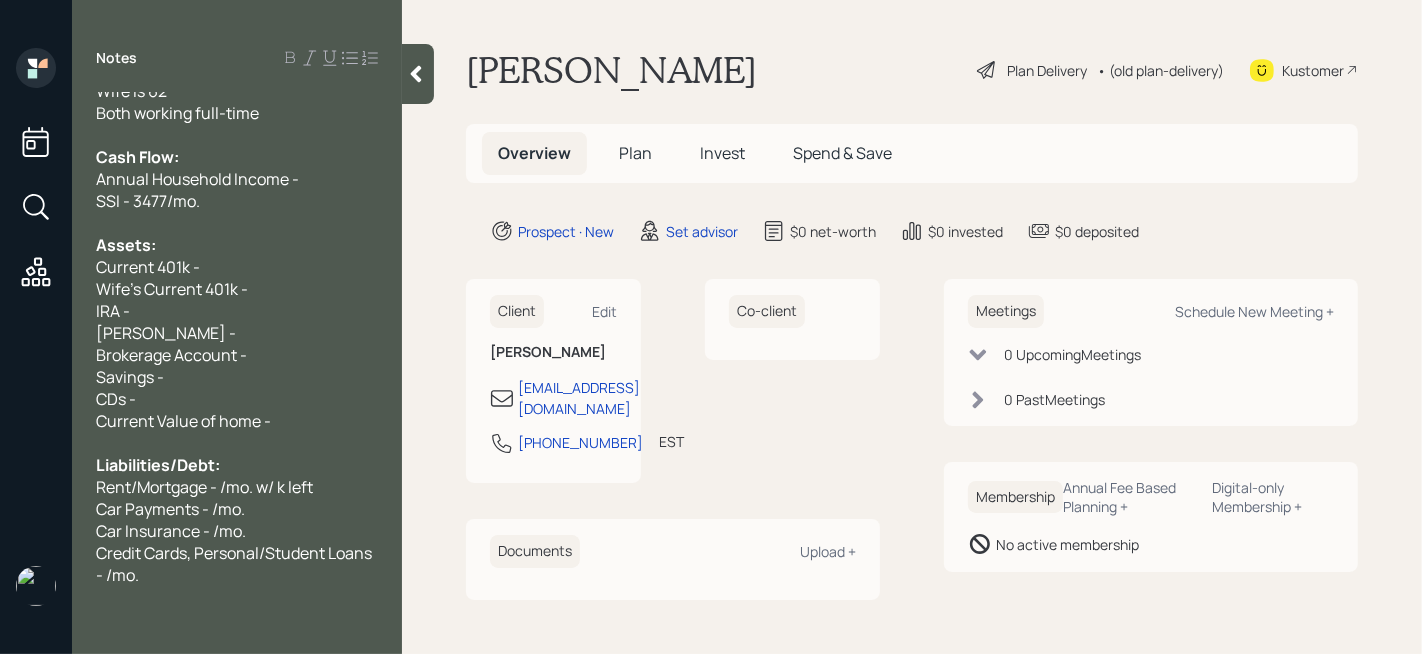 click on "SSI - 3477/mo." at bounding box center [237, 201] 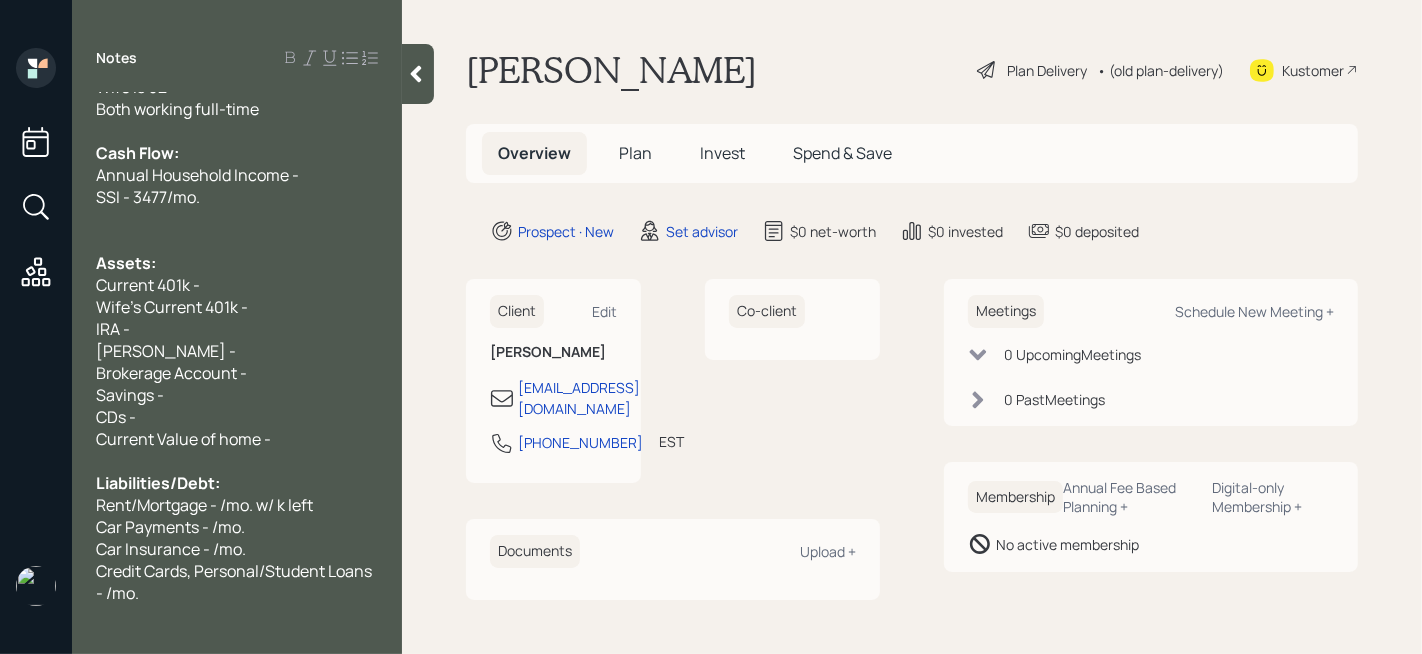 scroll, scrollTop: 0, scrollLeft: 0, axis: both 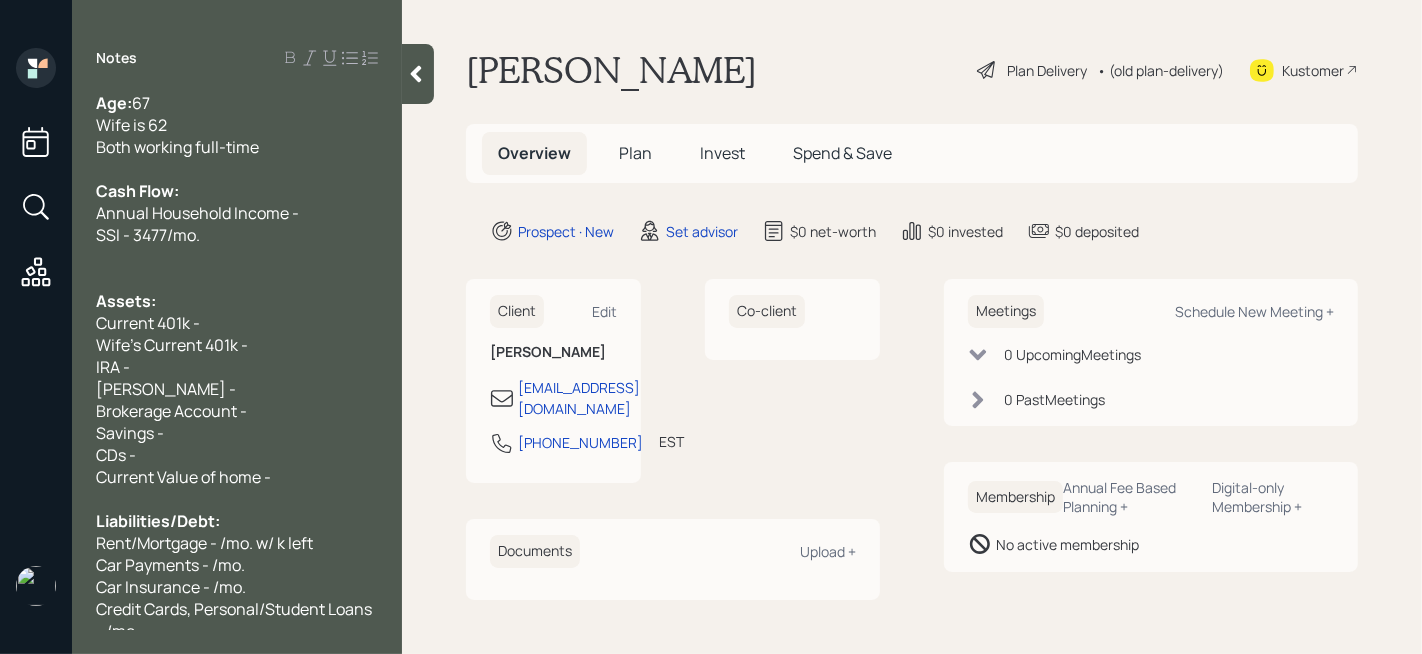 click on "Both working full-time" at bounding box center [237, 147] 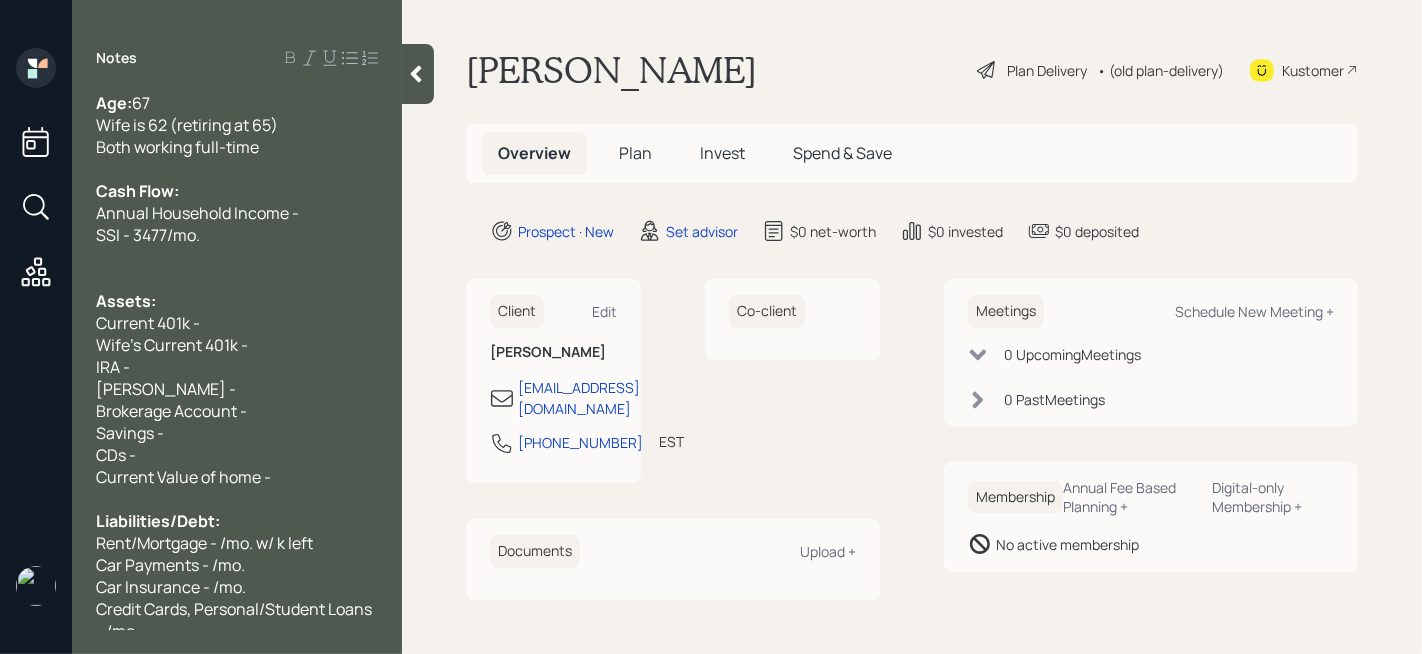 click on "Age:  [DEMOGRAPHIC_DATA]" at bounding box center [237, 103] 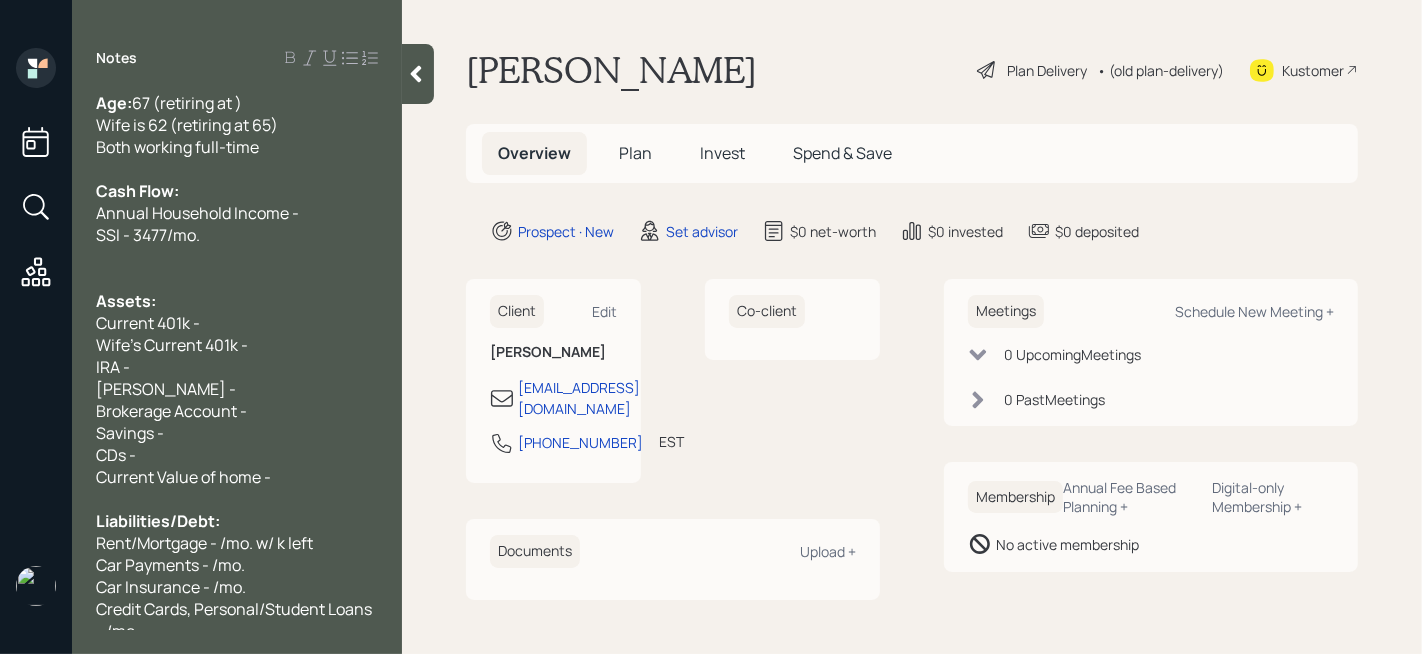 click at bounding box center (237, 257) 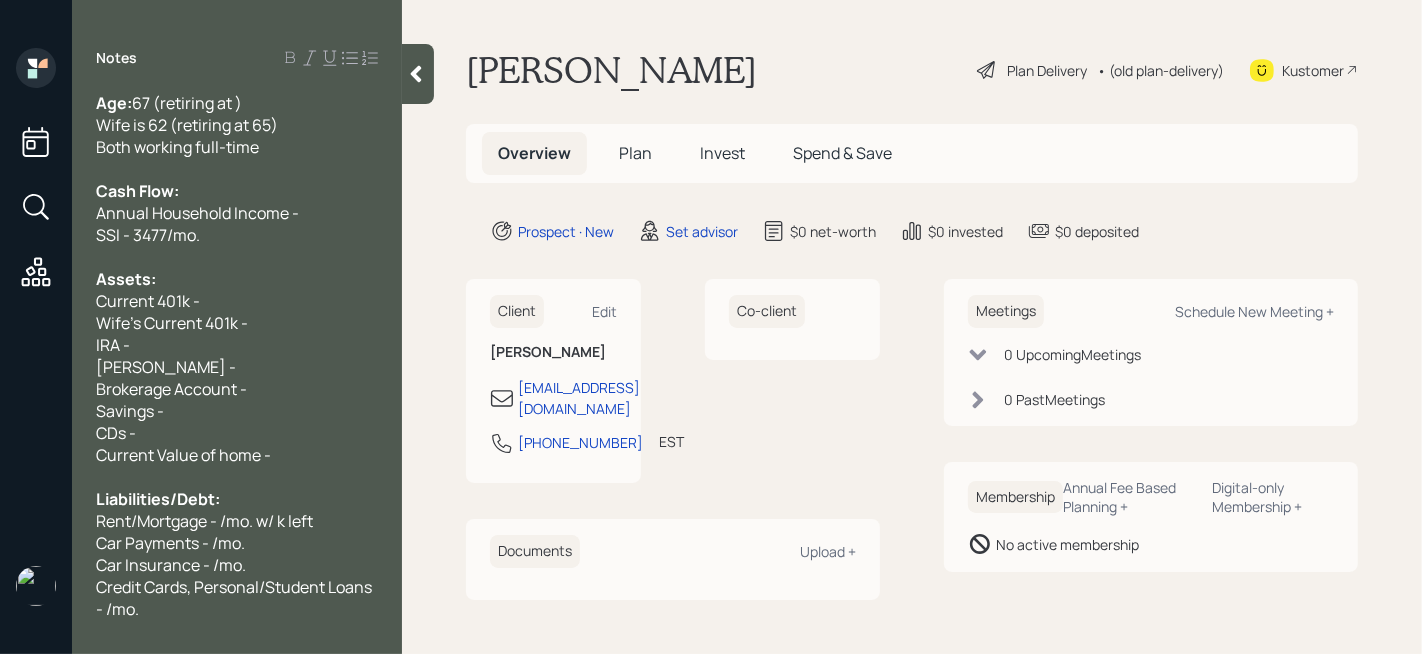click at bounding box center [237, 257] 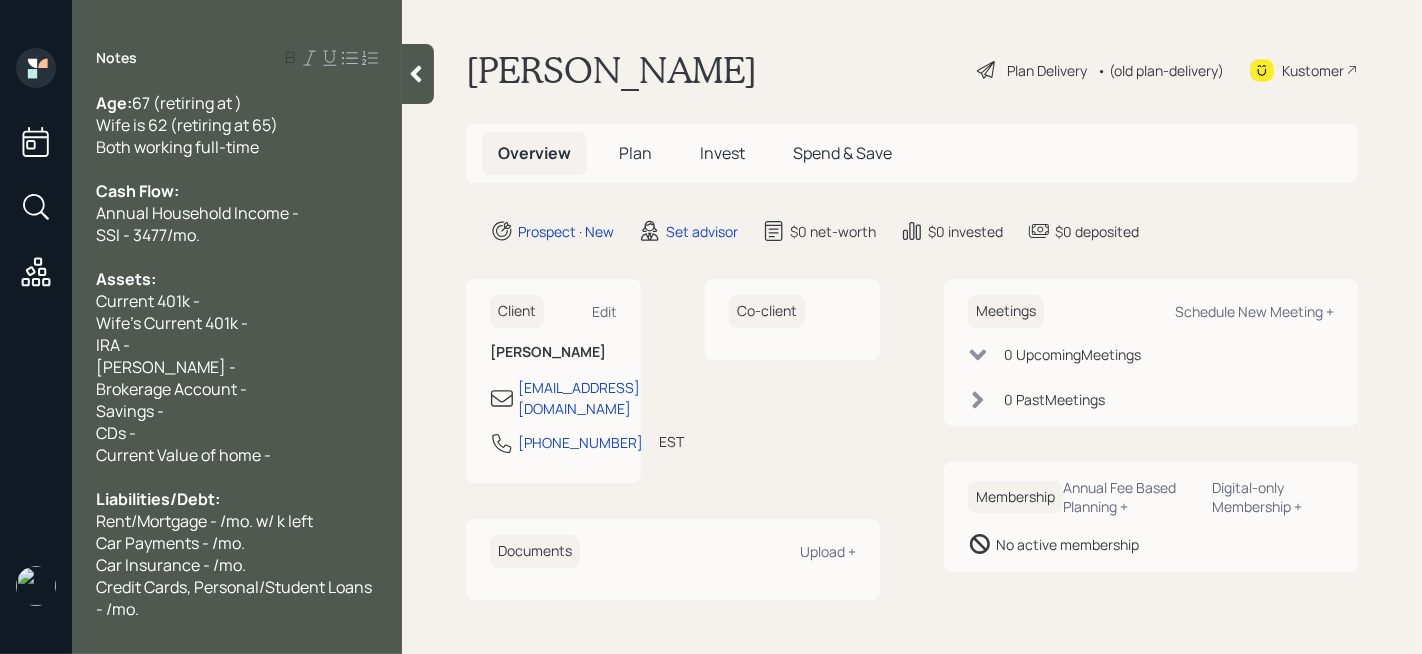 click on "Current 401k -" at bounding box center [237, 301] 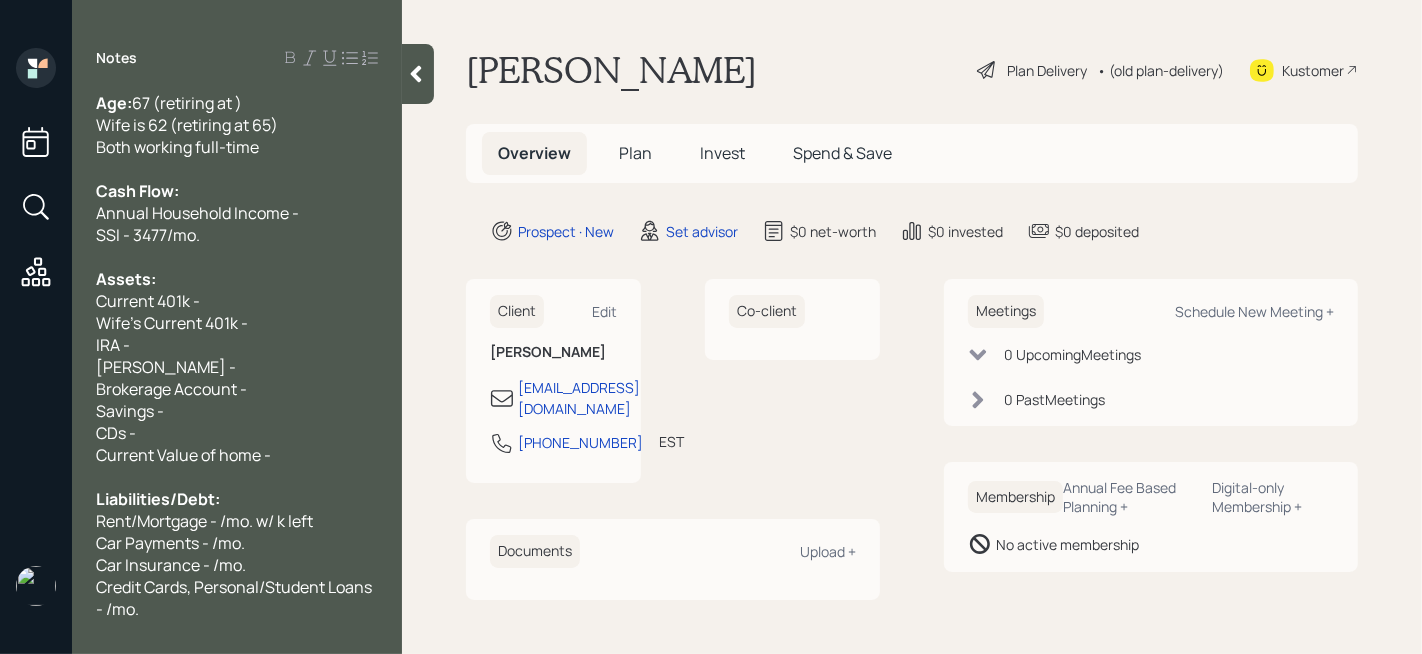 click on "Wife's Current 401k -" at bounding box center (237, 323) 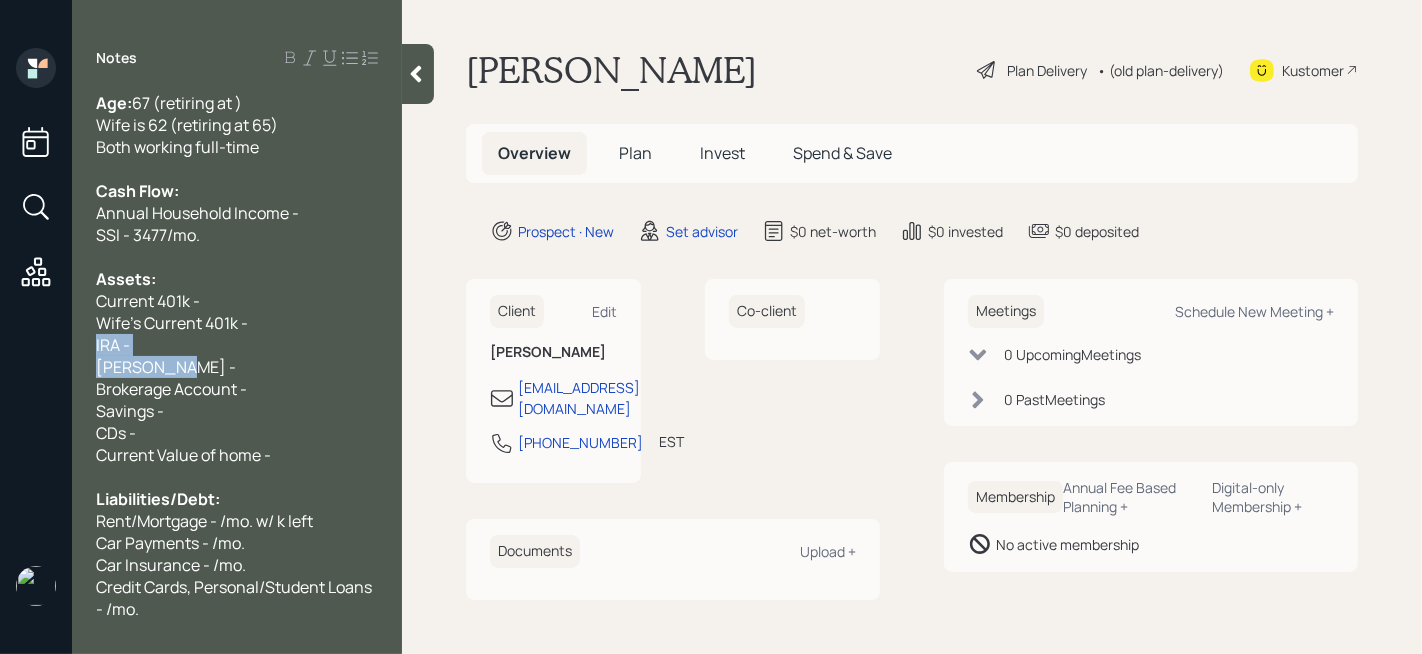 drag, startPoint x: 239, startPoint y: 364, endPoint x: 84, endPoint y: 344, distance: 156.285 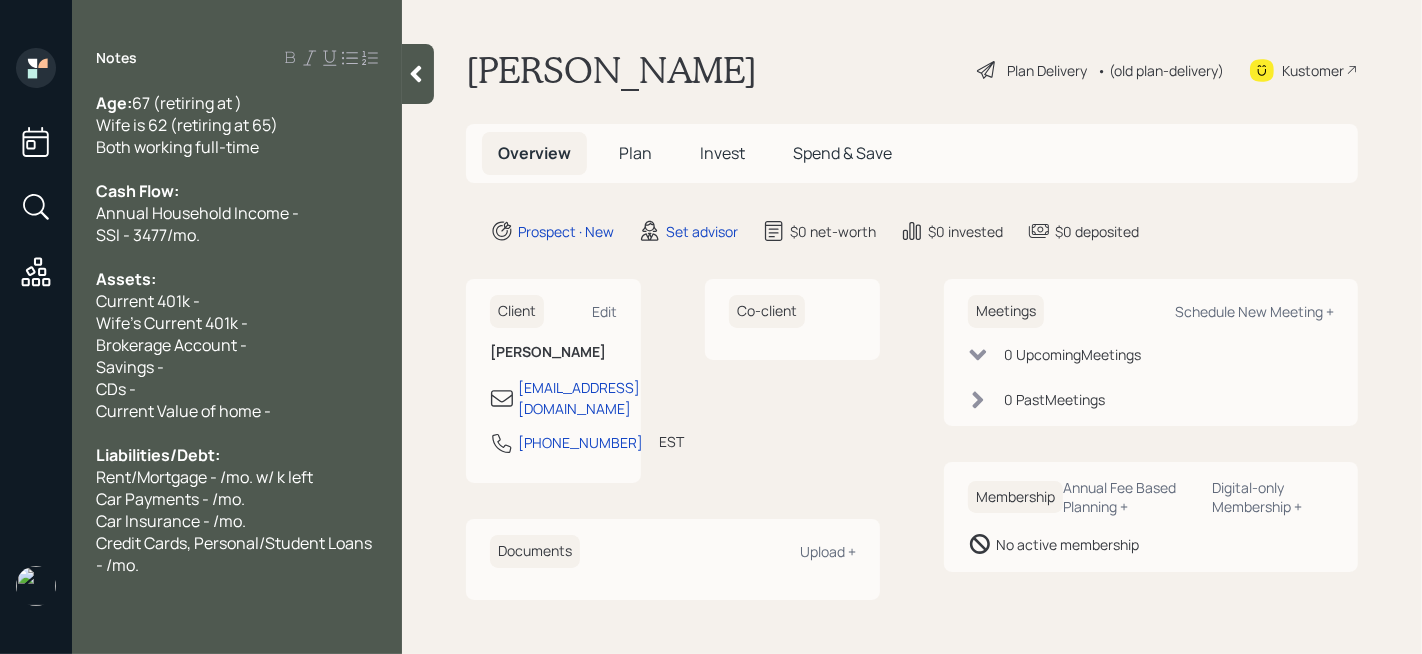click on "CDs -" at bounding box center [237, 389] 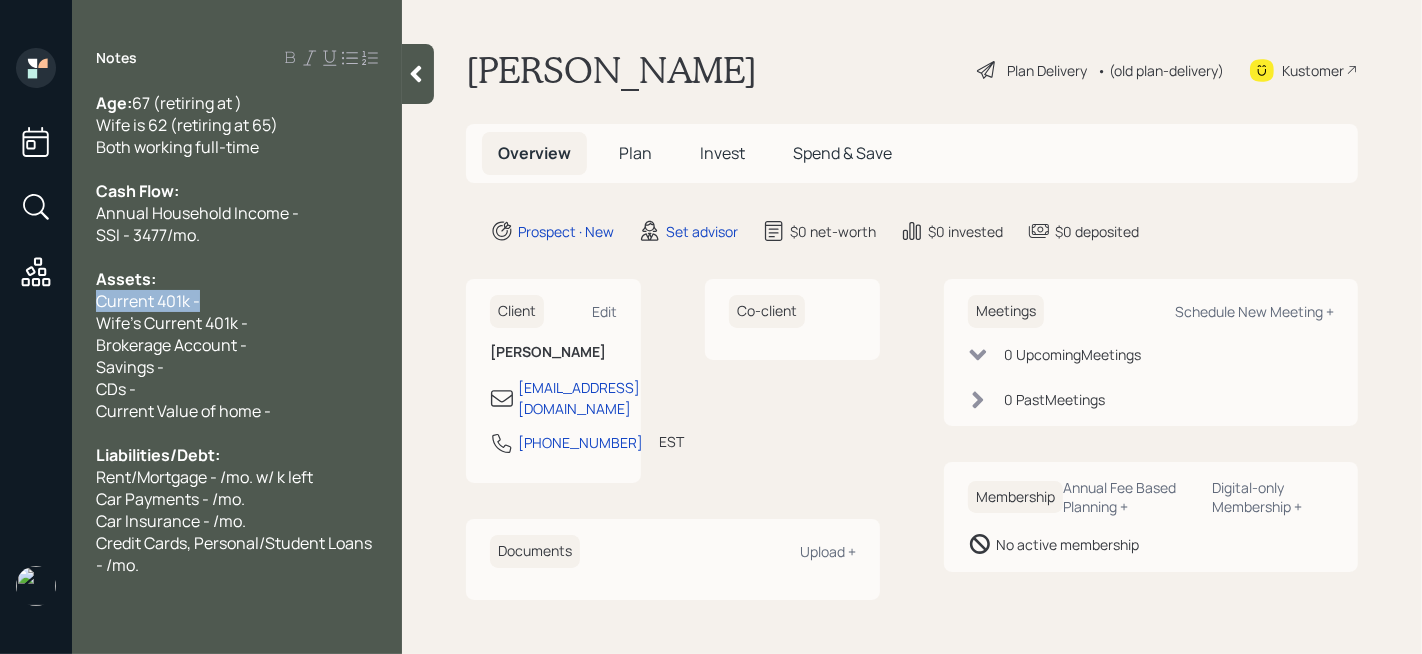 drag, startPoint x: 222, startPoint y: 301, endPoint x: 27, endPoint y: 301, distance: 195 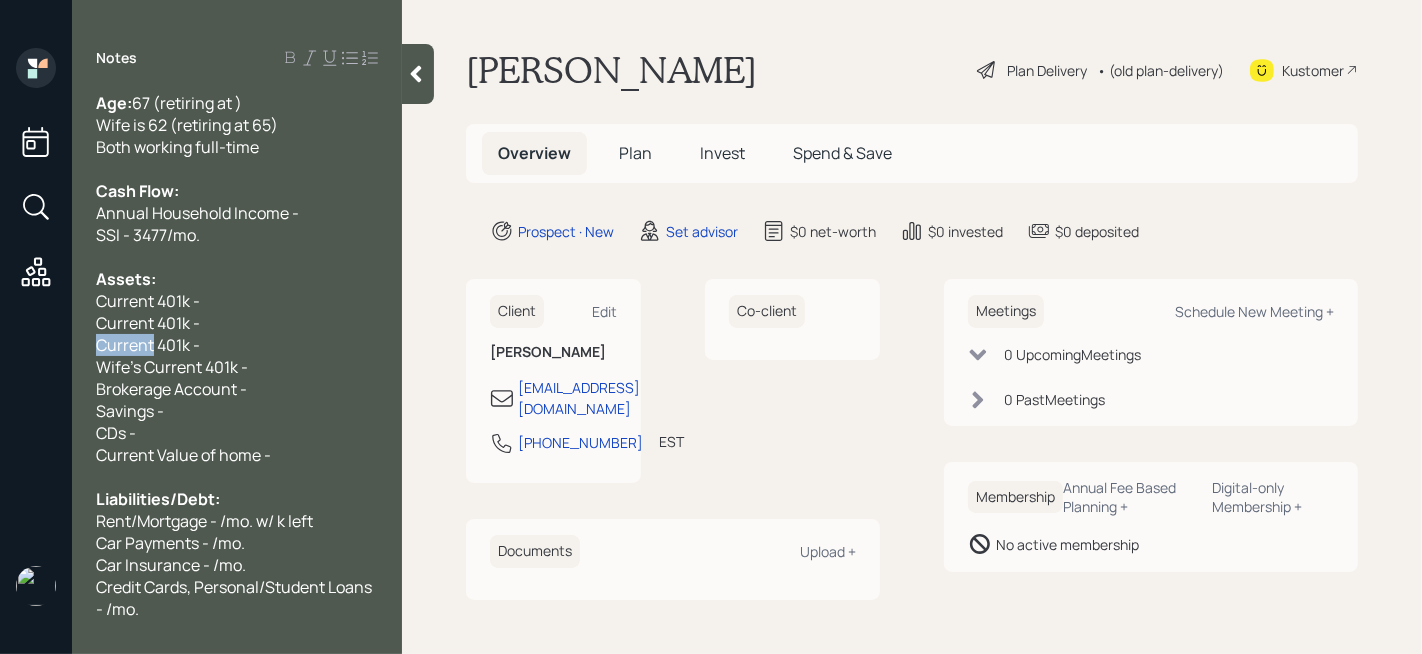 drag, startPoint x: 154, startPoint y: 347, endPoint x: 66, endPoint y: 347, distance: 88 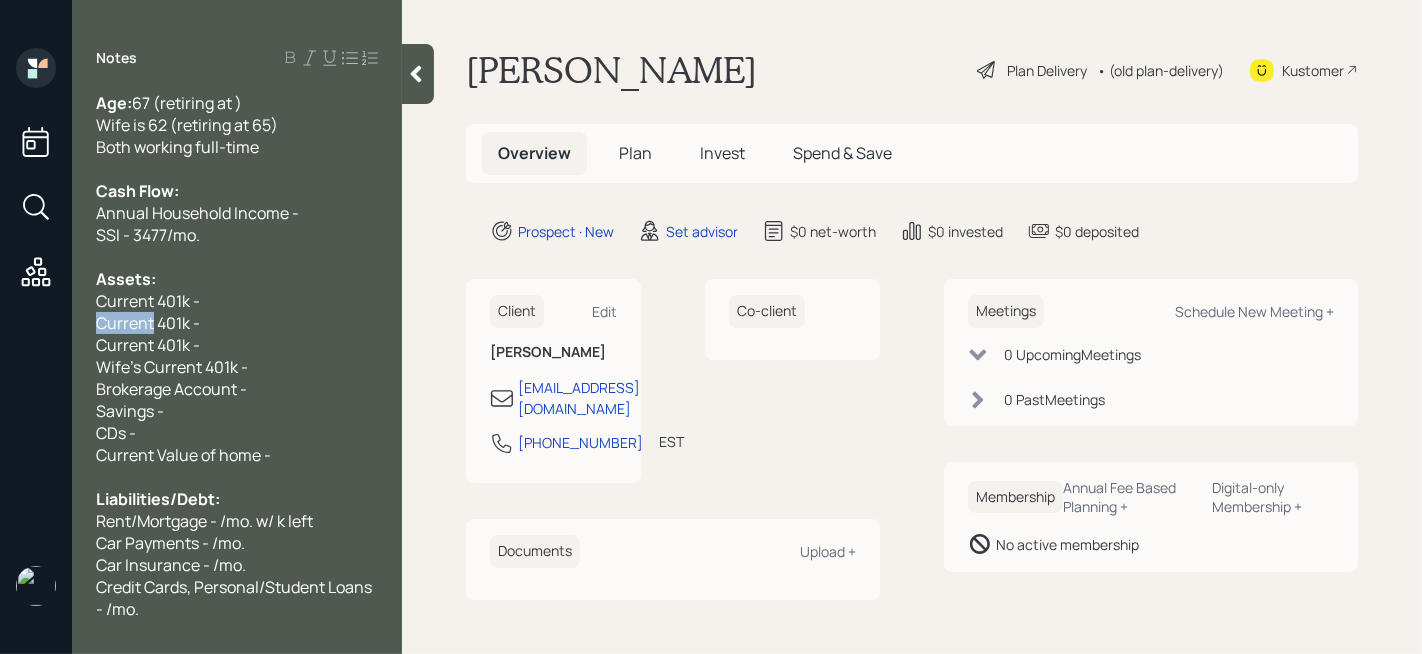 drag, startPoint x: 151, startPoint y: 324, endPoint x: 47, endPoint y: 324, distance: 104 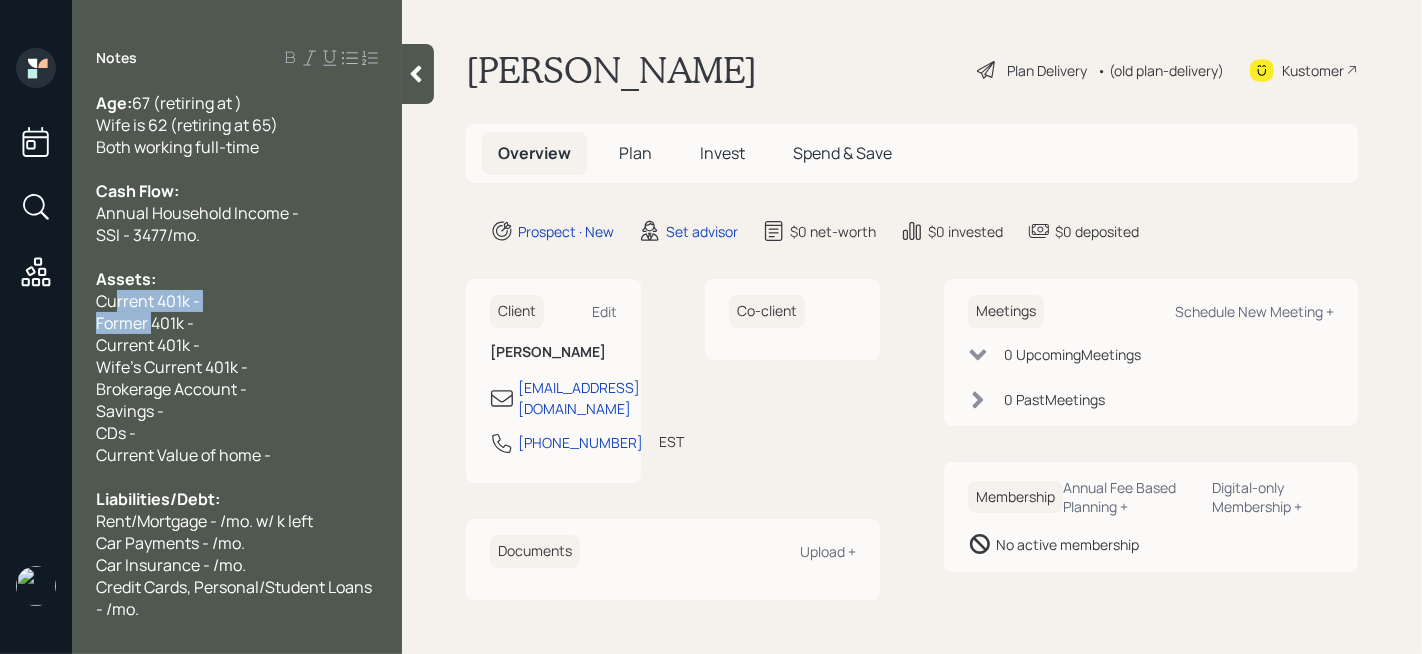 drag, startPoint x: 155, startPoint y: 315, endPoint x: 112, endPoint y: 313, distance: 43.046486 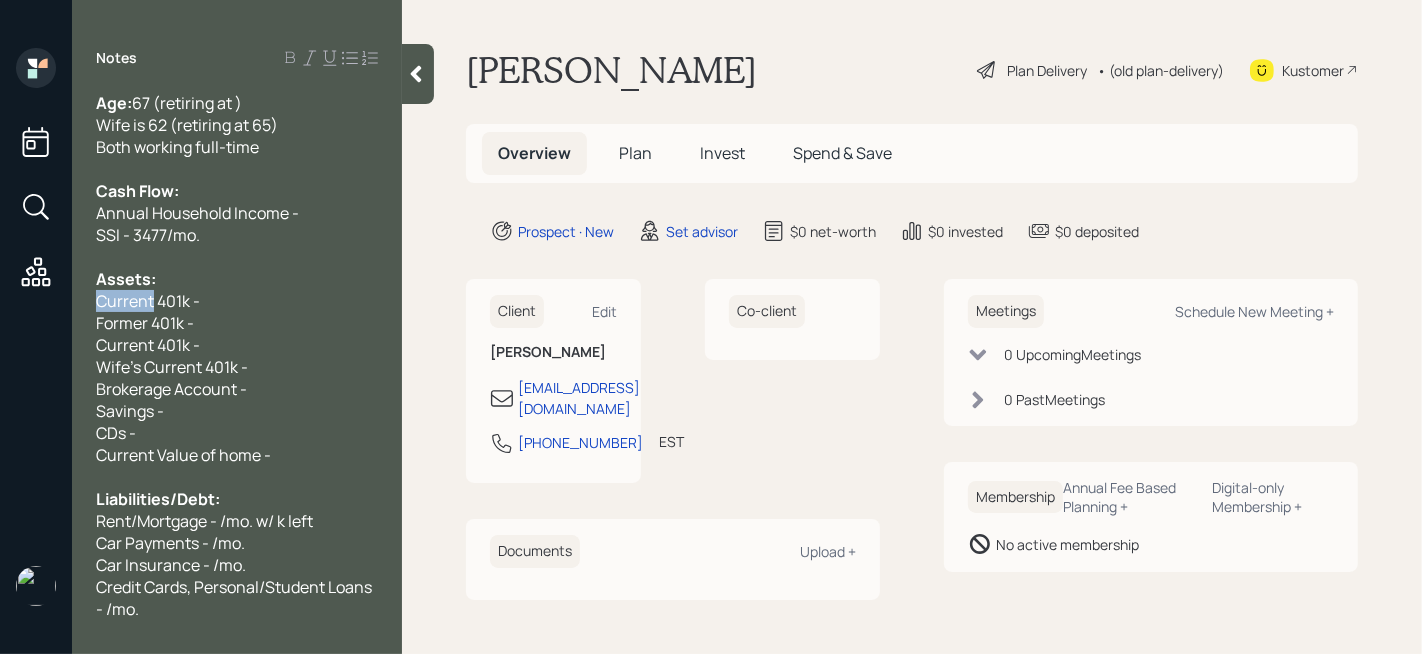 drag, startPoint x: 153, startPoint y: 300, endPoint x: 0, endPoint y: 300, distance: 153 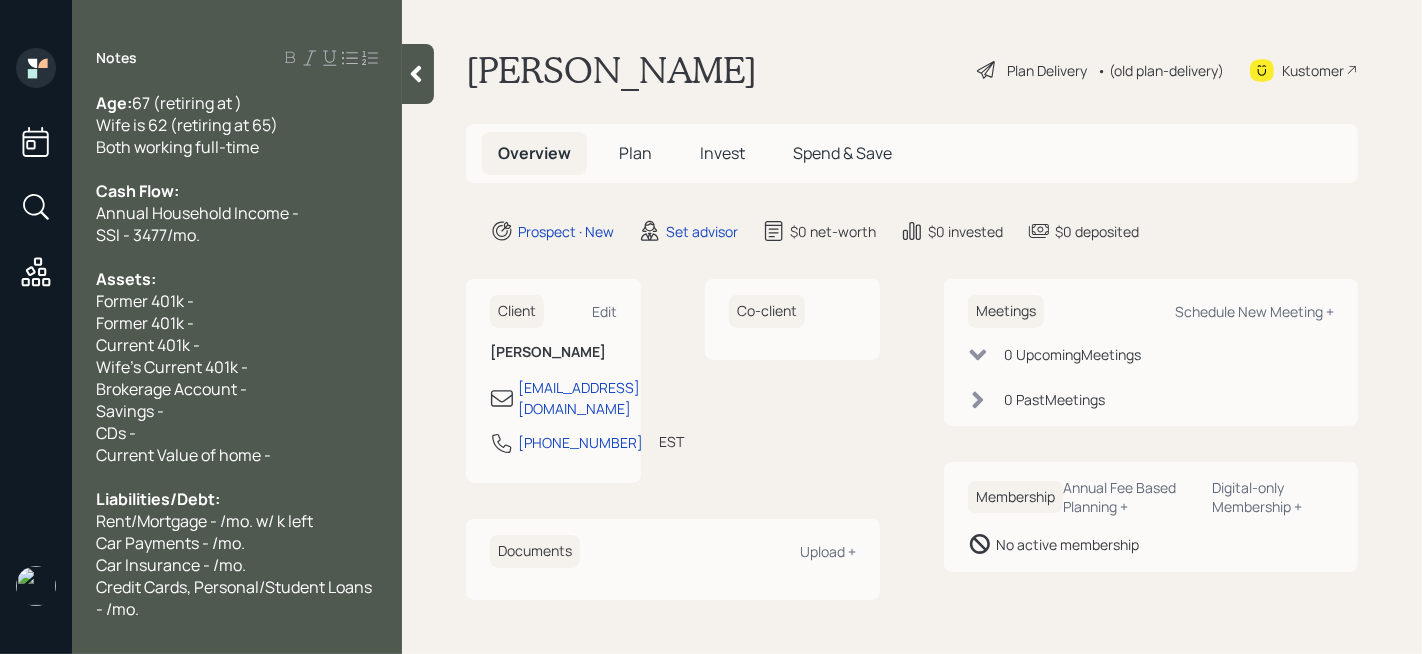 click on "Current 401k -" at bounding box center (148, 345) 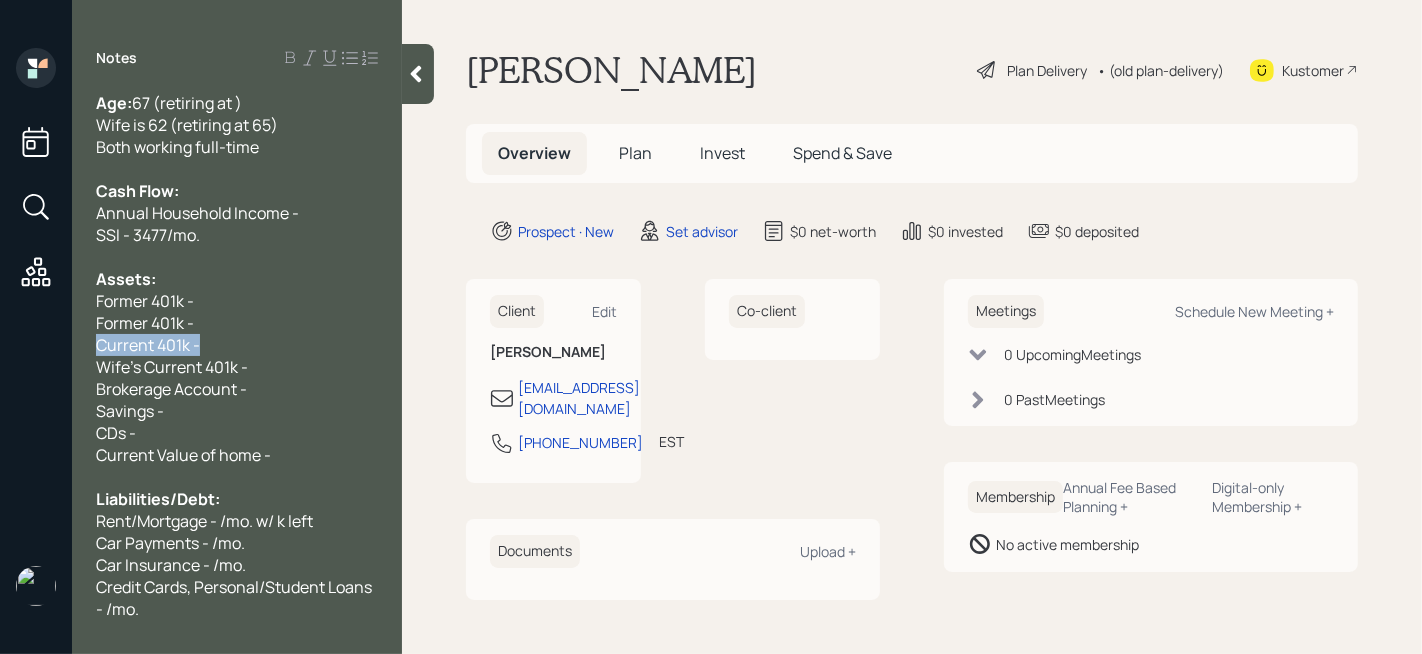 drag, startPoint x: 208, startPoint y: 347, endPoint x: 0, endPoint y: 347, distance: 208 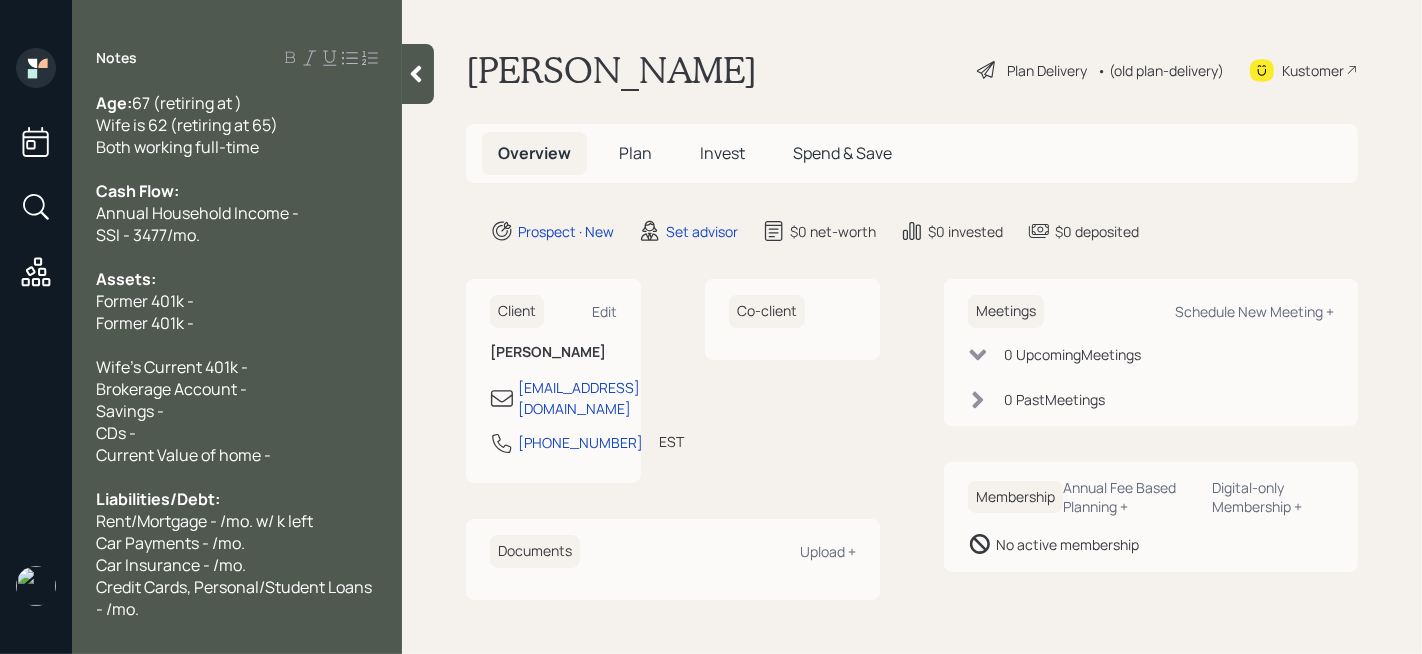 click on "Assets:" at bounding box center [237, 279] 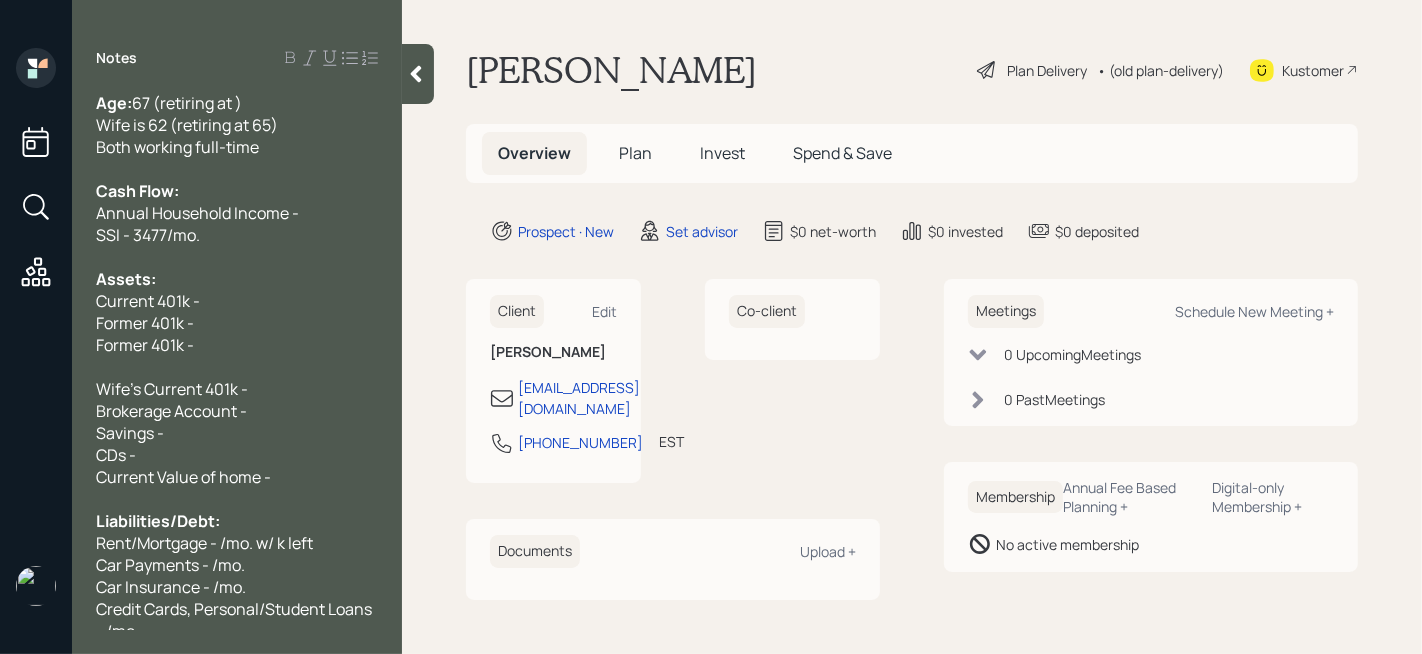 click on "Former 401k -" at bounding box center [237, 323] 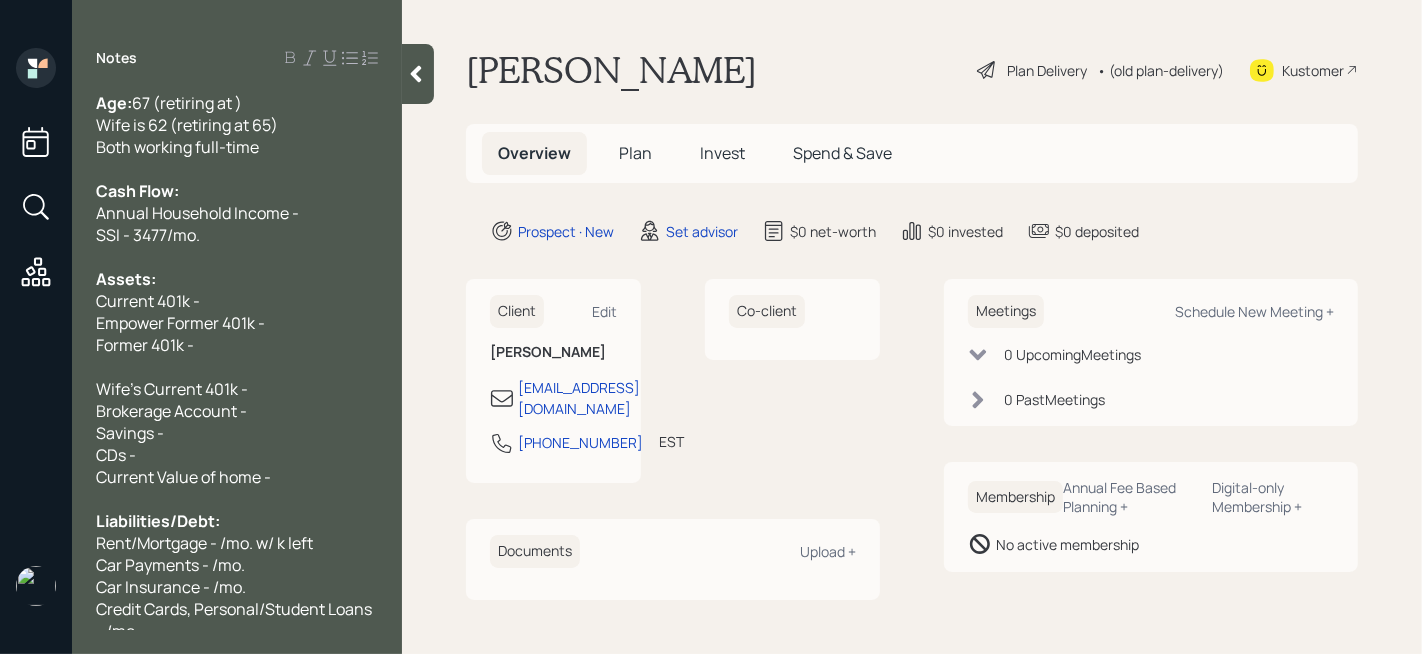click on "Empower Former 401k -" at bounding box center [237, 323] 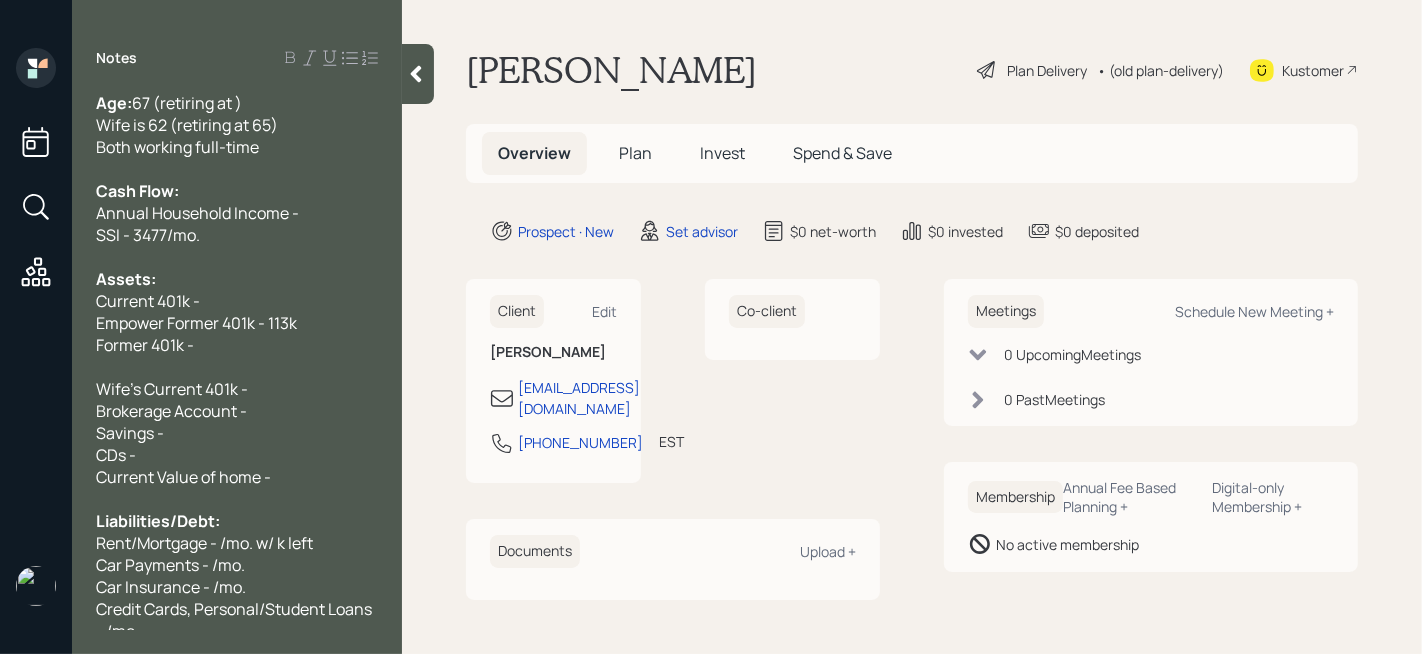 click on "Age:  [DEMOGRAPHIC_DATA] (retiring at ) Wife is 62 (retiring at 65) Both working full-time Cash Flow: Annual Household Income - SSI - 3477/mo. Assets: Current 401k - Empower Former 401k - 113k Former 401k - Wife's Current 401k -  Brokerage Account - Savings - CDs -  Current Value of home - Liabilities/Debt: Rent/Mortgage - /mo. w/ k left Car Payments - /mo. Car Insurance - /mo. Credit Cards, Personal/Student Loans - /mo." at bounding box center [237, 361] 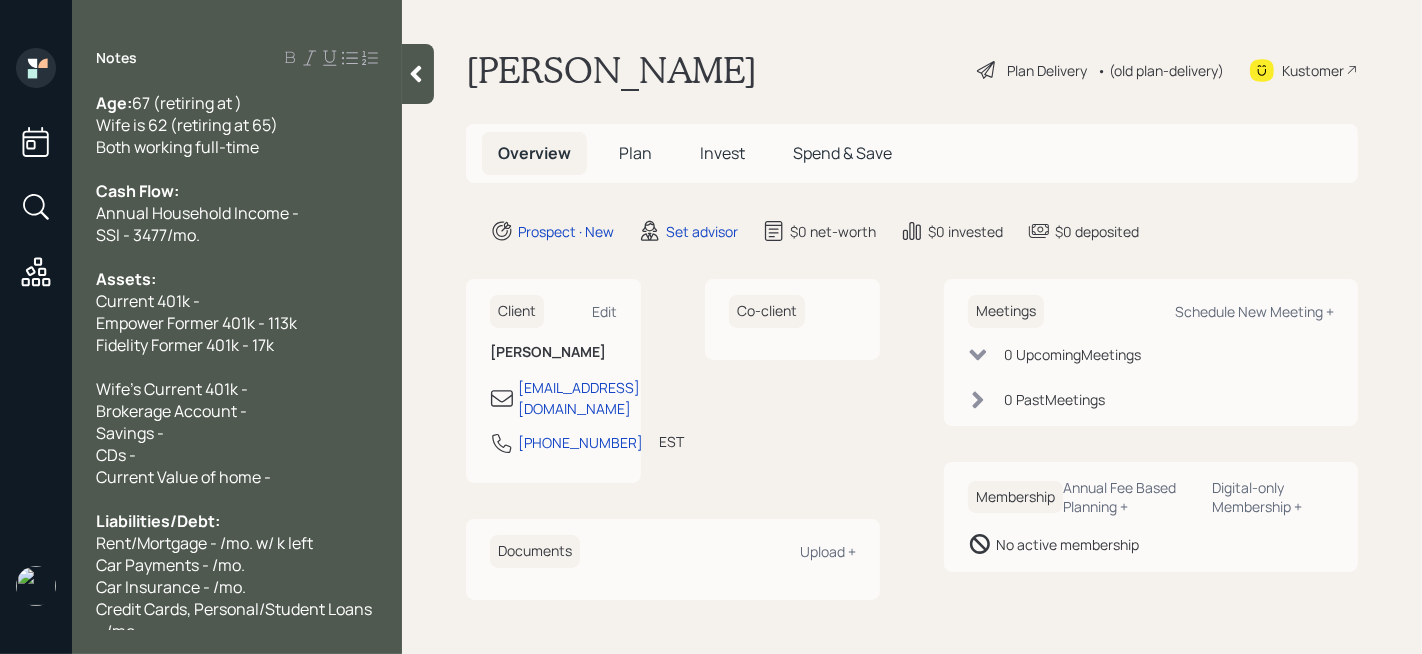 click on "Current 401k -" at bounding box center [237, 301] 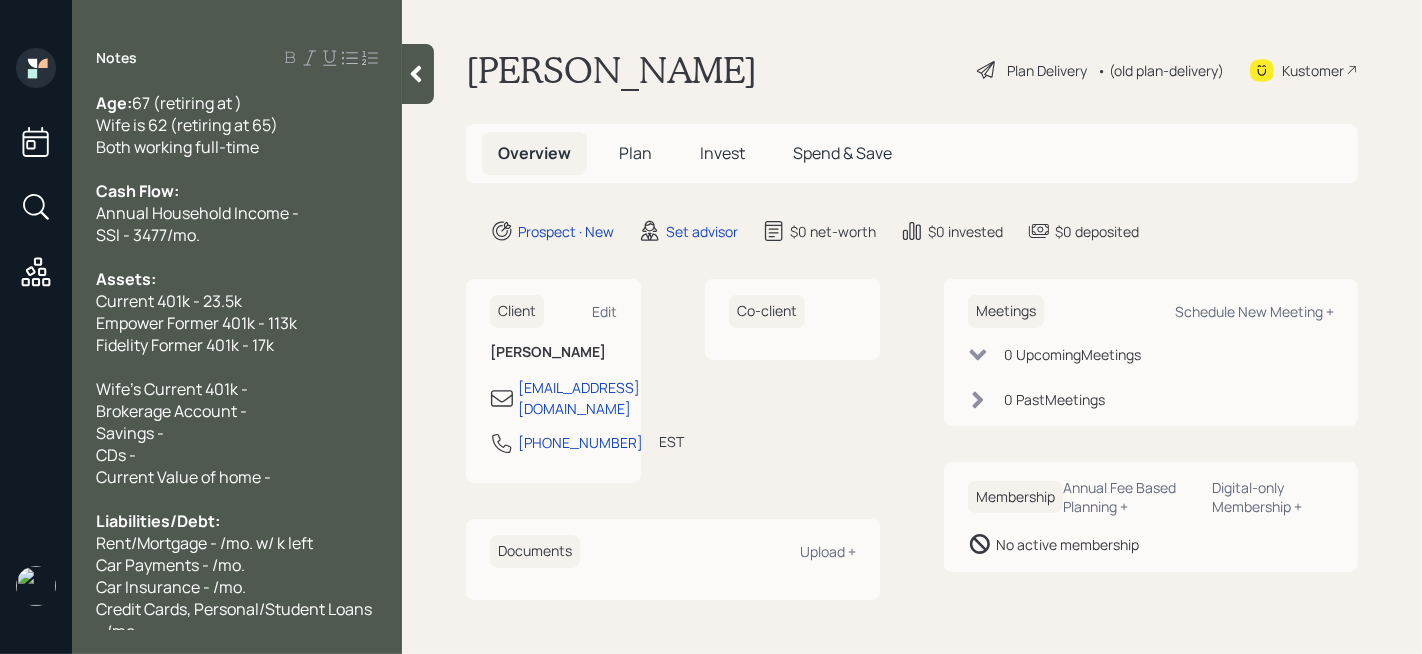 click on "Wife's Current 401k -" at bounding box center (237, 389) 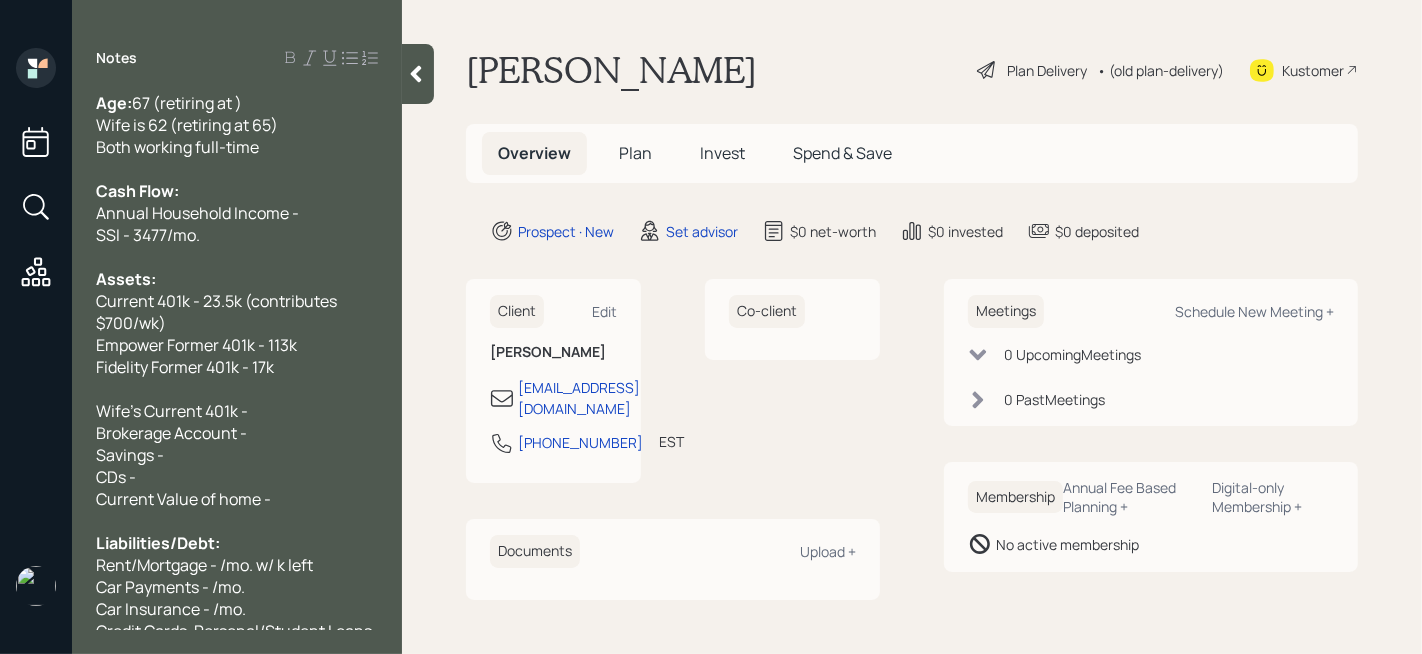 click on "Fidelity Former 401k - 17k" at bounding box center [237, 367] 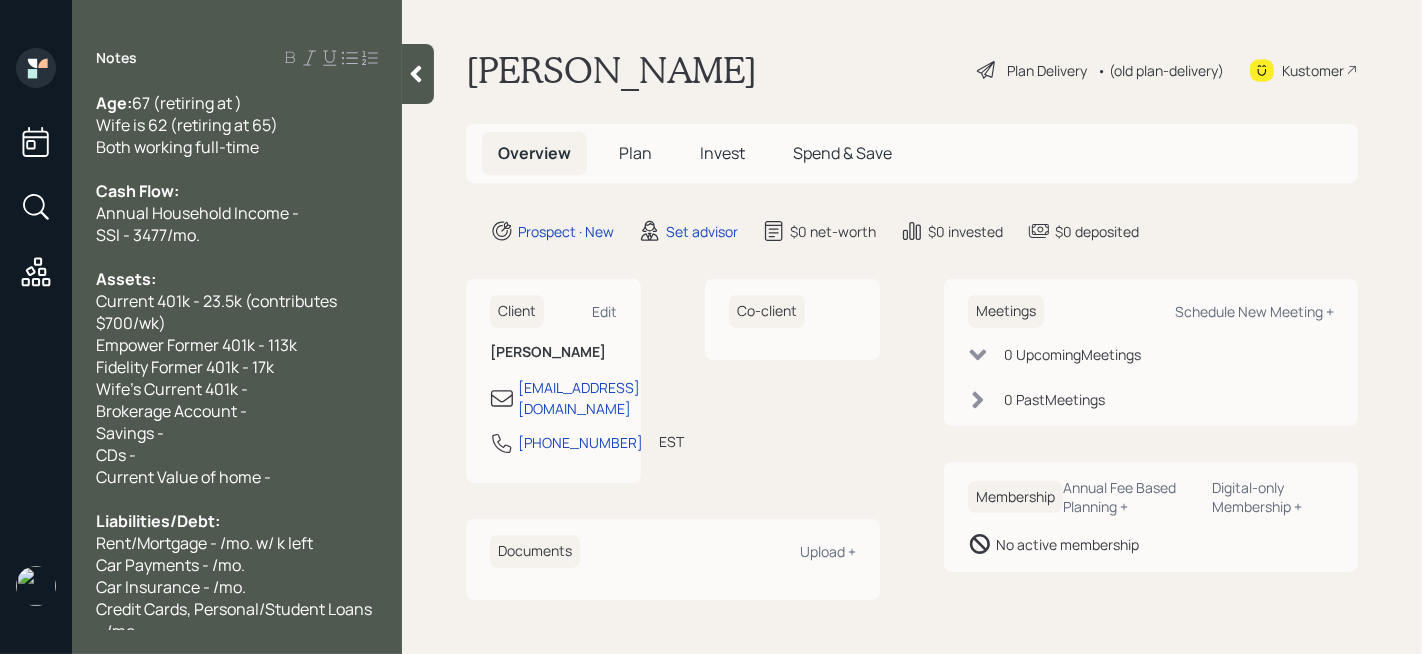 click on "Wife's Current 401k -" at bounding box center (237, 389) 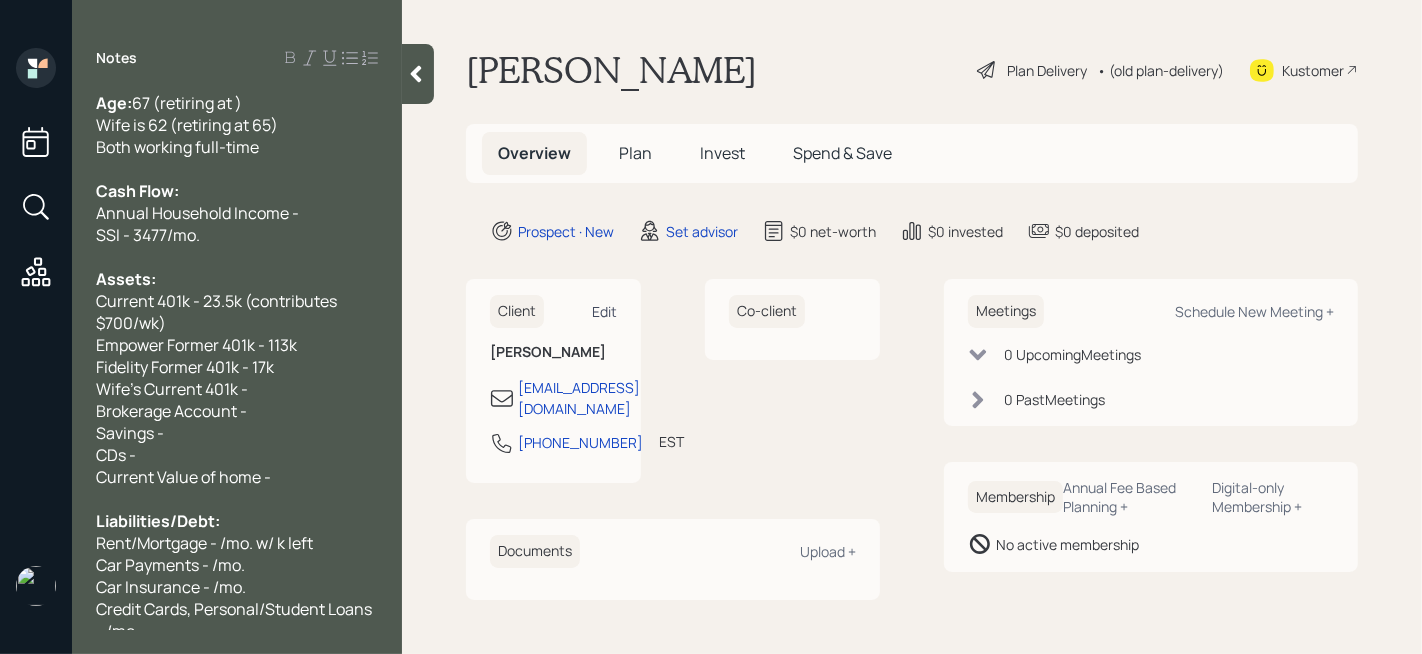 click on "Edit" at bounding box center (604, 311) 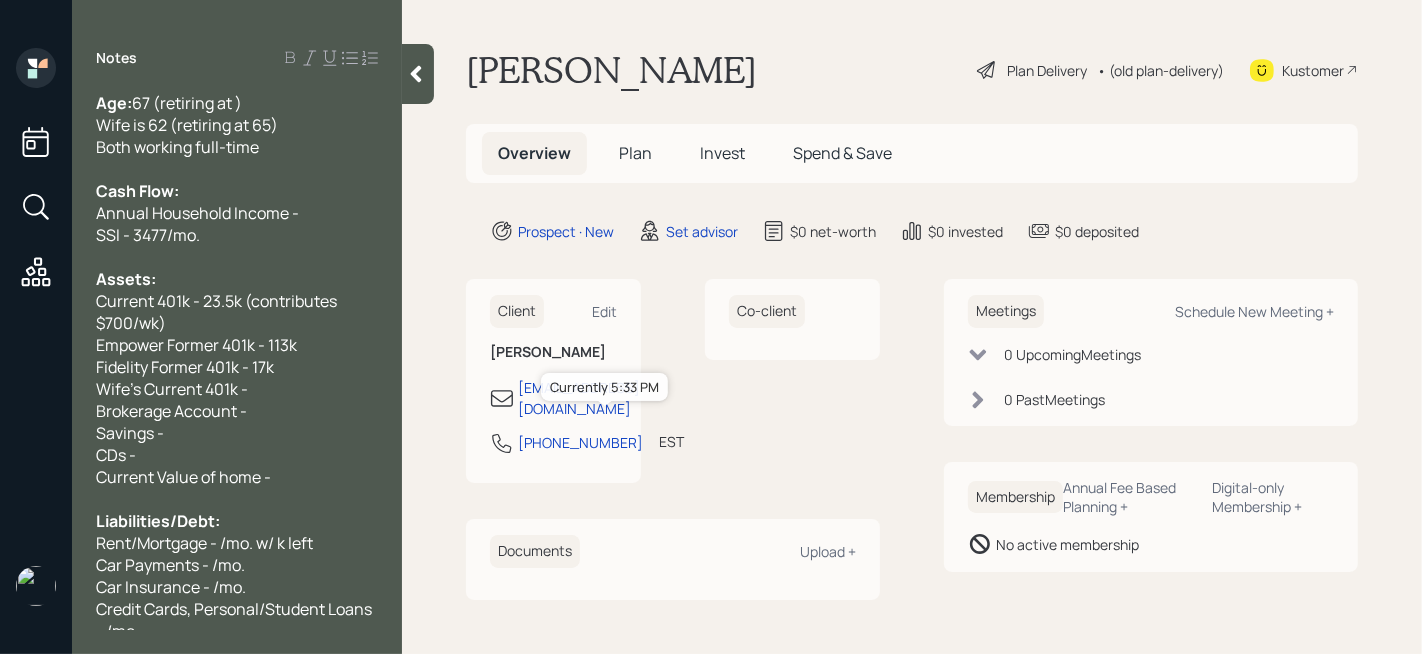 click on "EST" at bounding box center (671, 441) 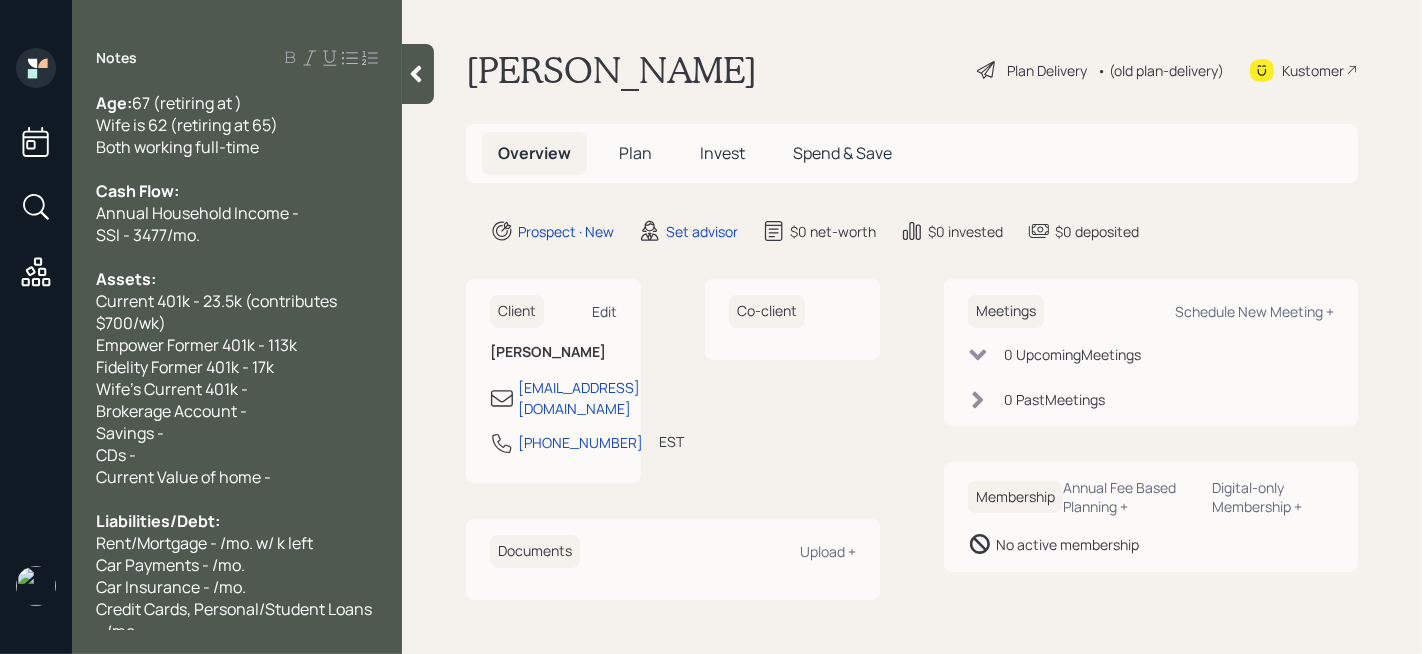 click on "Edit" at bounding box center (604, 311) 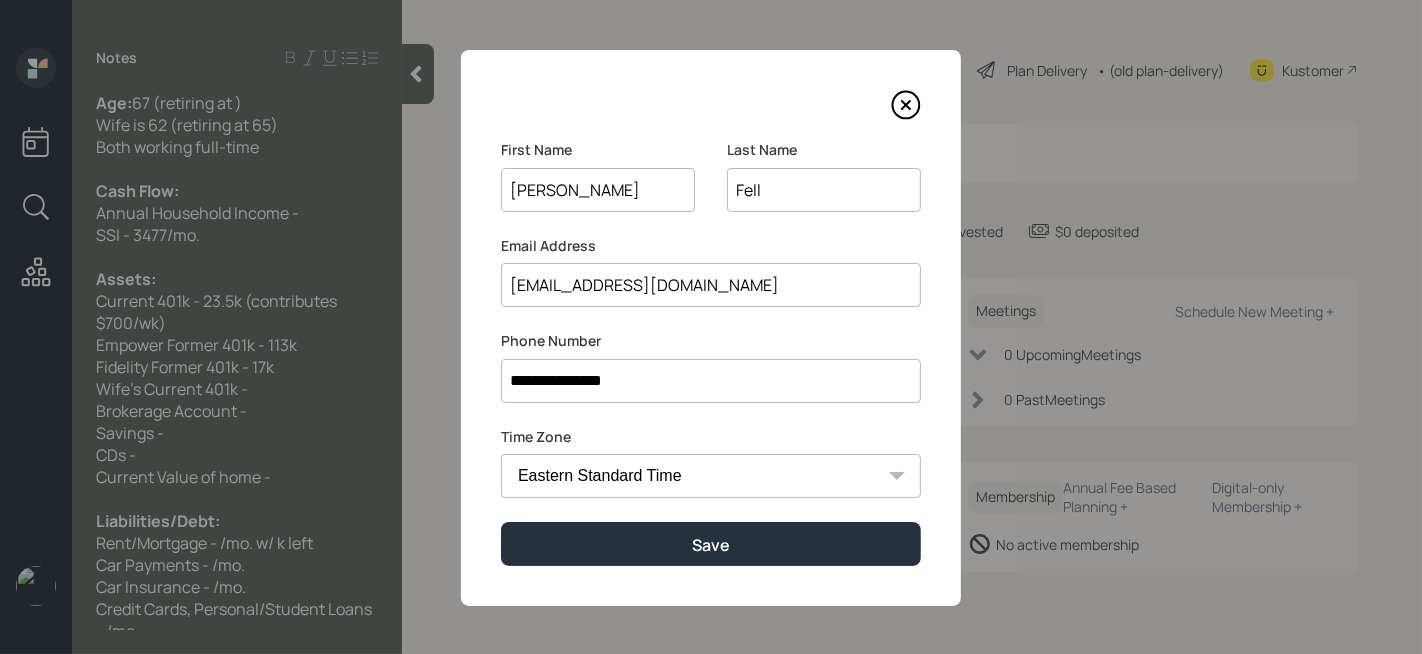 click on "**********" at bounding box center (711, 381) 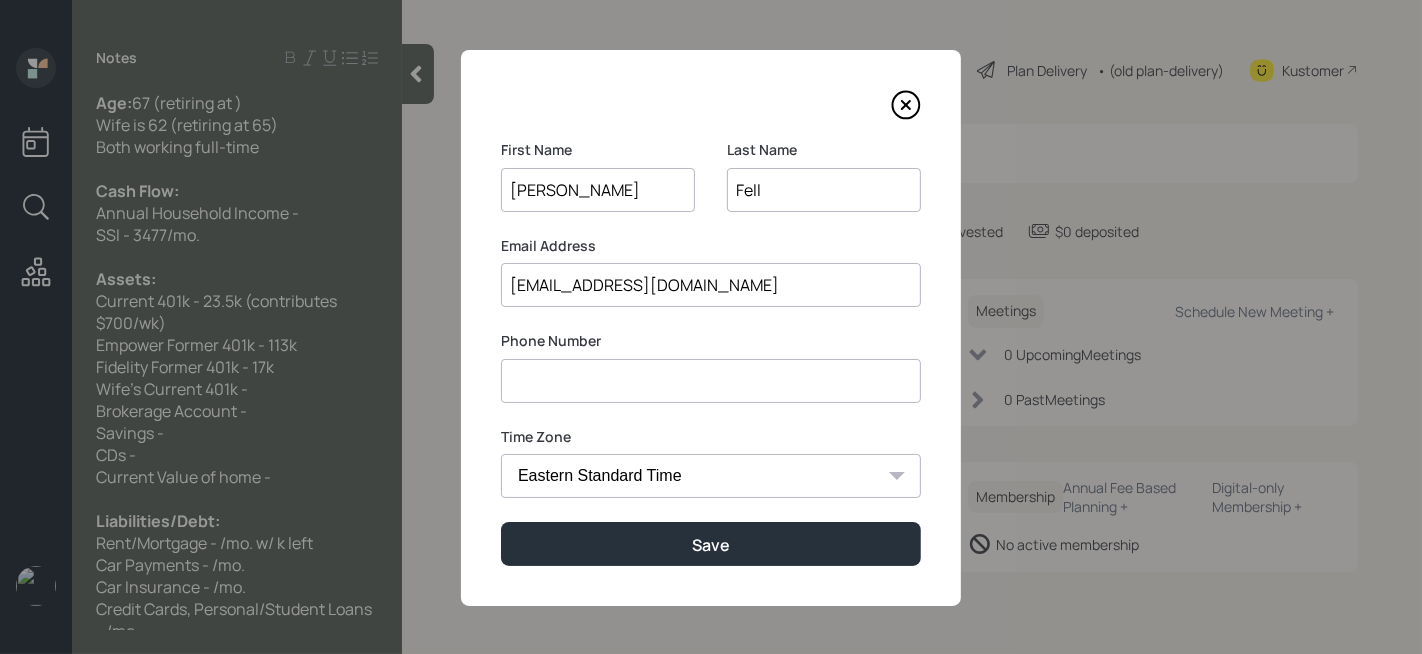 paste on "******" 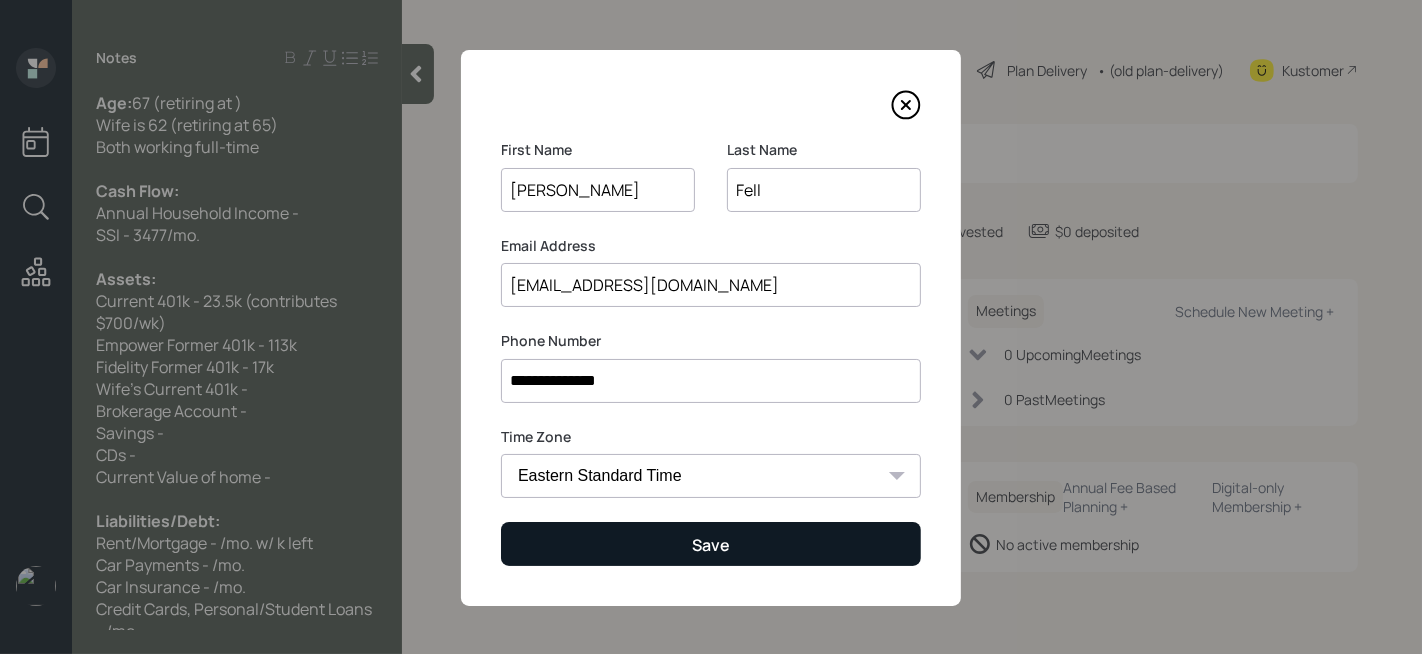 type on "**********" 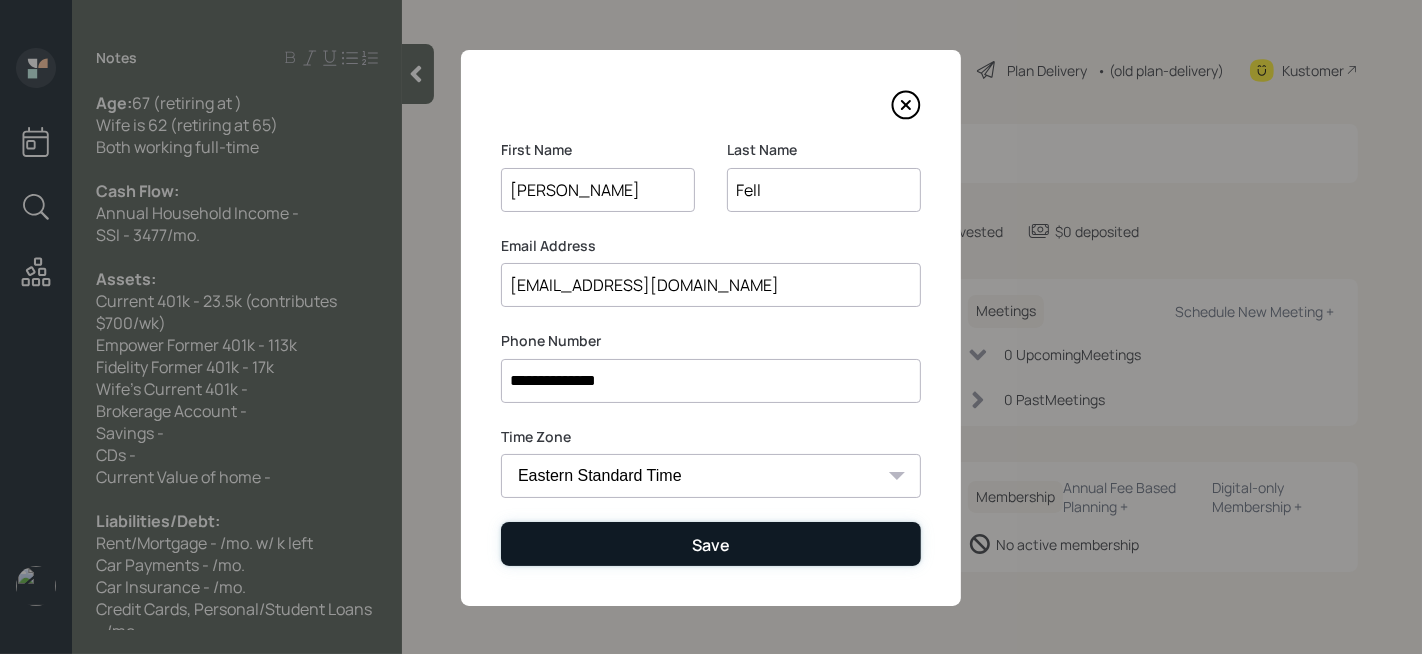click on "Save" at bounding box center [711, 543] 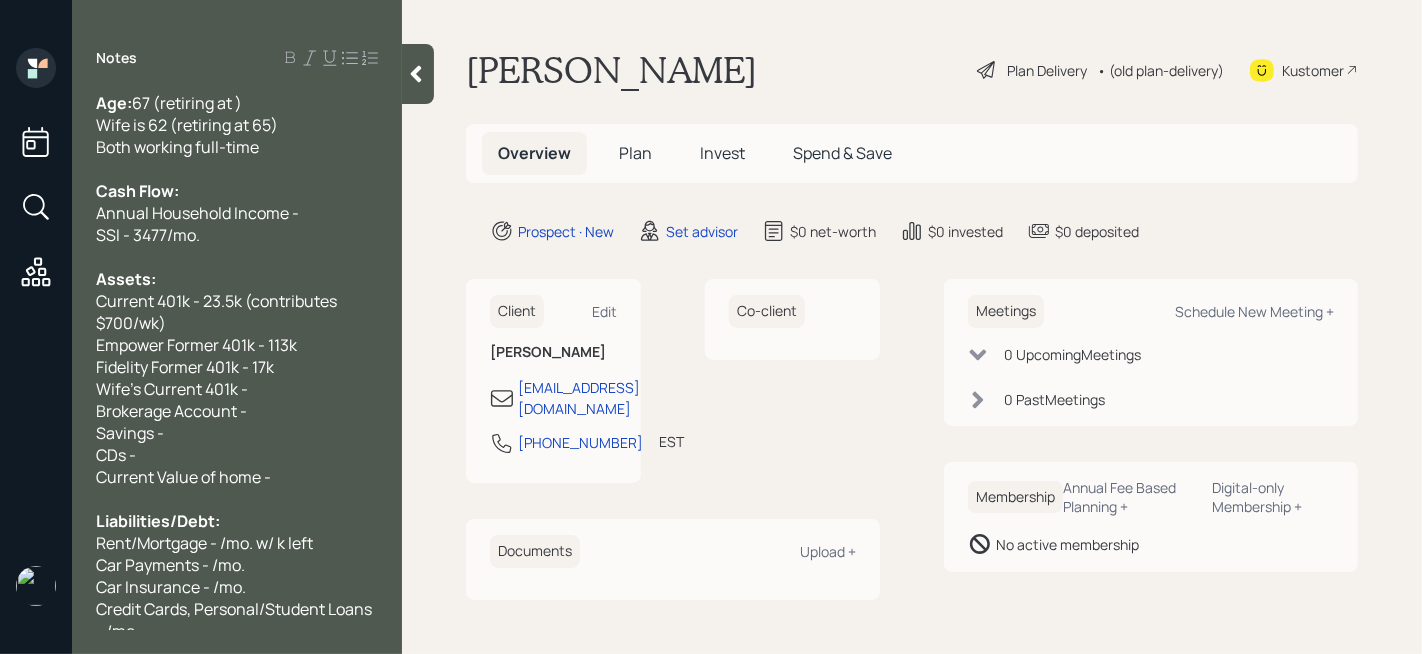 scroll, scrollTop: 61, scrollLeft: 0, axis: vertical 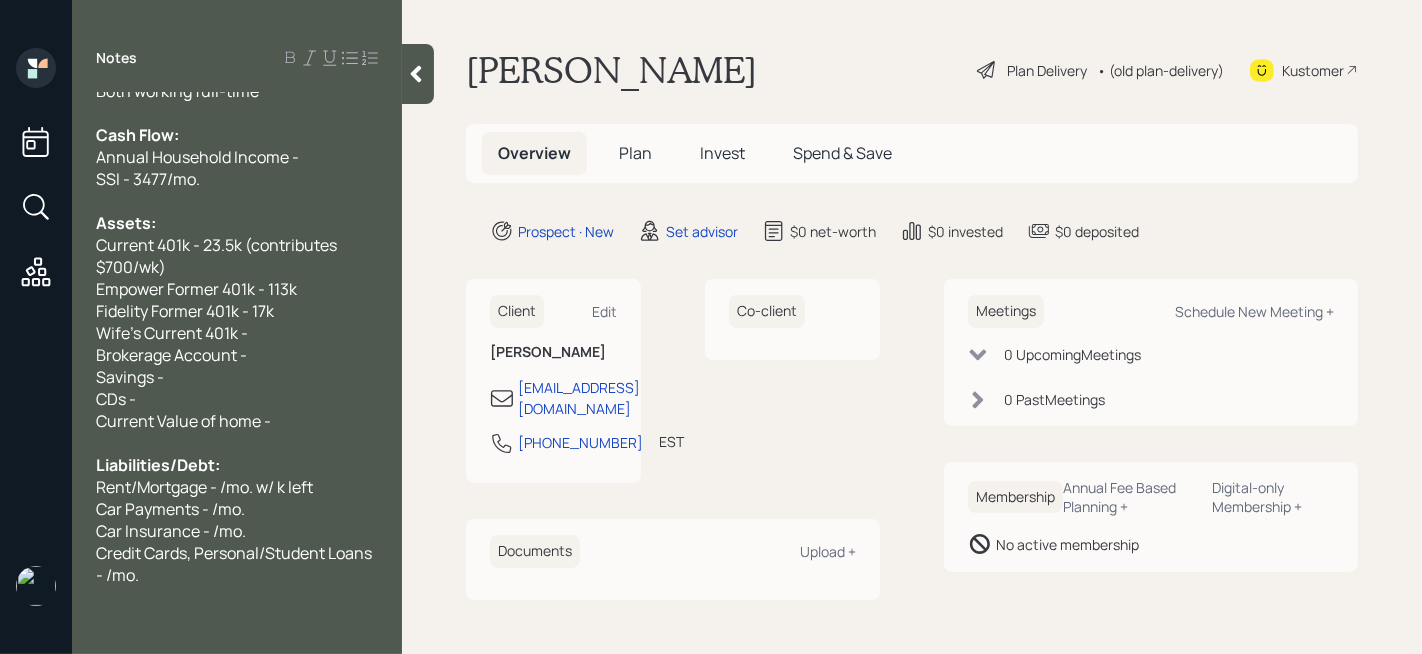 click at bounding box center [237, 597] 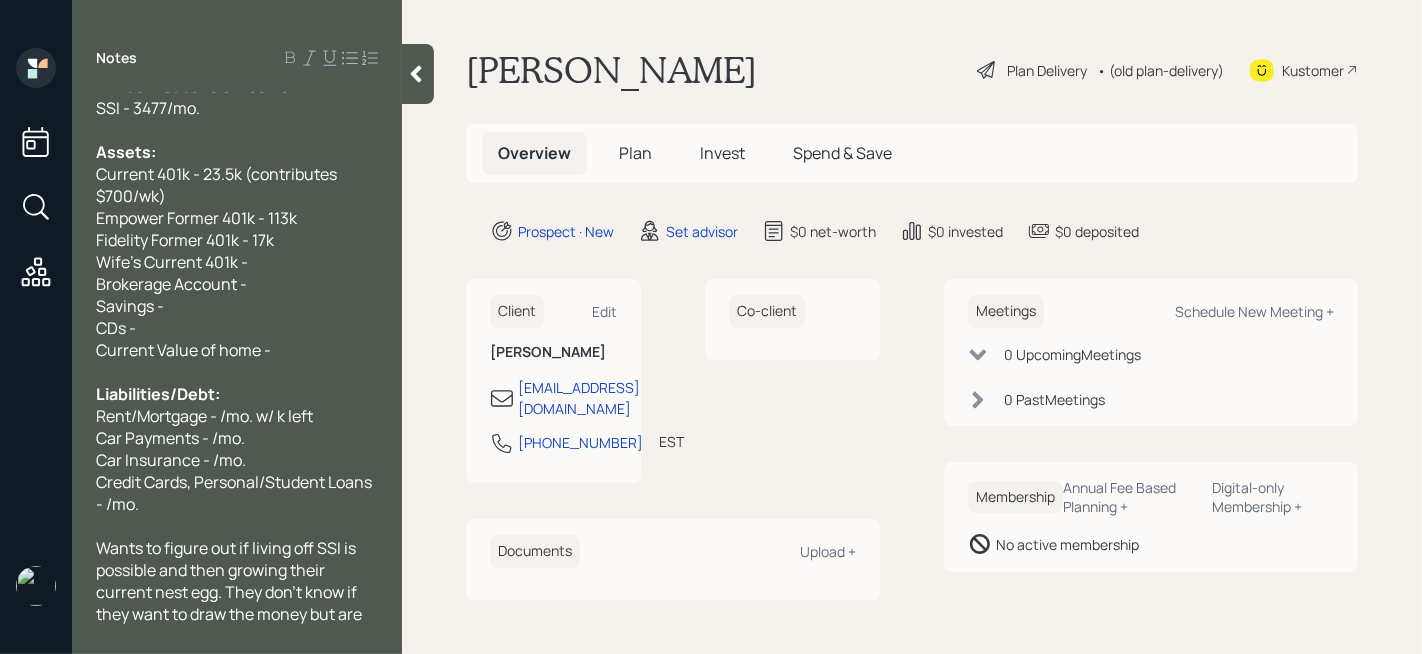 scroll, scrollTop: 150, scrollLeft: 0, axis: vertical 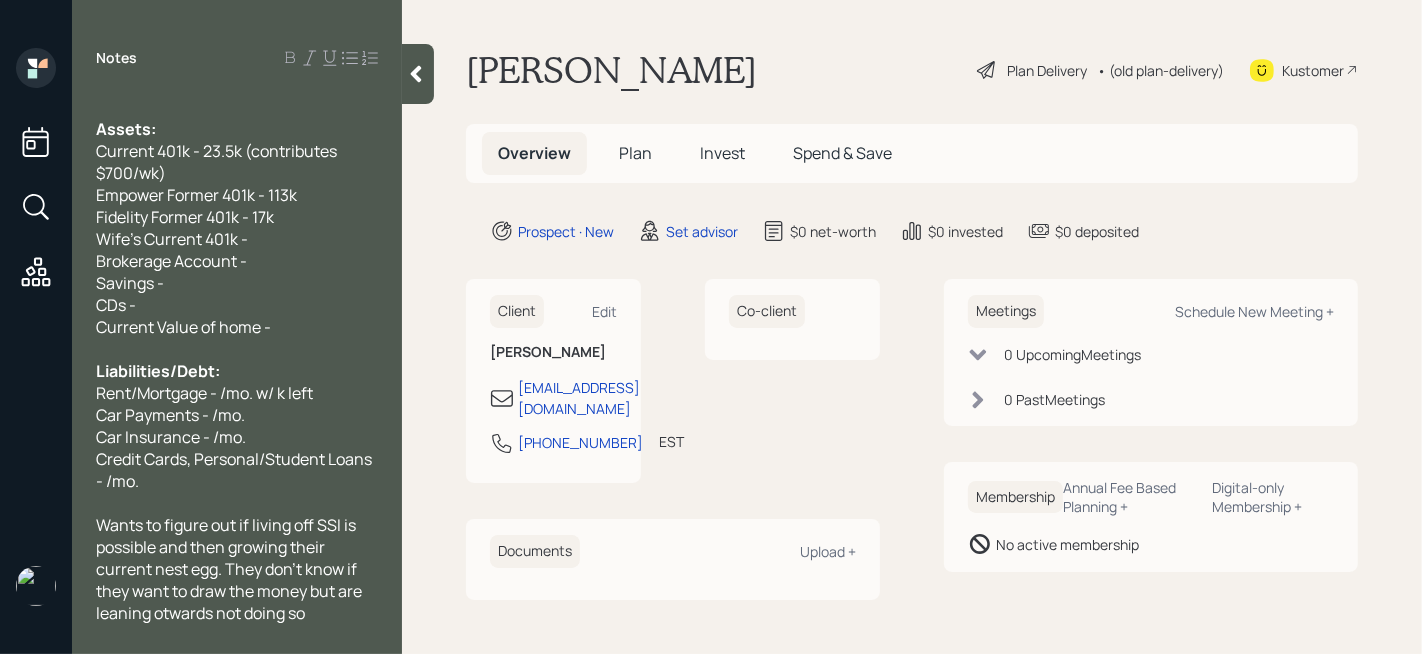 click on "Wants to figure out if living off SSI is possible and then growing their current nest egg. They don't know if they want to draw the money but are leaning otwards not doing so" at bounding box center (230, 569) 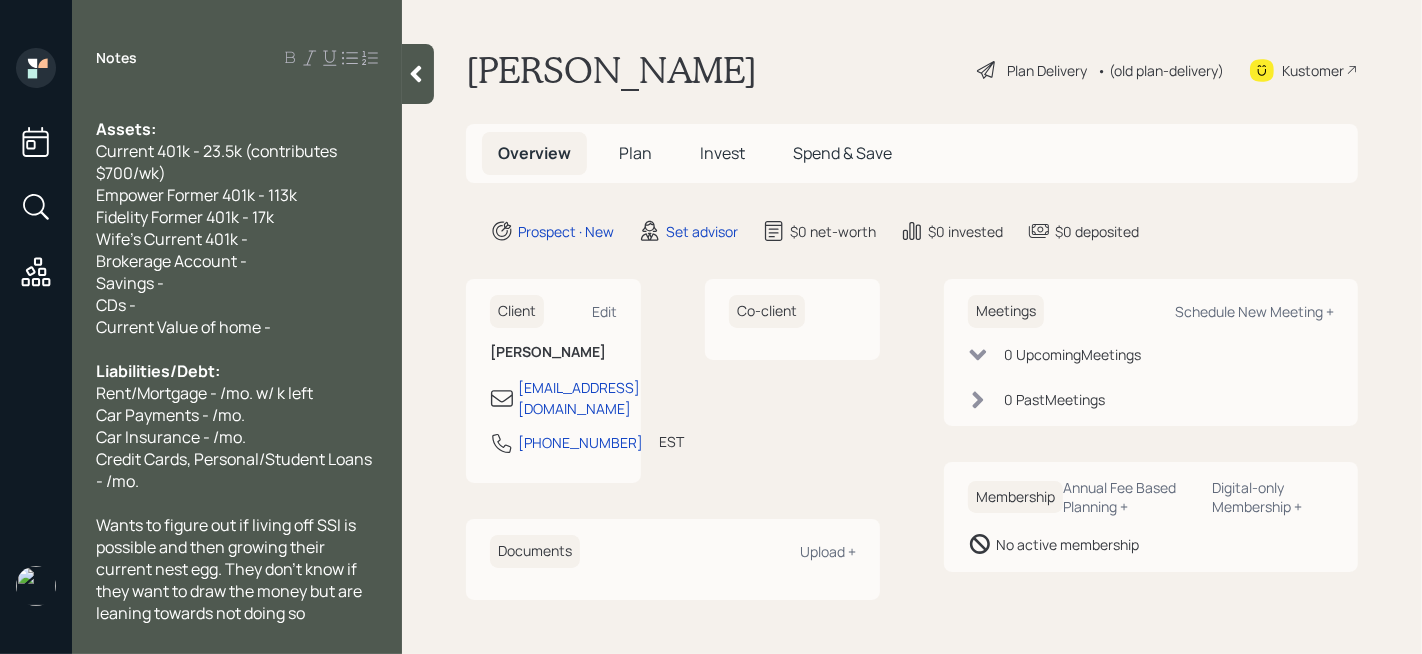 click on "Wants to figure out if living off SSI is possible and then growing their current nest egg. They don't know if they want to draw the money but are leaning towards not doing so" at bounding box center (237, 569) 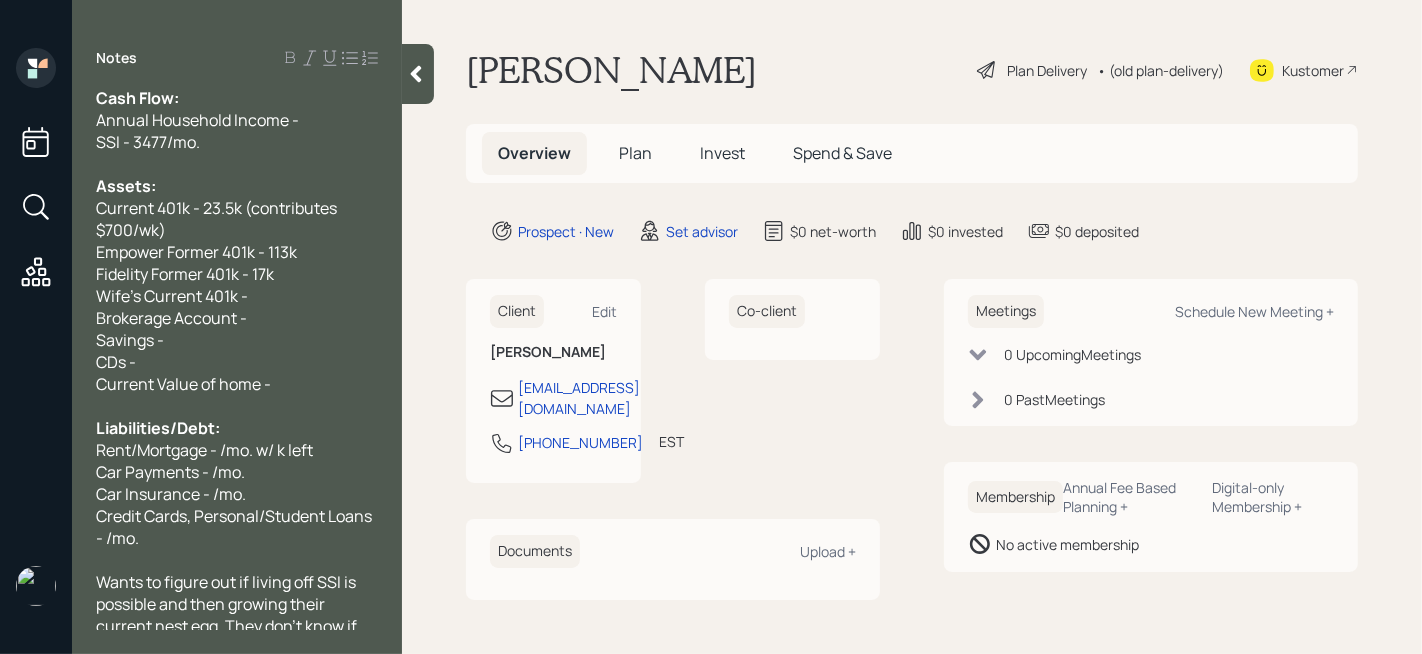 scroll, scrollTop: 0, scrollLeft: 0, axis: both 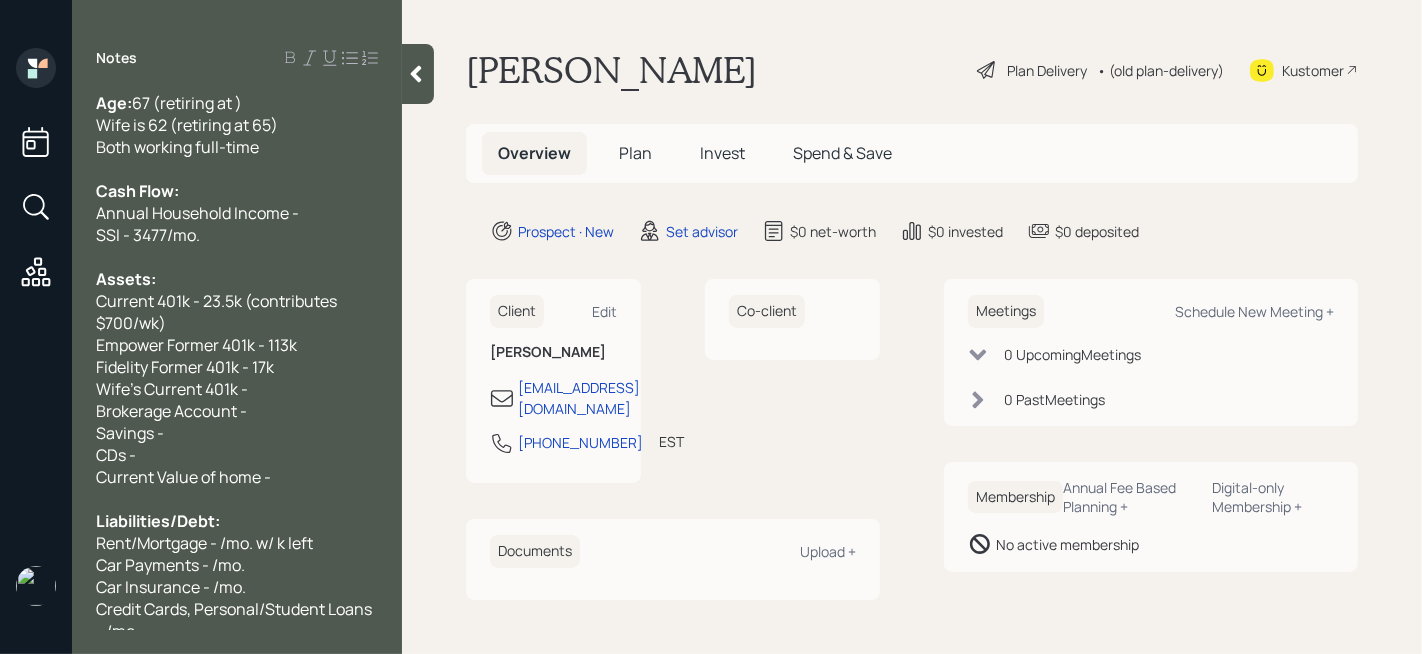 click on "Cash Flow:" at bounding box center (237, 191) 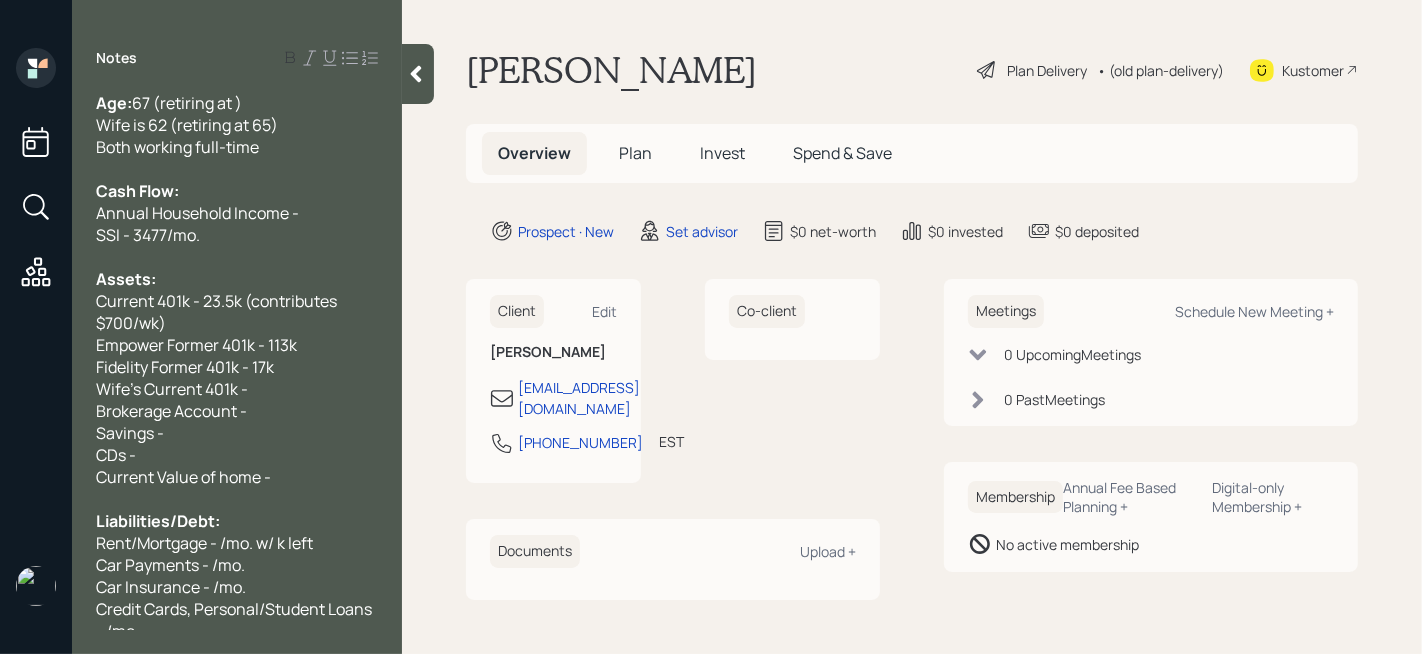click on "SSI - 3477/mo." at bounding box center (237, 235) 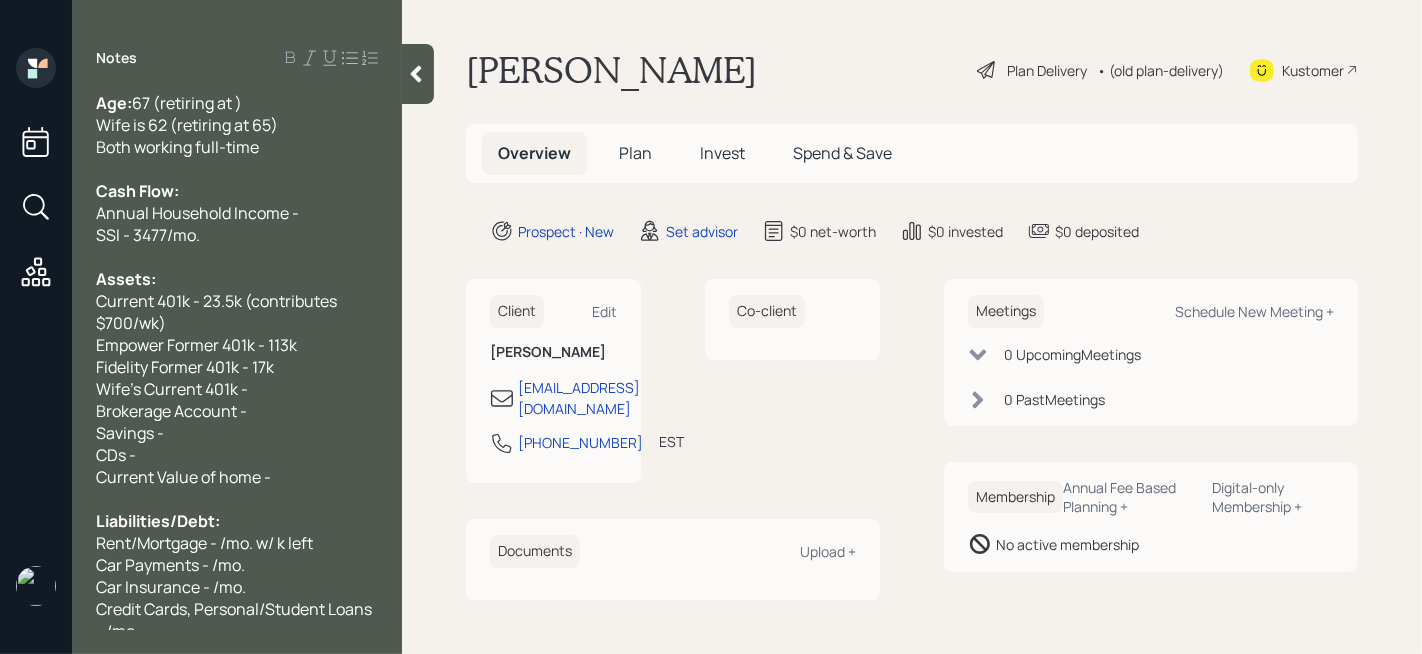 click on "SSI - 3477/mo." at bounding box center [237, 235] 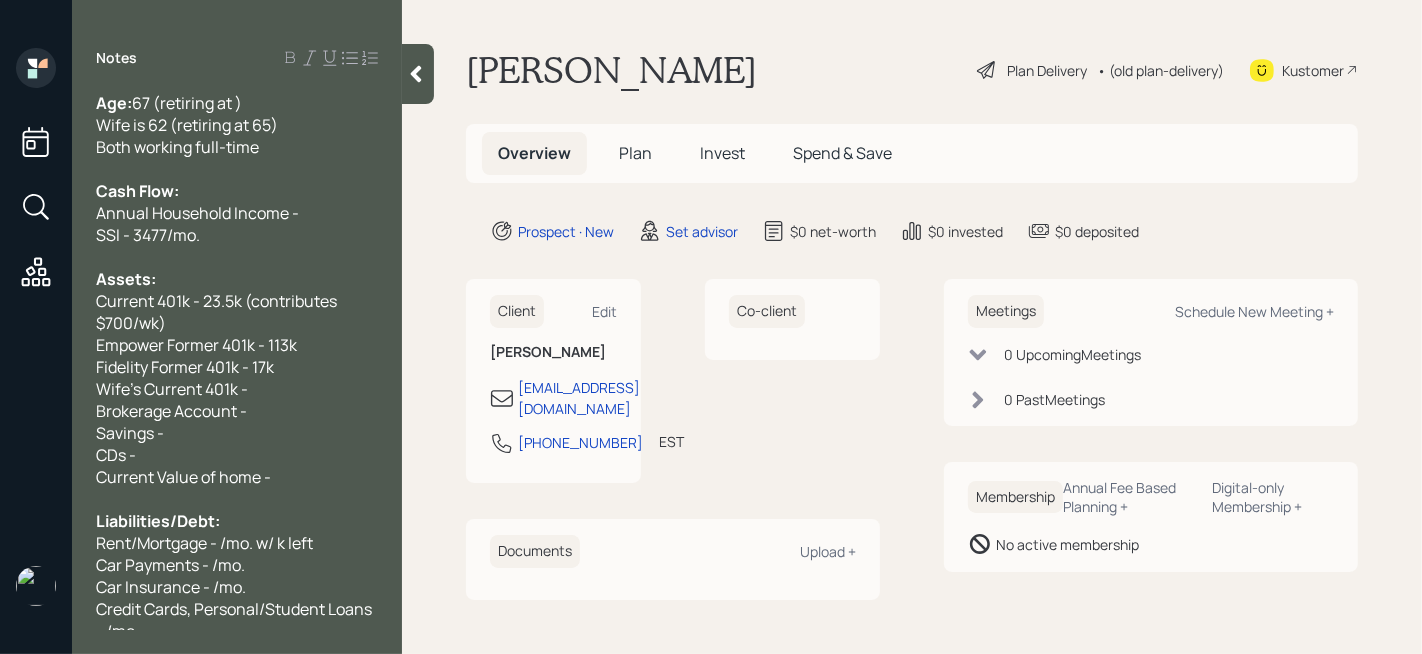click on "Annual Household Income -" at bounding box center (237, 213) 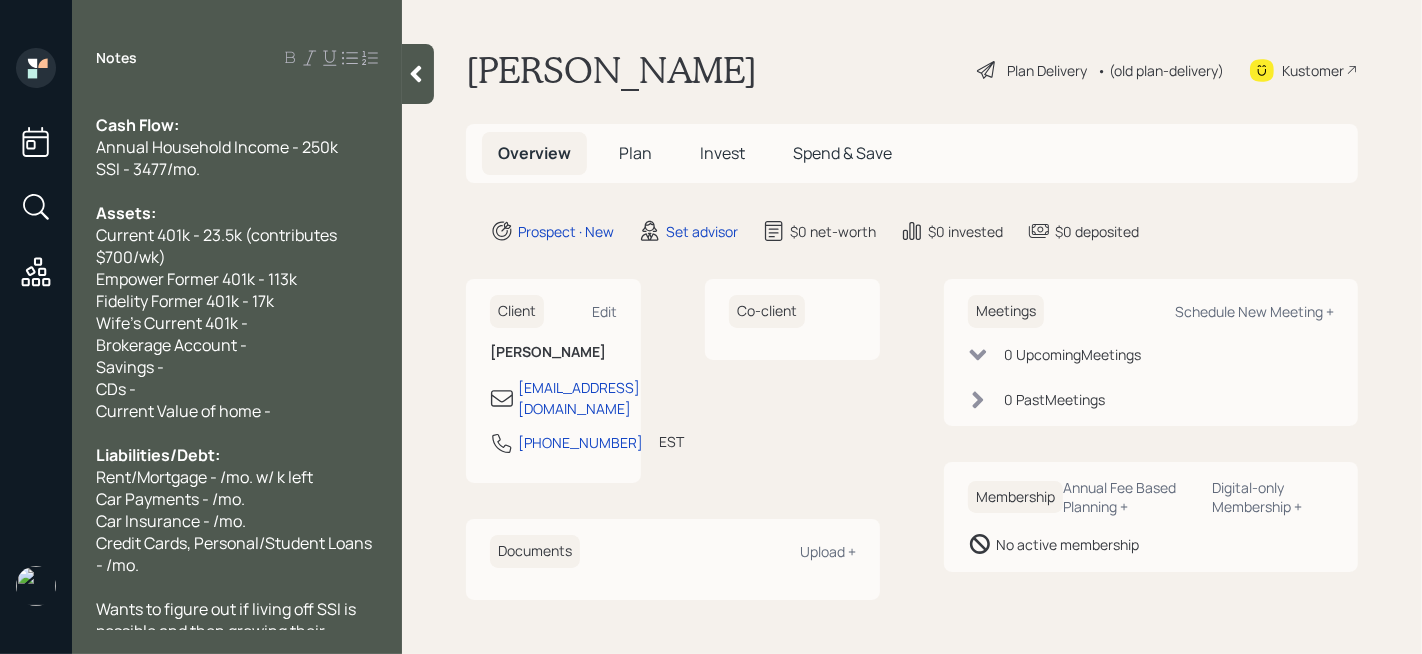 scroll, scrollTop: 71, scrollLeft: 0, axis: vertical 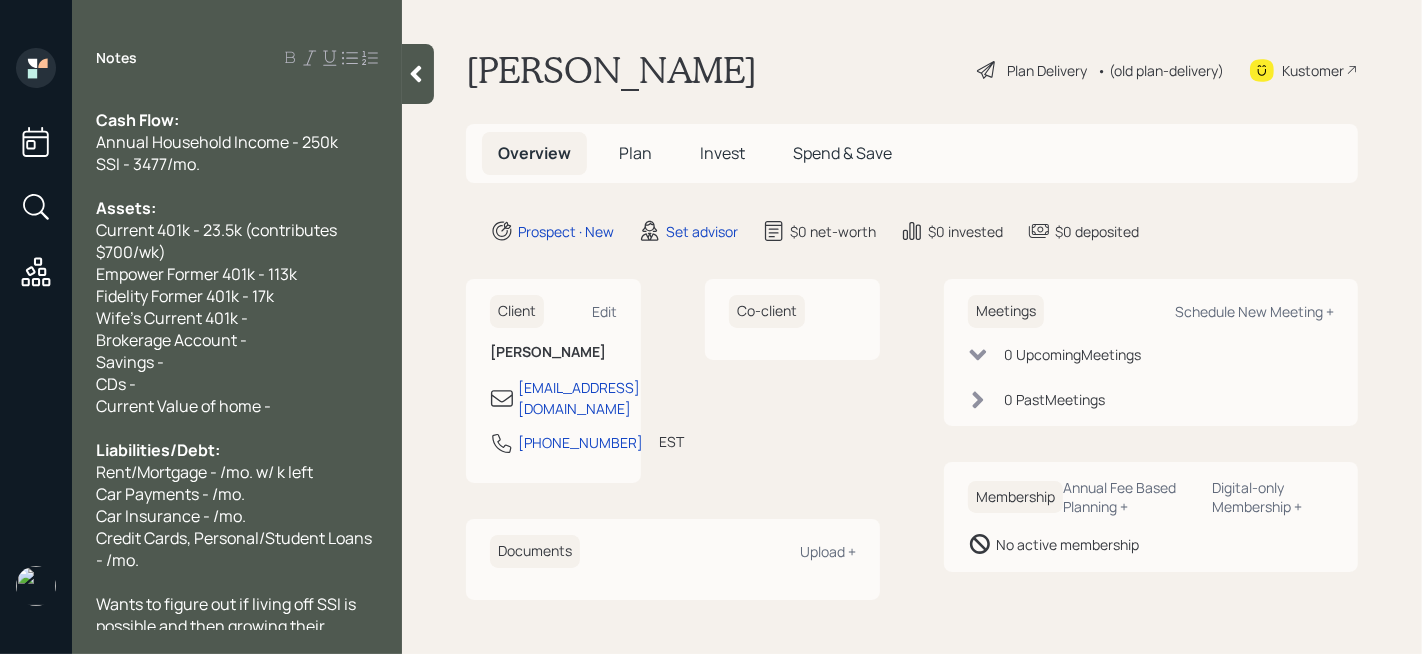 click on "Brokerage Account -" at bounding box center [237, 340] 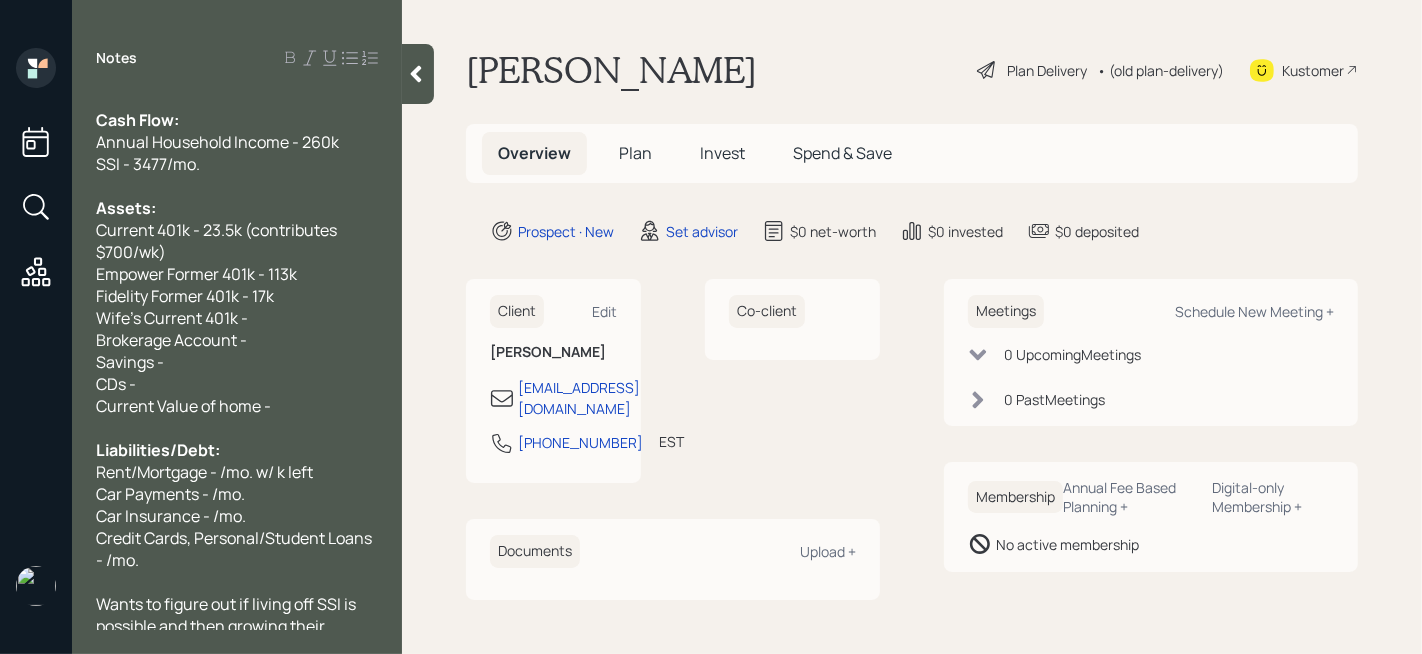 click on "Fidelity Former 401k - 17k" at bounding box center [237, 296] 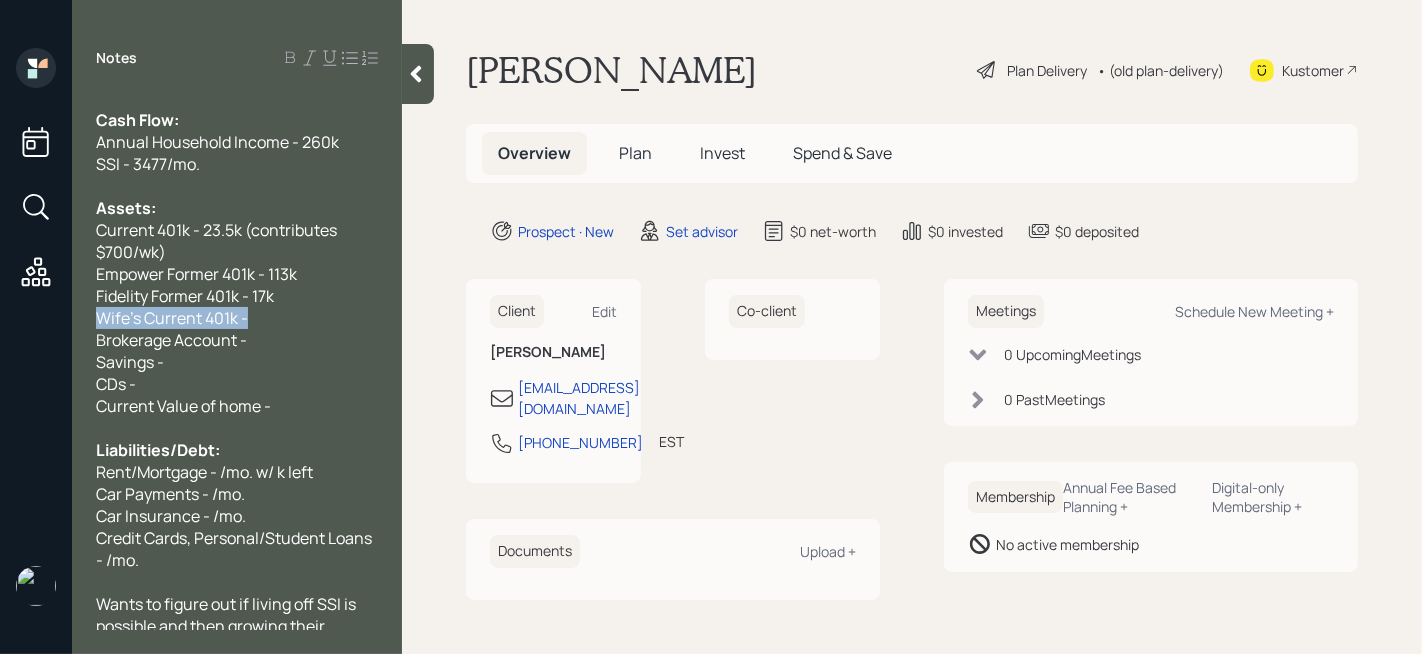 drag, startPoint x: 294, startPoint y: 325, endPoint x: 30, endPoint y: 325, distance: 264 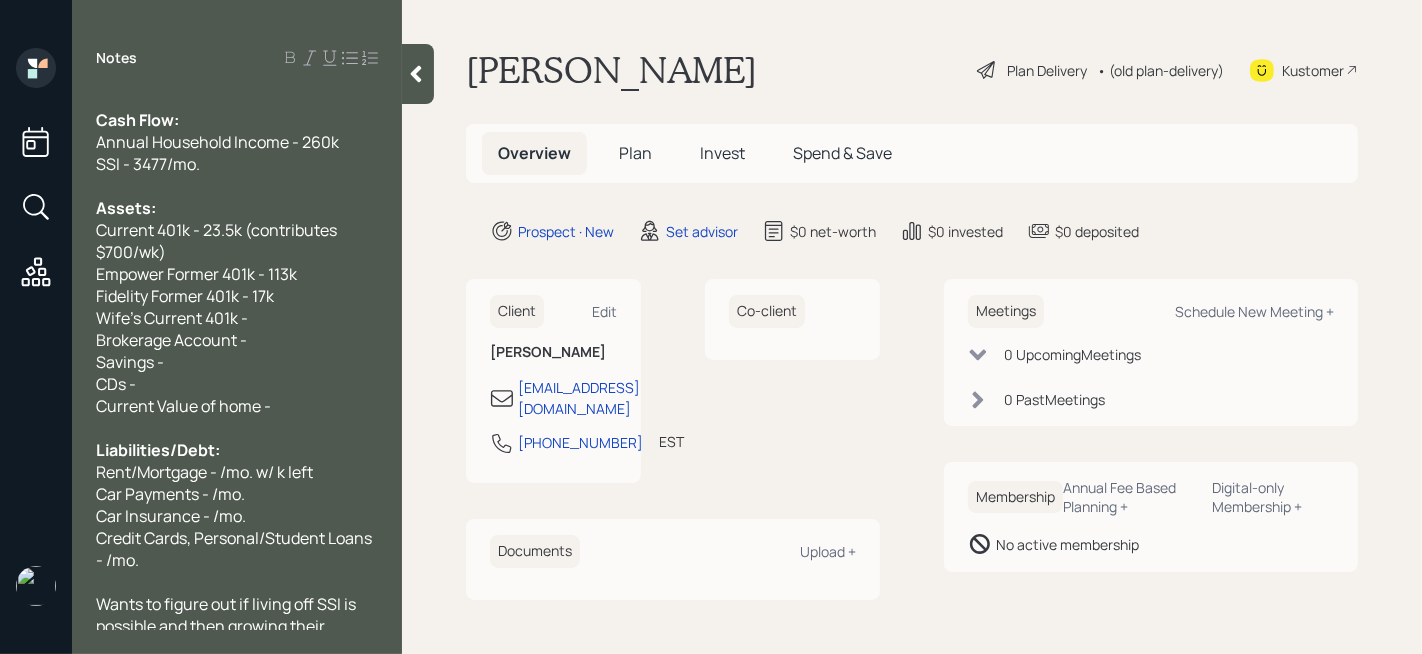 click on "Wife's Current 401k -" at bounding box center [172, 318] 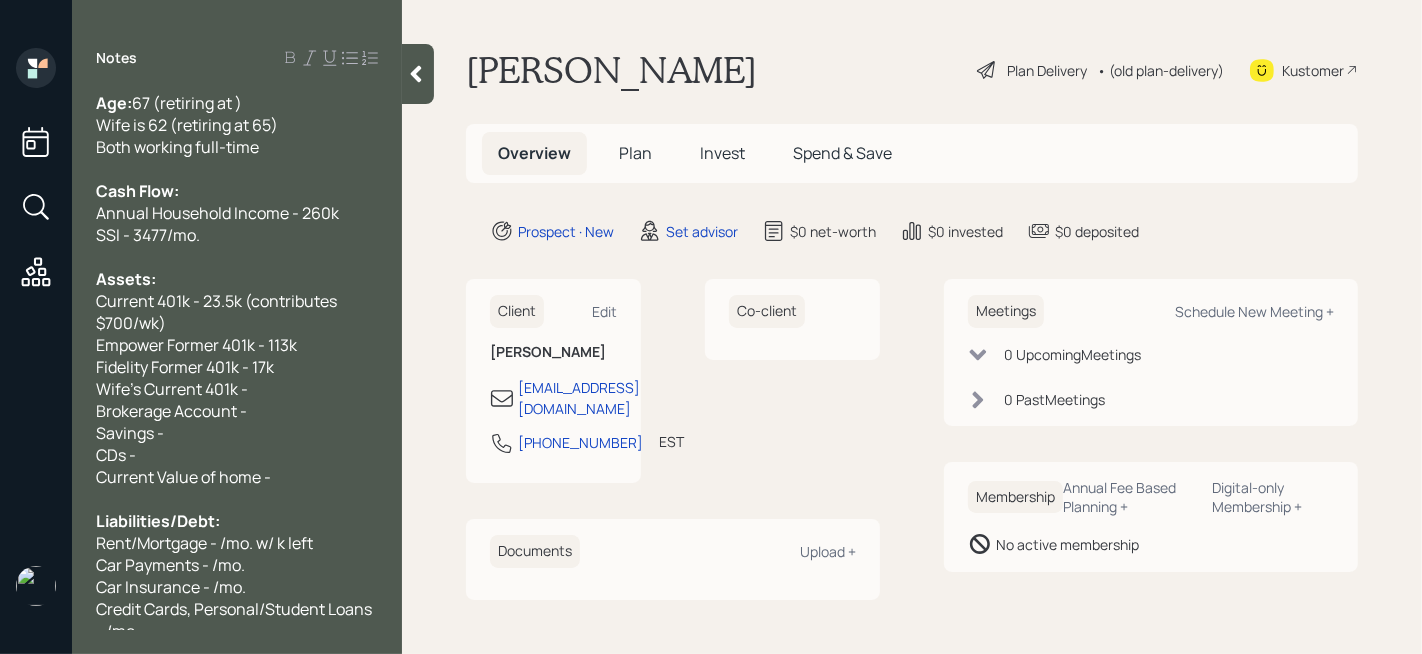 click on "SSI - 3477/mo." at bounding box center [237, 235] 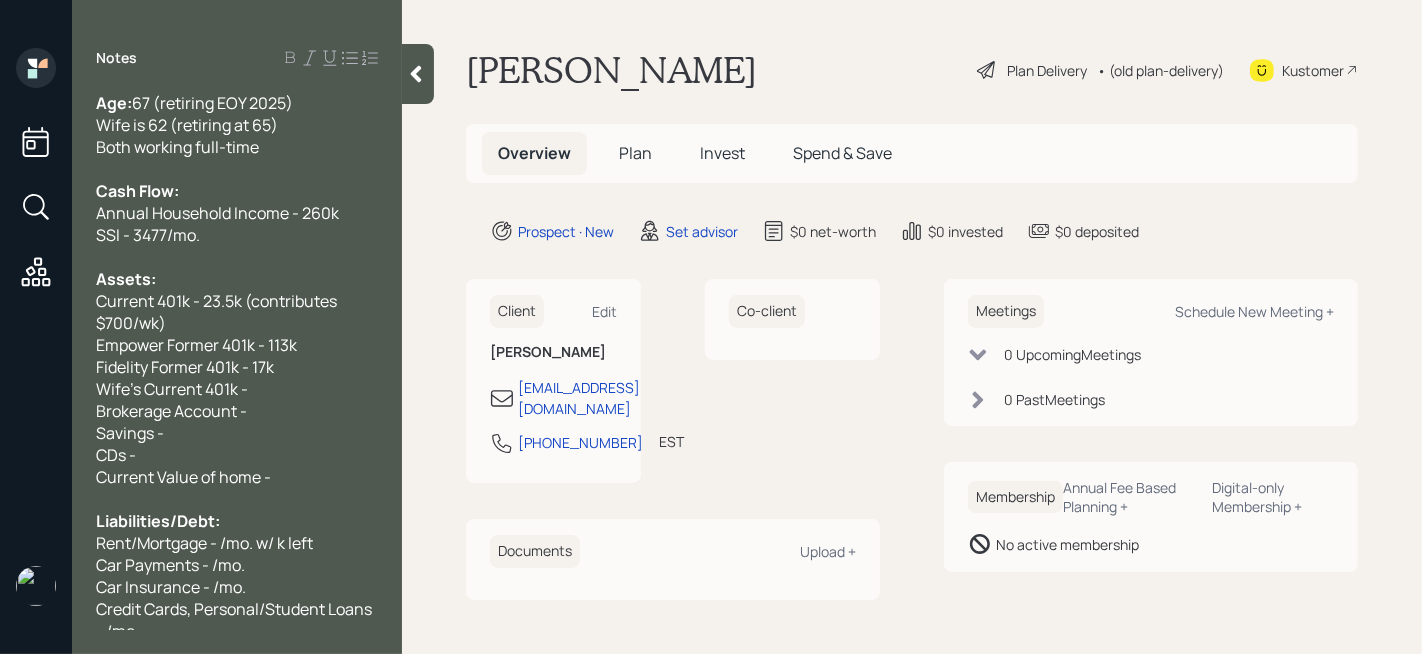 click on "Wife is 62 (retiring at 65)" at bounding box center [187, 125] 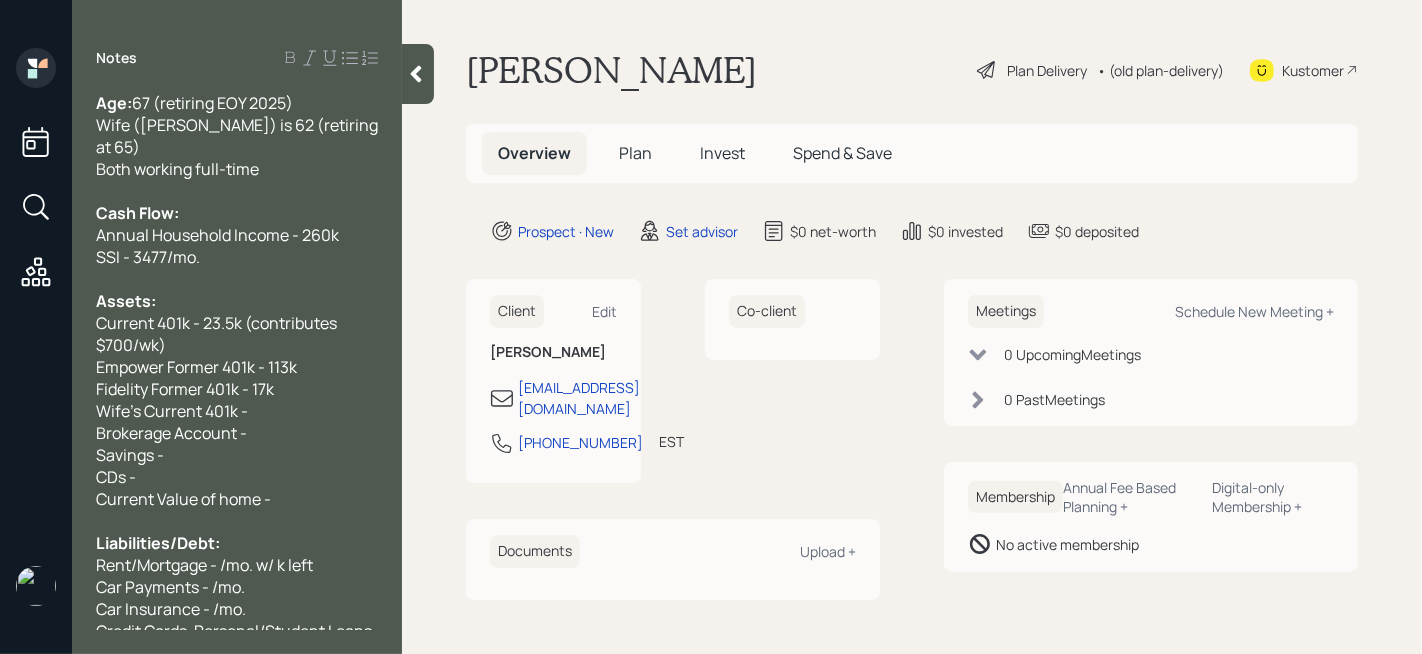 click on "Wife ([PERSON_NAME]) is 62 (retiring at 65)" at bounding box center [238, 136] 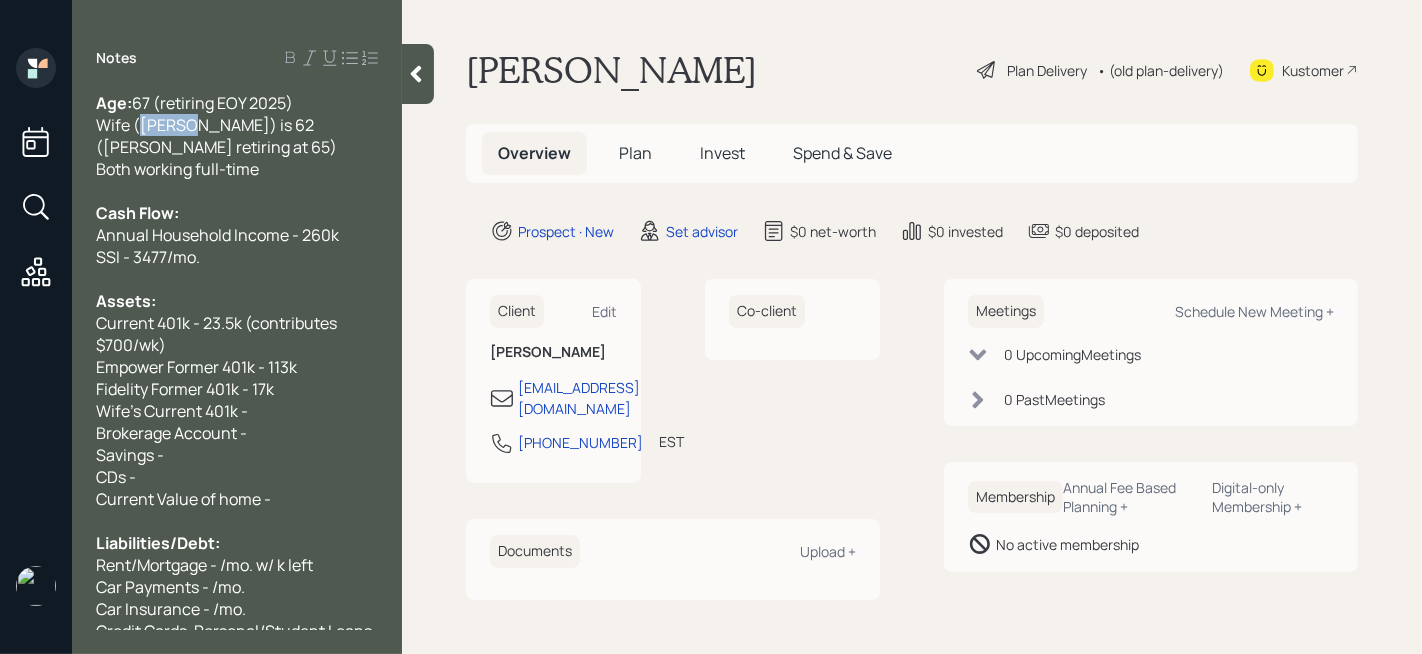 drag, startPoint x: 182, startPoint y: 131, endPoint x: 139, endPoint y: 131, distance: 43 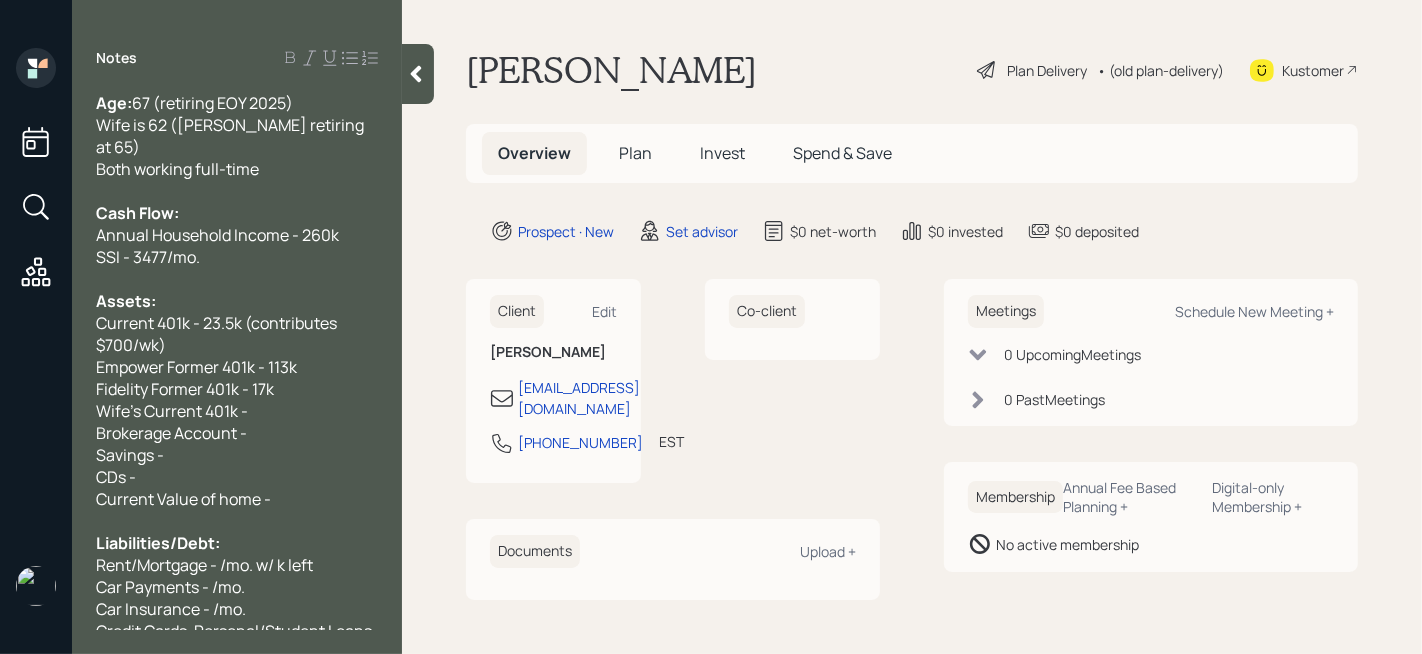click on "Both working full-time" at bounding box center [237, 169] 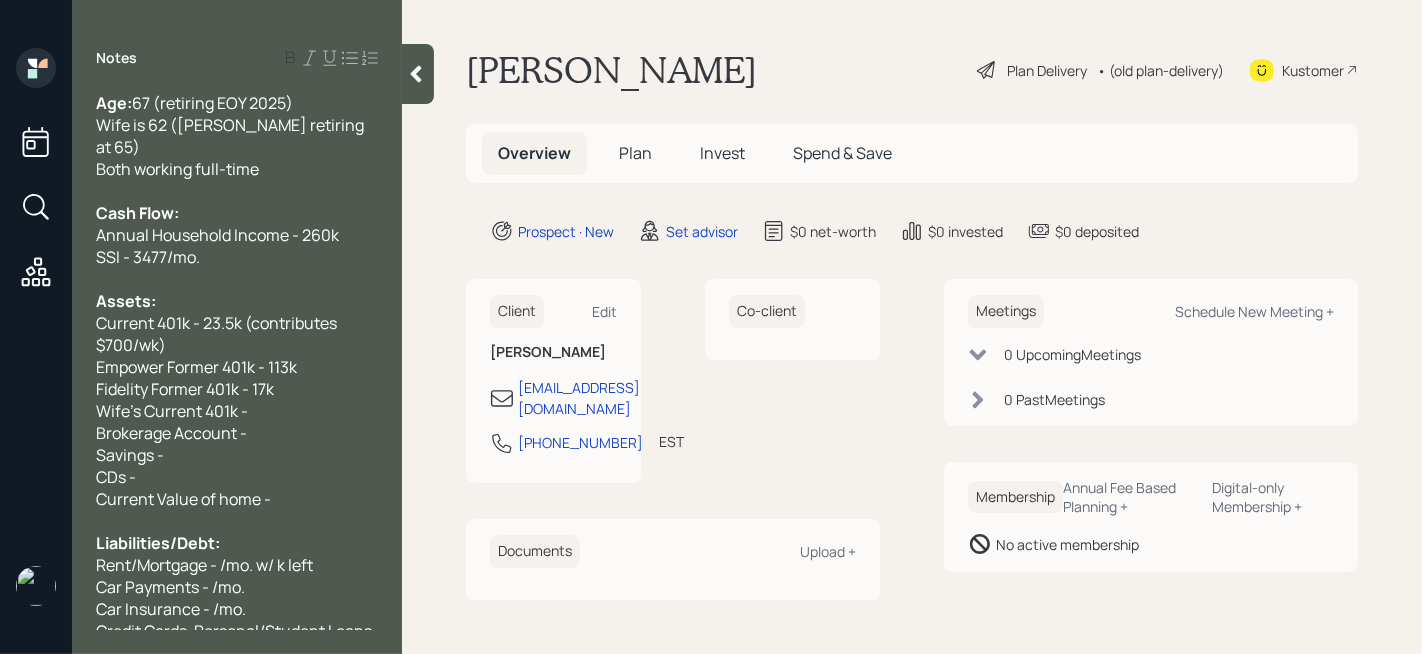 click on "Annual Household Income - 260k" at bounding box center [217, 235] 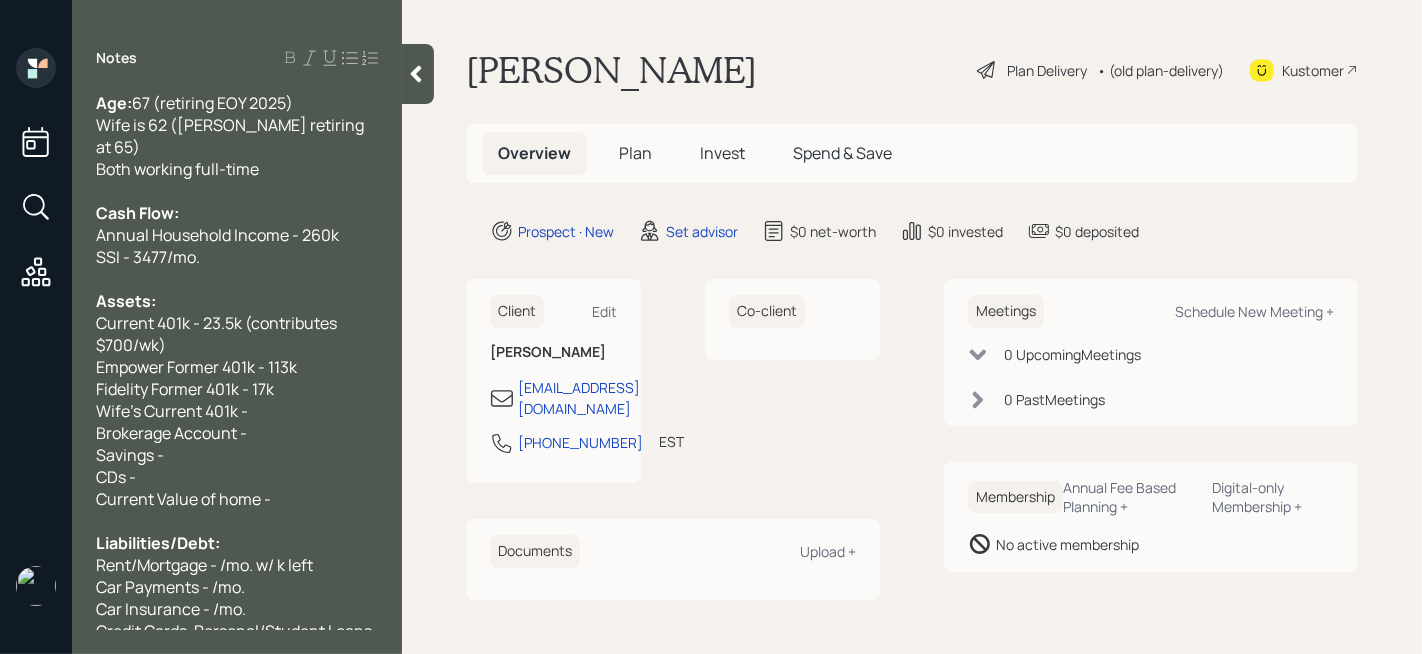 click on "Wife's Current 401k -" at bounding box center (237, 411) 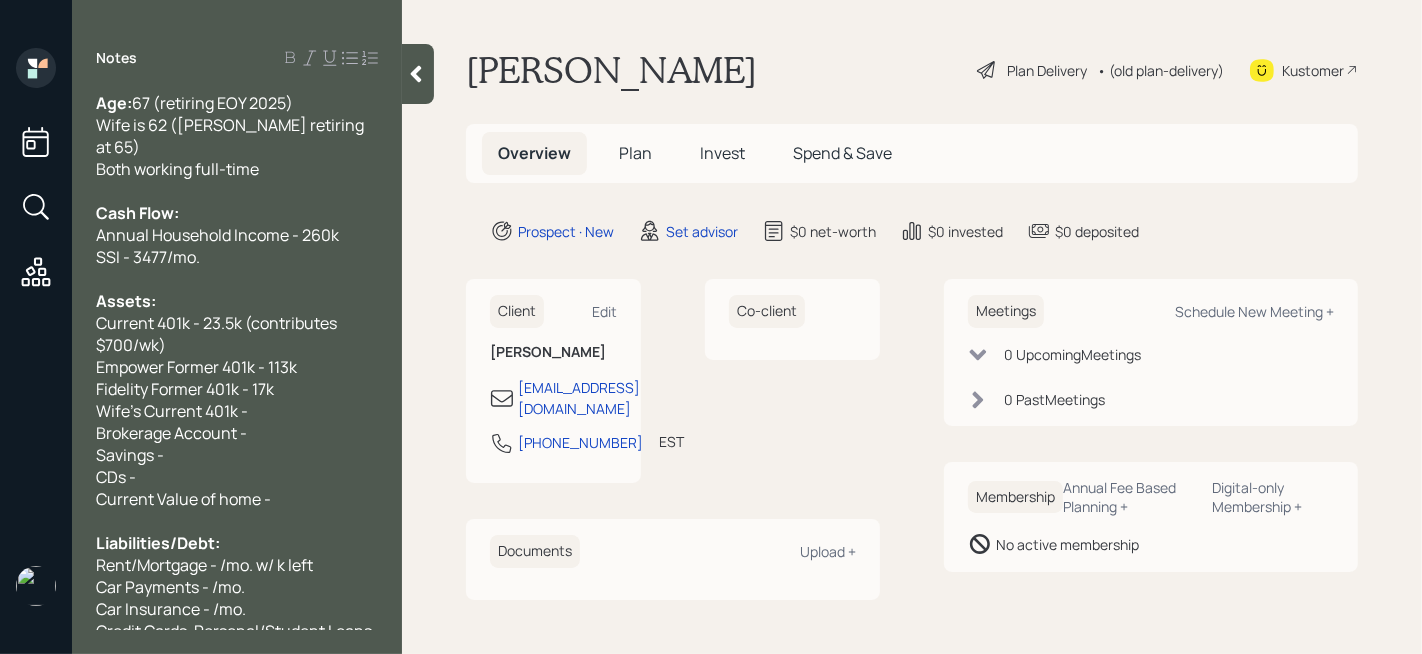 drag, startPoint x: 273, startPoint y: 398, endPoint x: 41, endPoint y: 398, distance: 232 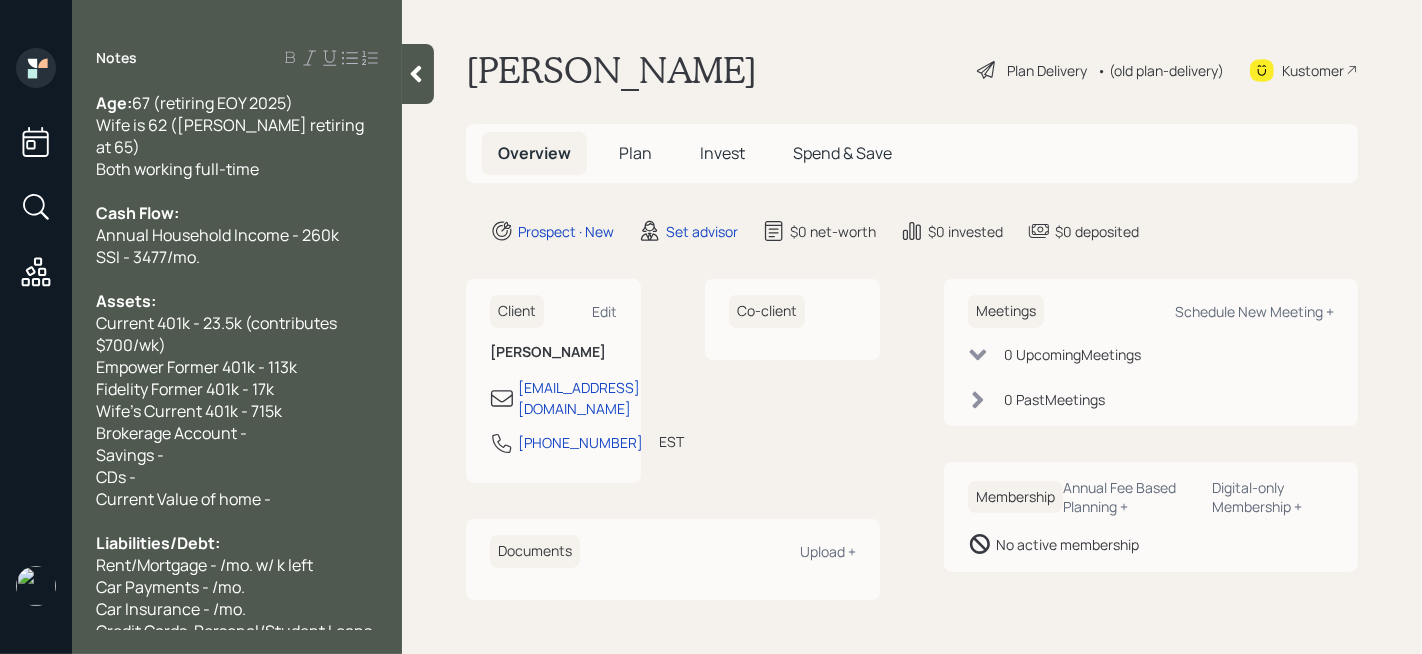 click on "Brokerage Account -" at bounding box center [237, 433] 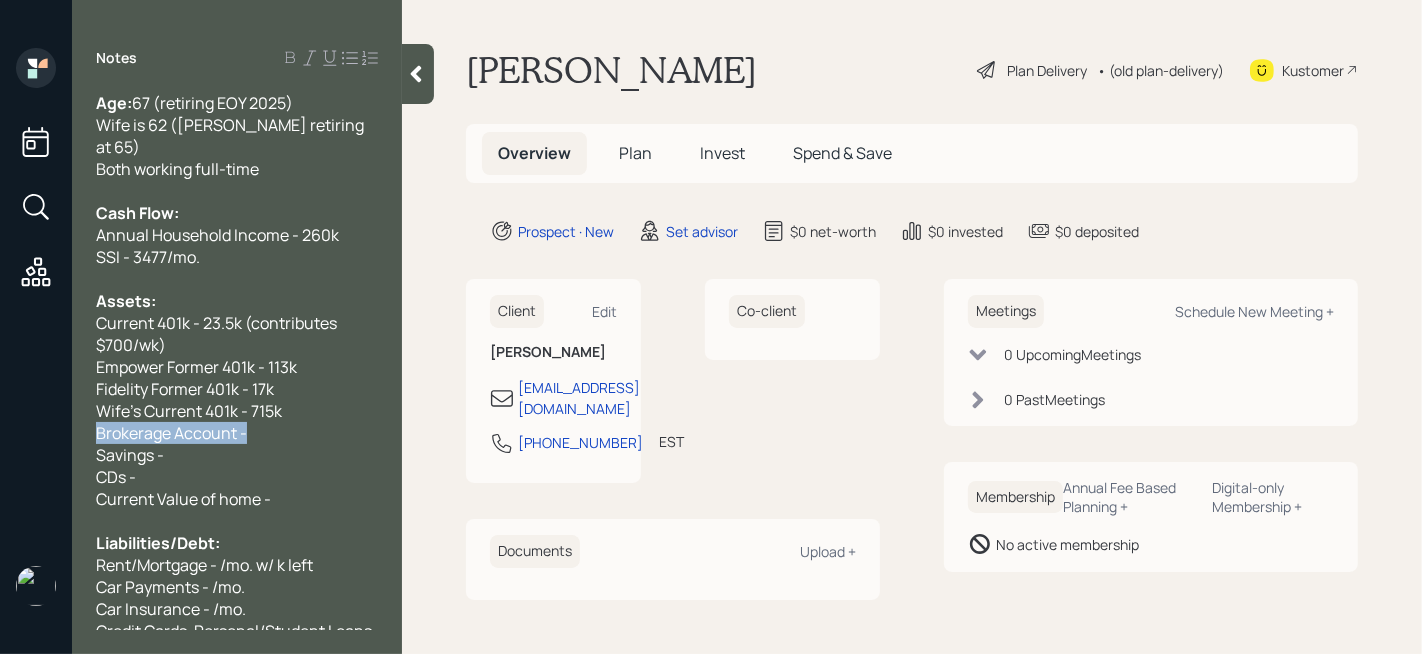 drag, startPoint x: 290, startPoint y: 414, endPoint x: 52, endPoint y: 414, distance: 238 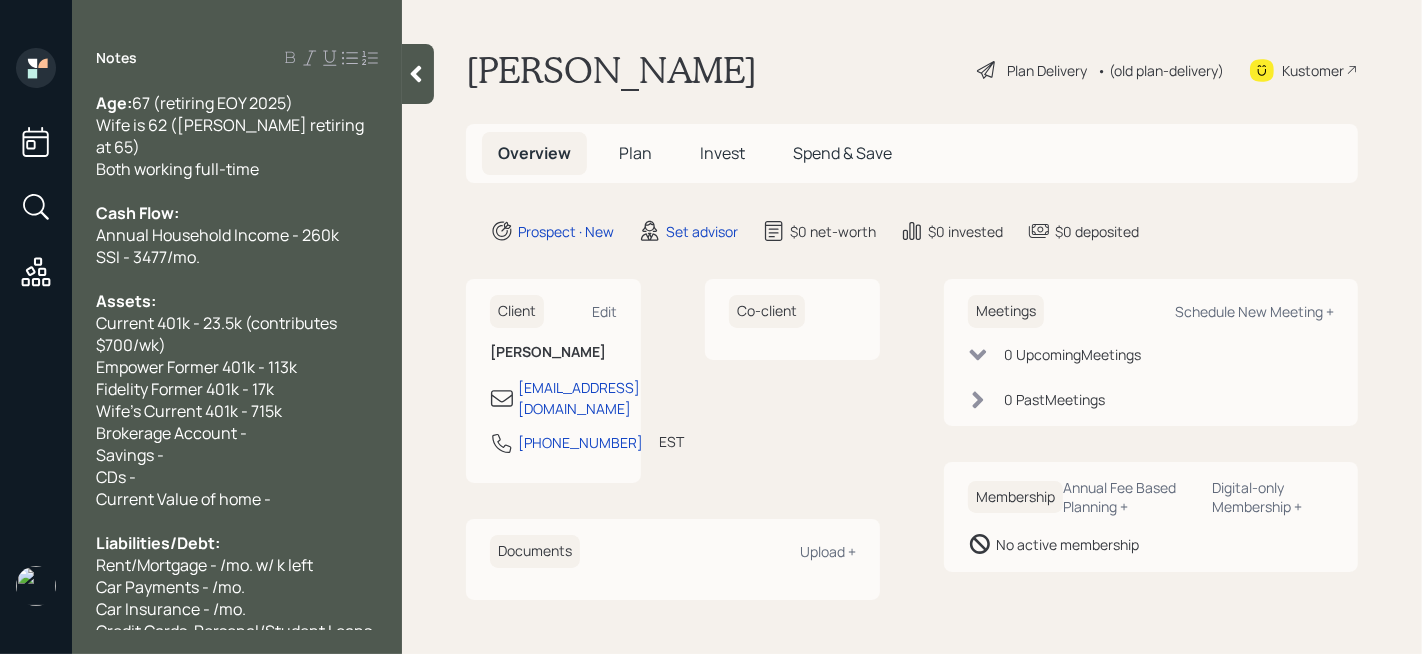 drag, startPoint x: 247, startPoint y: 414, endPoint x: 88, endPoint y: 414, distance: 159 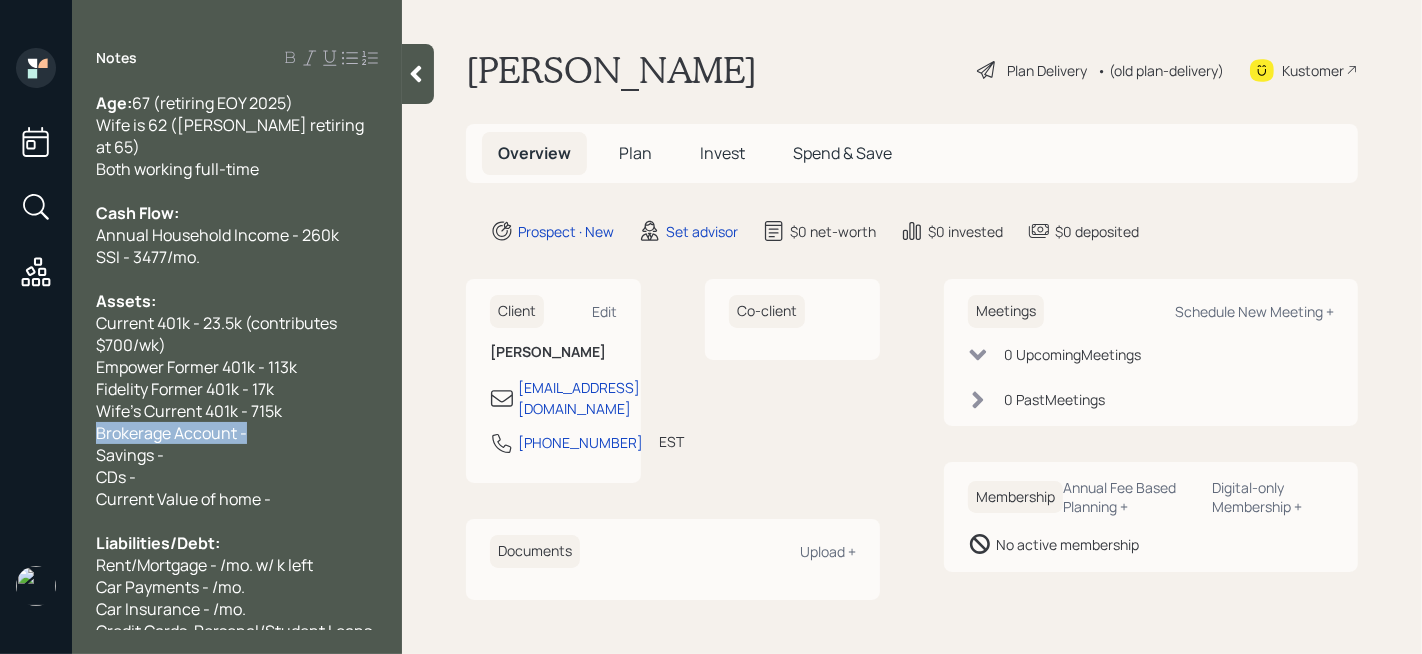drag, startPoint x: 284, startPoint y: 413, endPoint x: 27, endPoint y: 419, distance: 257.07004 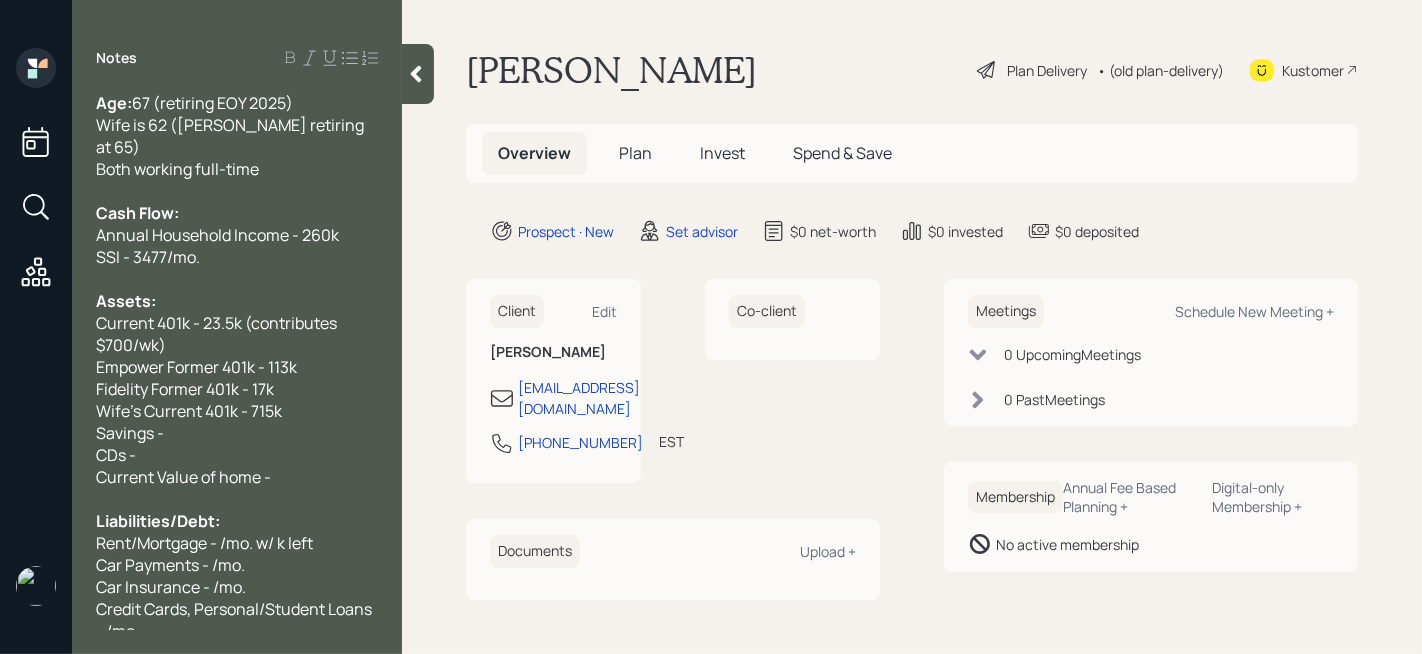 click on "Savings -" at bounding box center (237, 433) 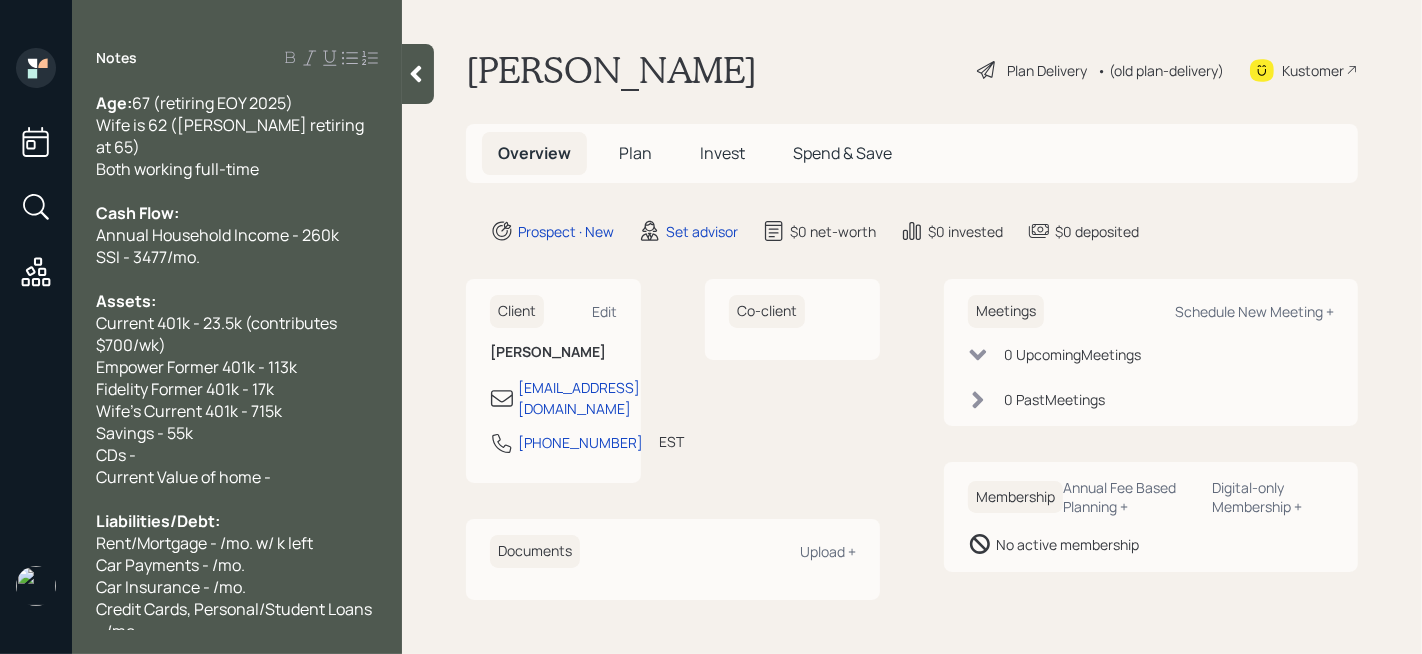 drag, startPoint x: 159, startPoint y: 444, endPoint x: 48, endPoint y: 444, distance: 111 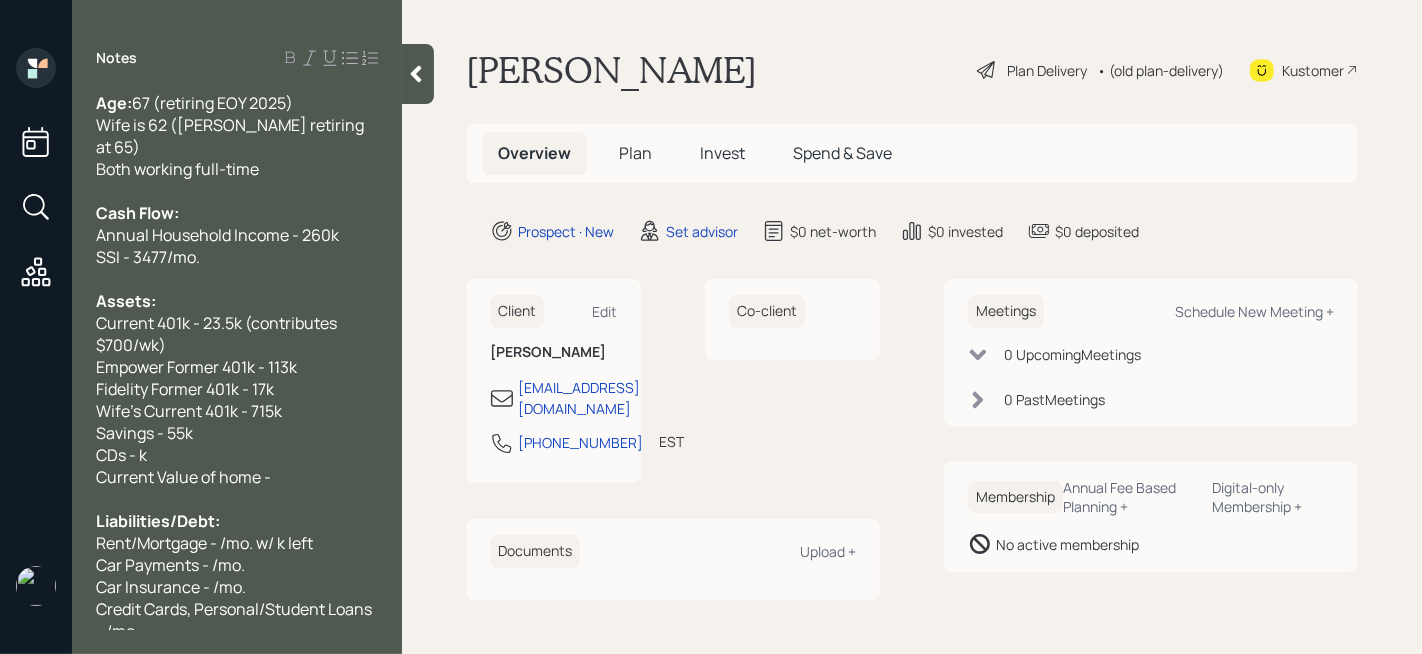 click on "Savings - 55k" at bounding box center (237, 433) 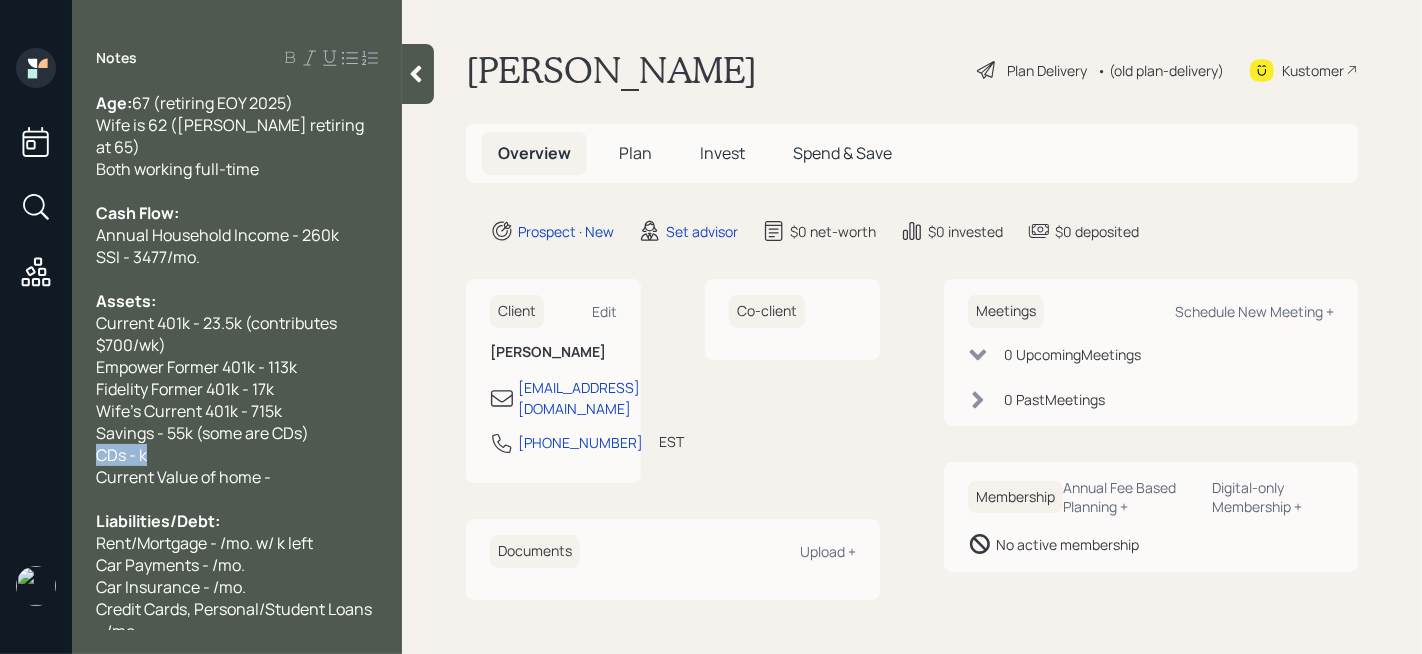 drag, startPoint x: 175, startPoint y: 437, endPoint x: 78, endPoint y: 436, distance: 97.00516 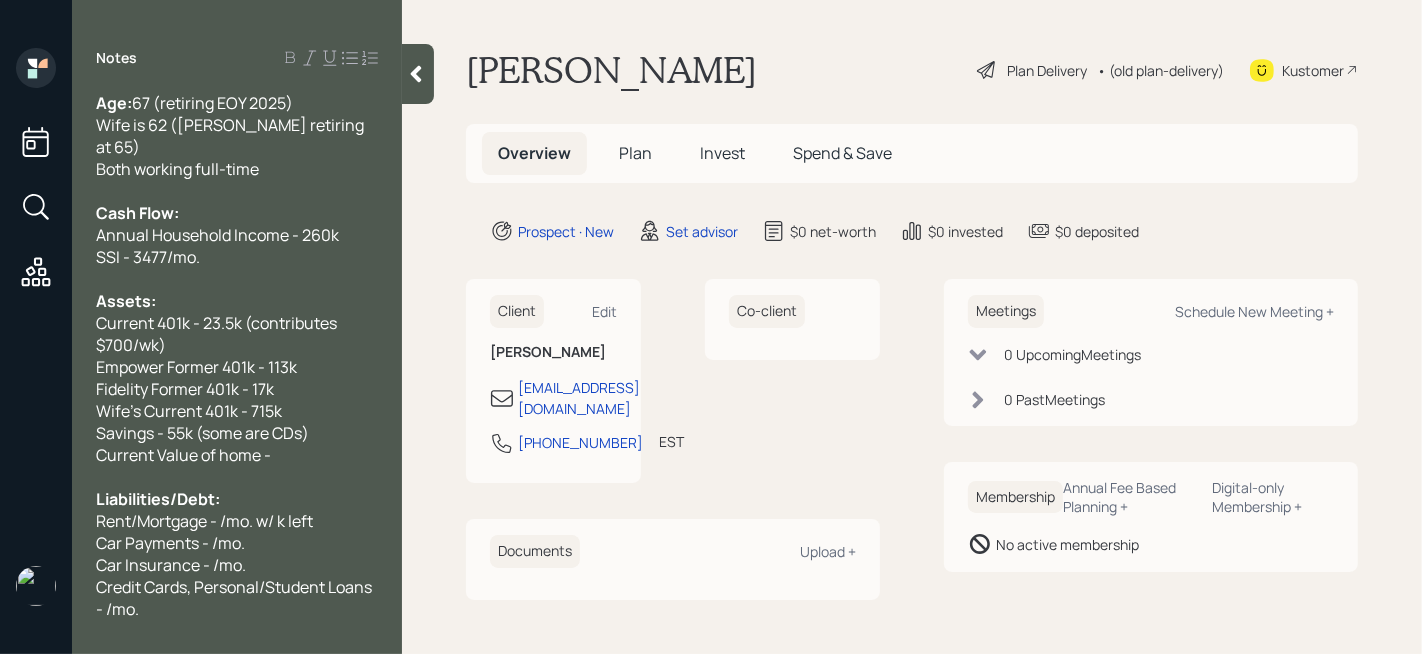 click on "Current Value of home -" at bounding box center [237, 455] 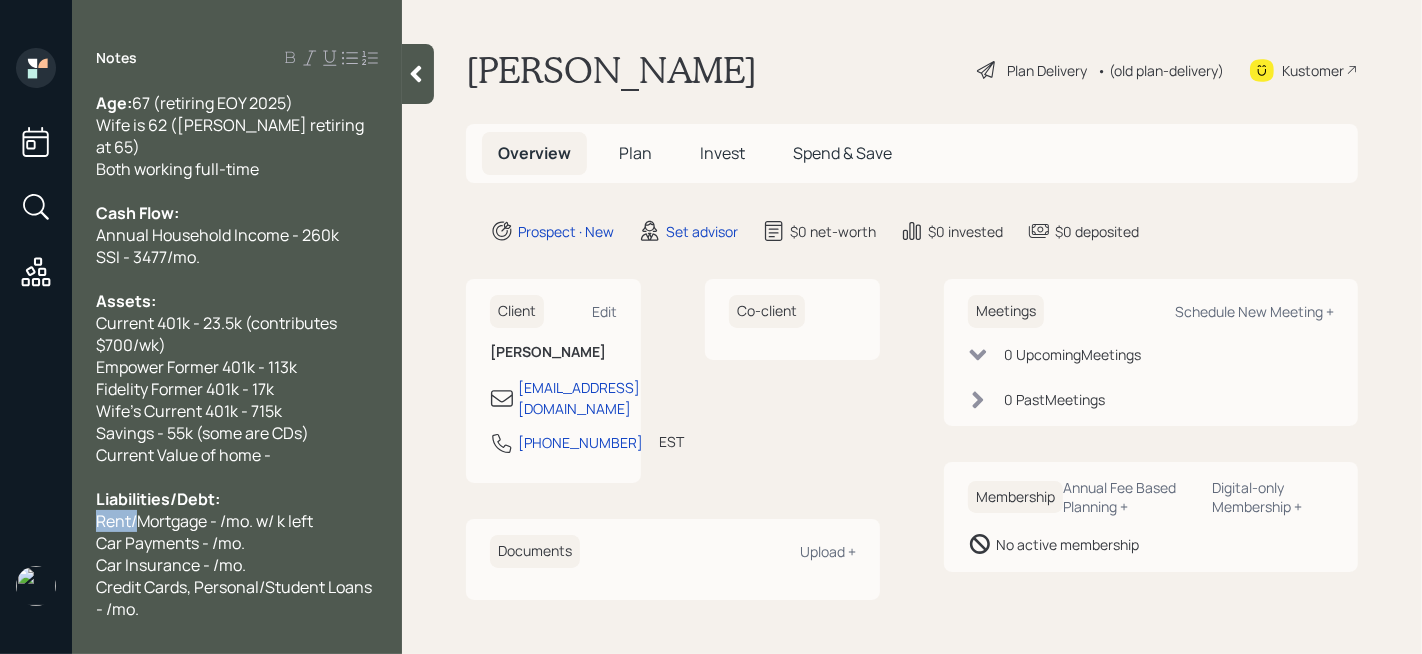 drag, startPoint x: 137, startPoint y: 498, endPoint x: 73, endPoint y: 498, distance: 64 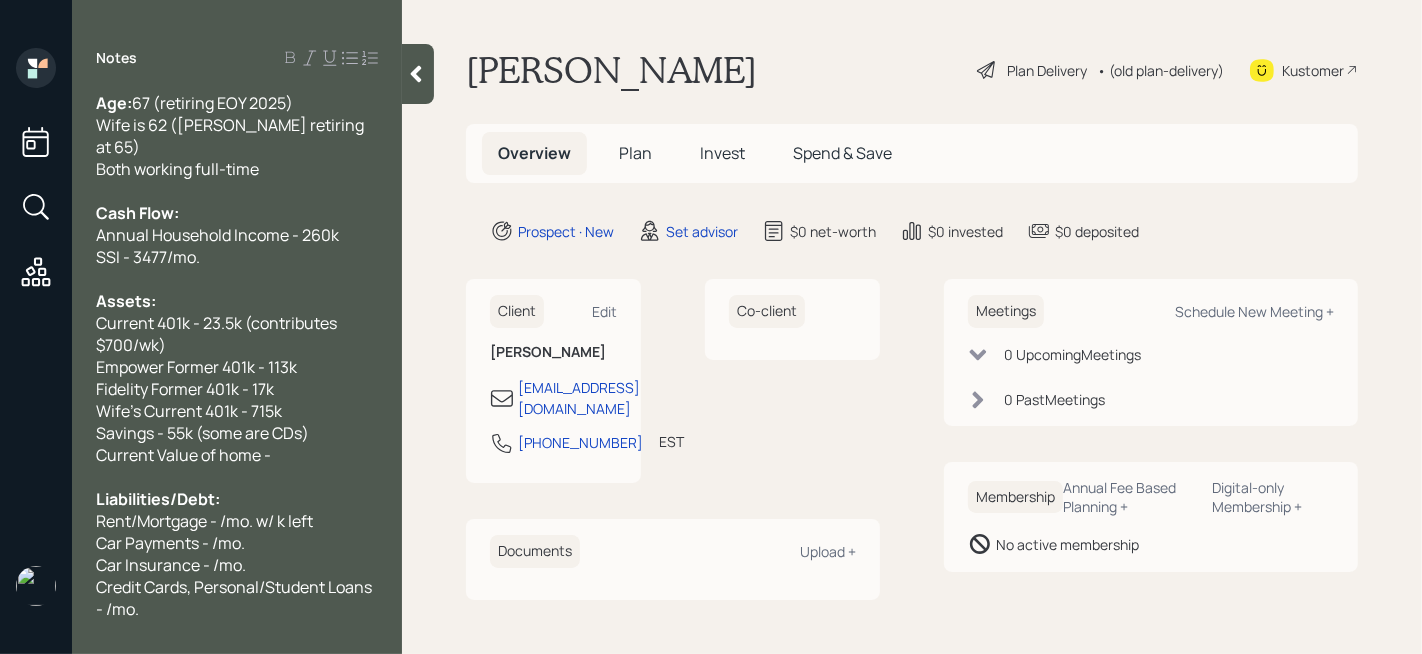 click on "Rent/Mortgage - /mo. w/ k left" at bounding box center (204, 521) 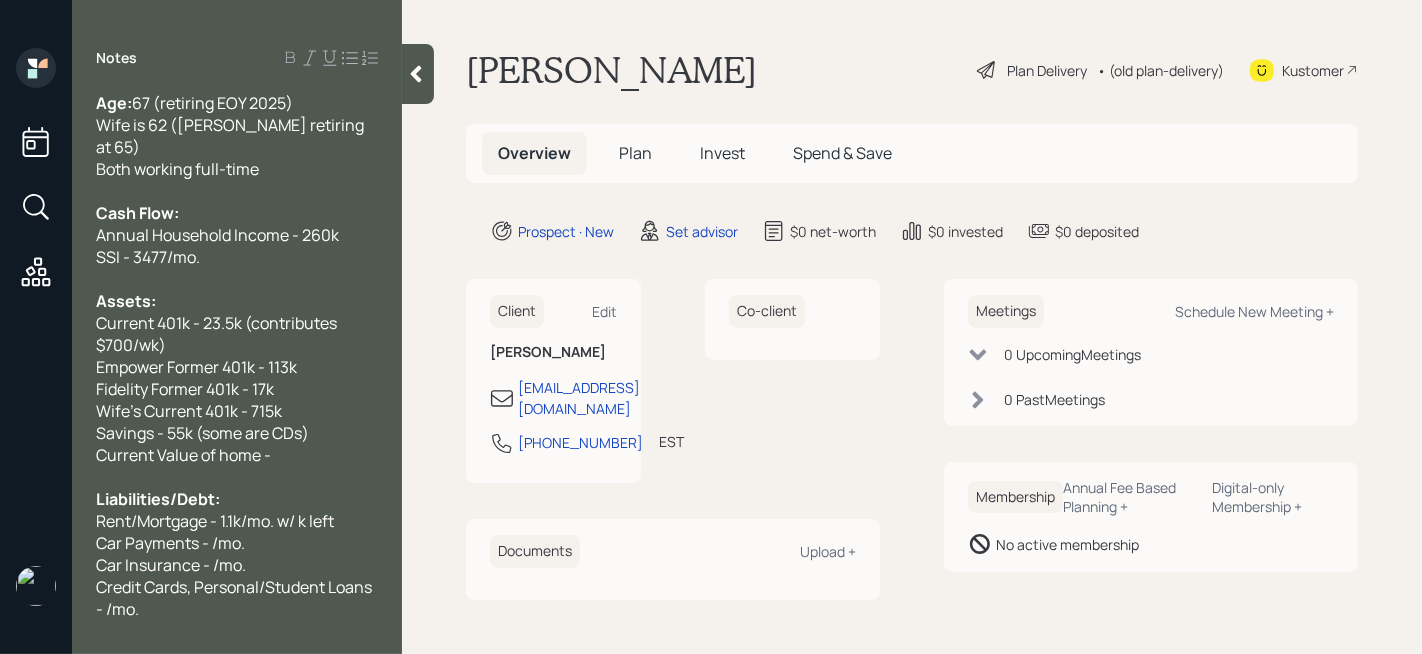 drag, startPoint x: 126, startPoint y: 502, endPoint x: 85, endPoint y: 498, distance: 41.19466 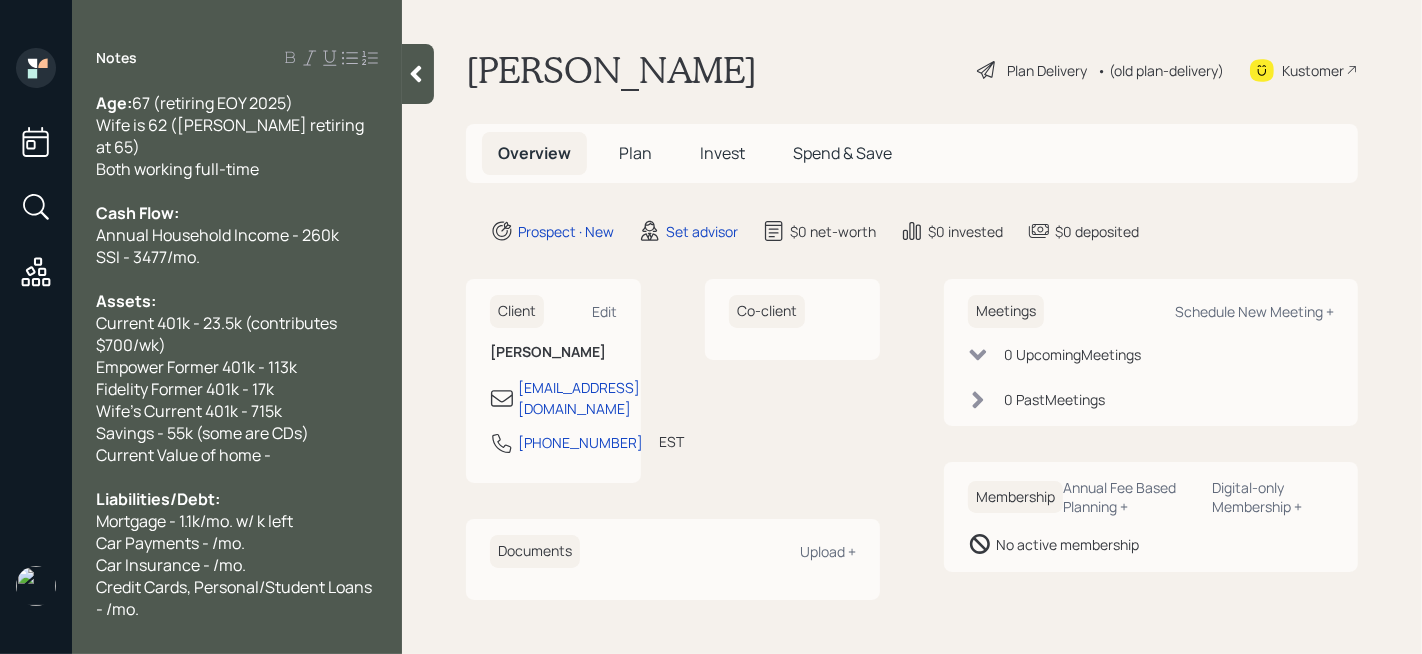 click on "Mortgage - 1.1k/mo. w/ k left" at bounding box center (194, 521) 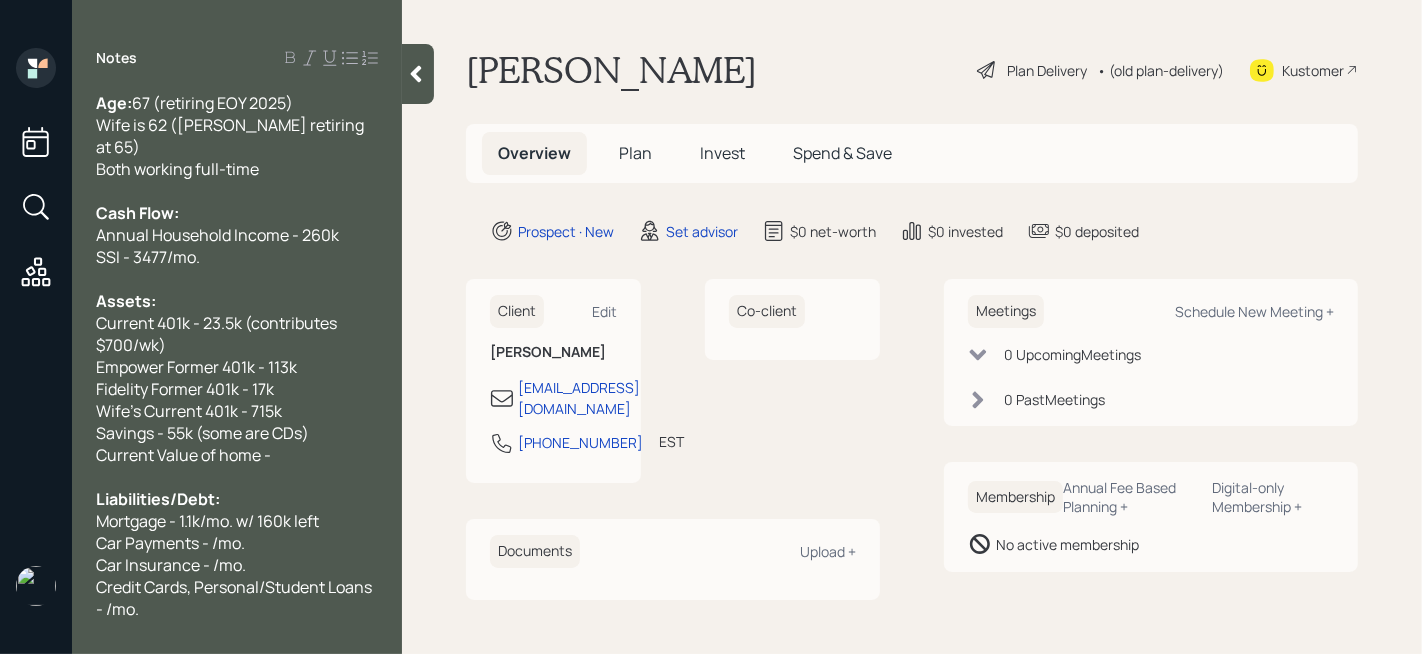 click on "Car Payments - /mo." at bounding box center [237, 543] 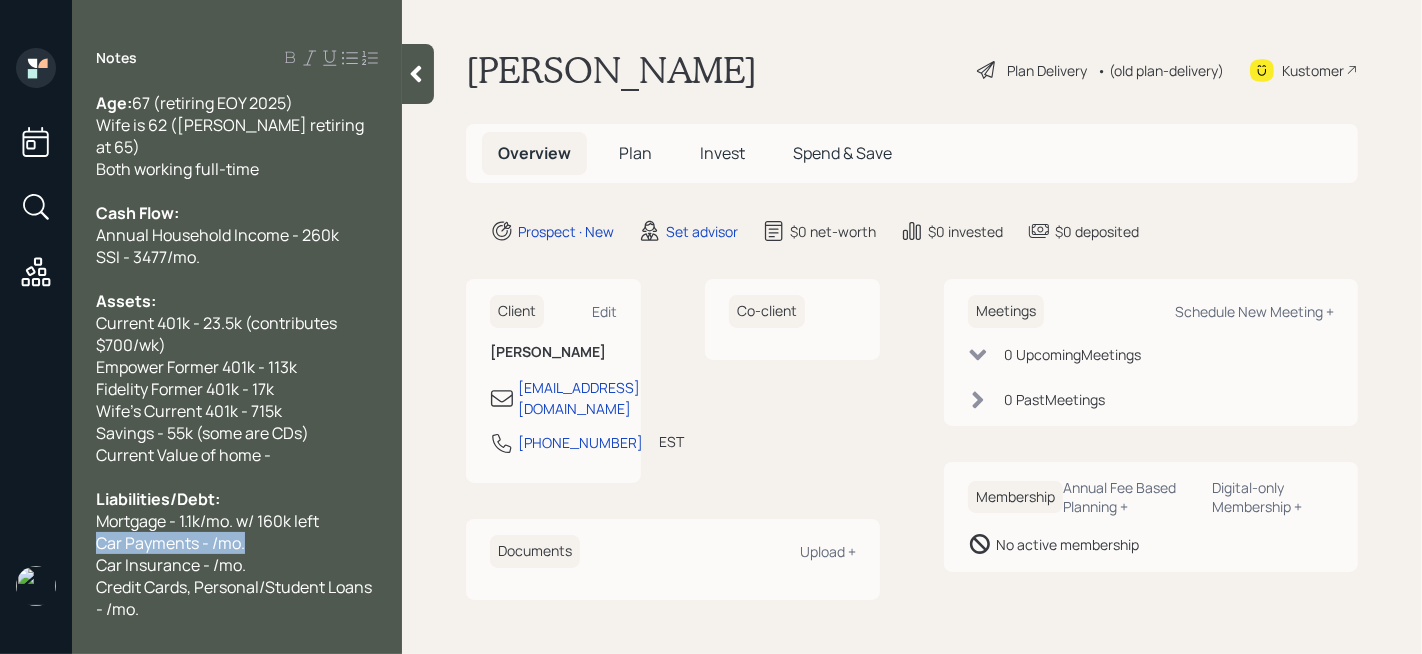 drag, startPoint x: 283, startPoint y: 524, endPoint x: 1, endPoint y: 524, distance: 282 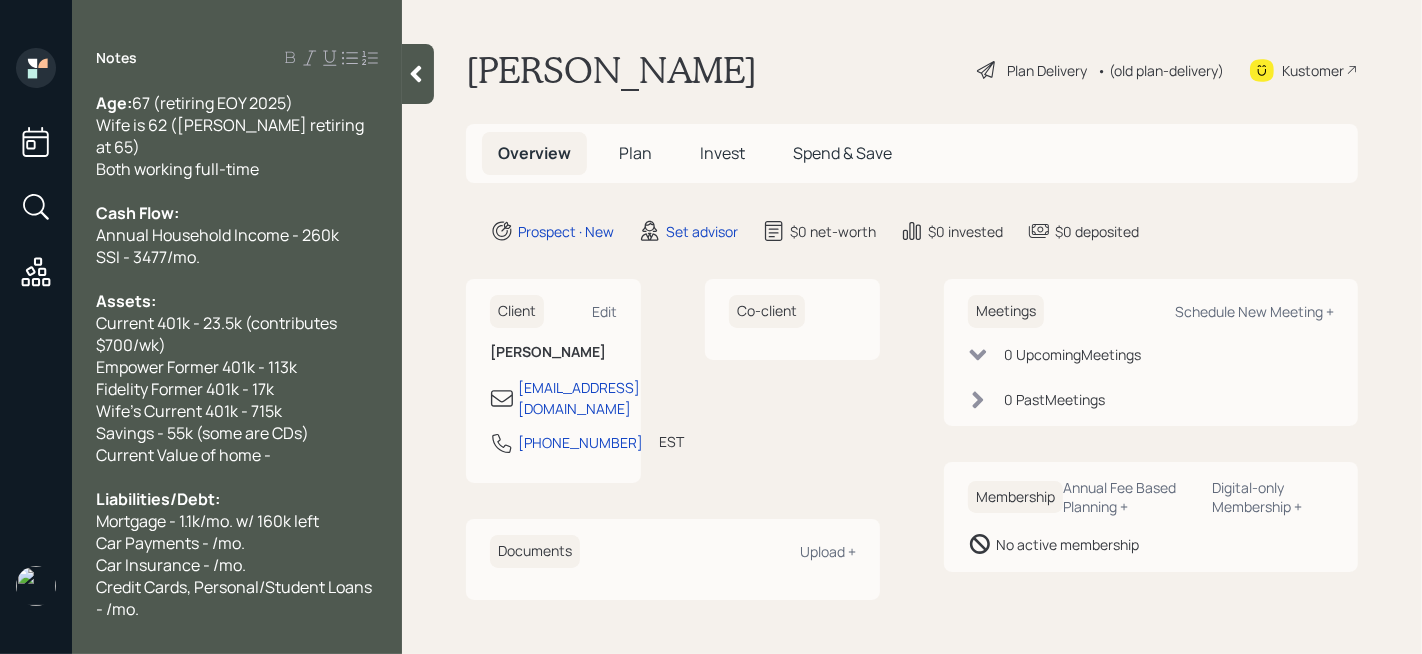 click on "Age:  [DEMOGRAPHIC_DATA] (retiring EOY 2025) Wife is 62 ([PERSON_NAME] retiring at 65) Both working full-time Cash Flow: Annual Household Income - 260k SSI - 3477/mo. Assets: Current 401k - 23.5k (contributes $700/wk) Empower Former 401k - 113k Fidelity Former 401k - 17k Wife's Current 401k - 715k Savings - 55k (some are CDs) Current Value of home - Liabilities/Debt: Mortgage - 1.1k/mo. w/ 160k left Car Payments - /mo. Car Insurance - /mo. Credit Cards, Personal/Student Loans - /mo. Wants to figure out if living off SSI is possible and then growing their current nest egg. They don't know if they want to draw the money but are leaning towards not doing so 35k-50k" at bounding box center (237, 361) 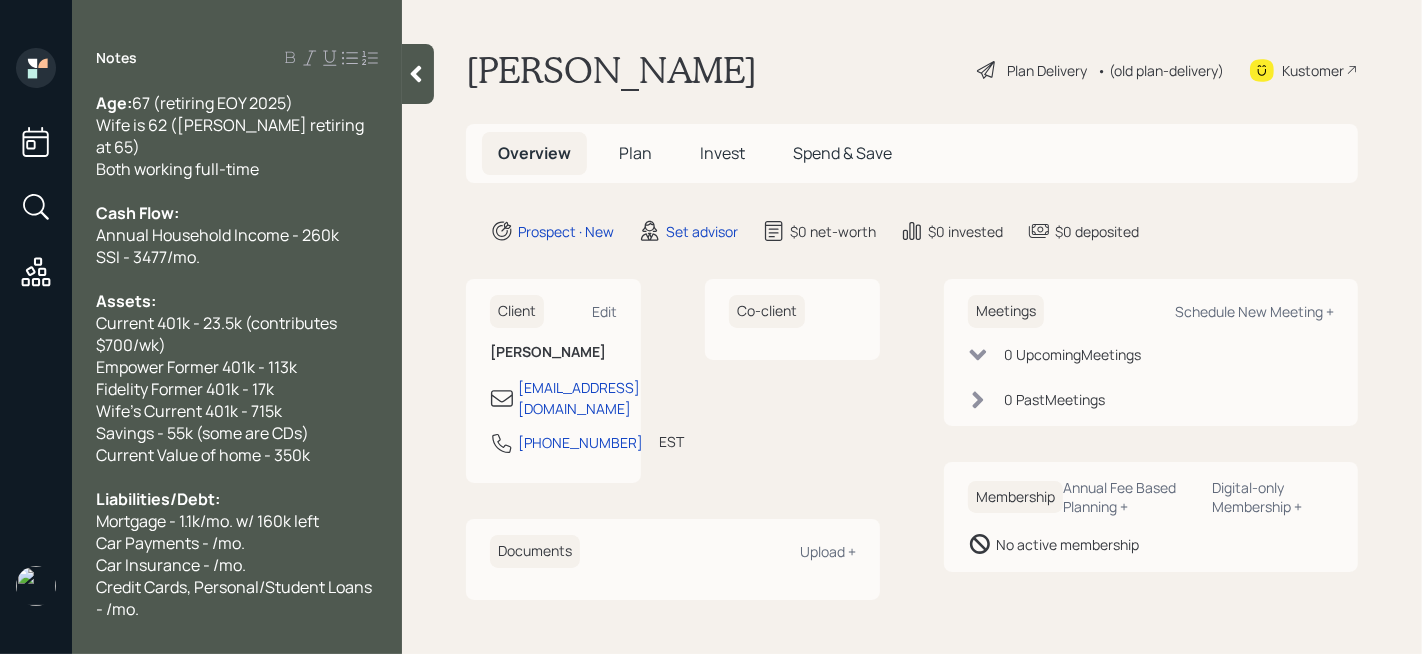 click at bounding box center (237, 477) 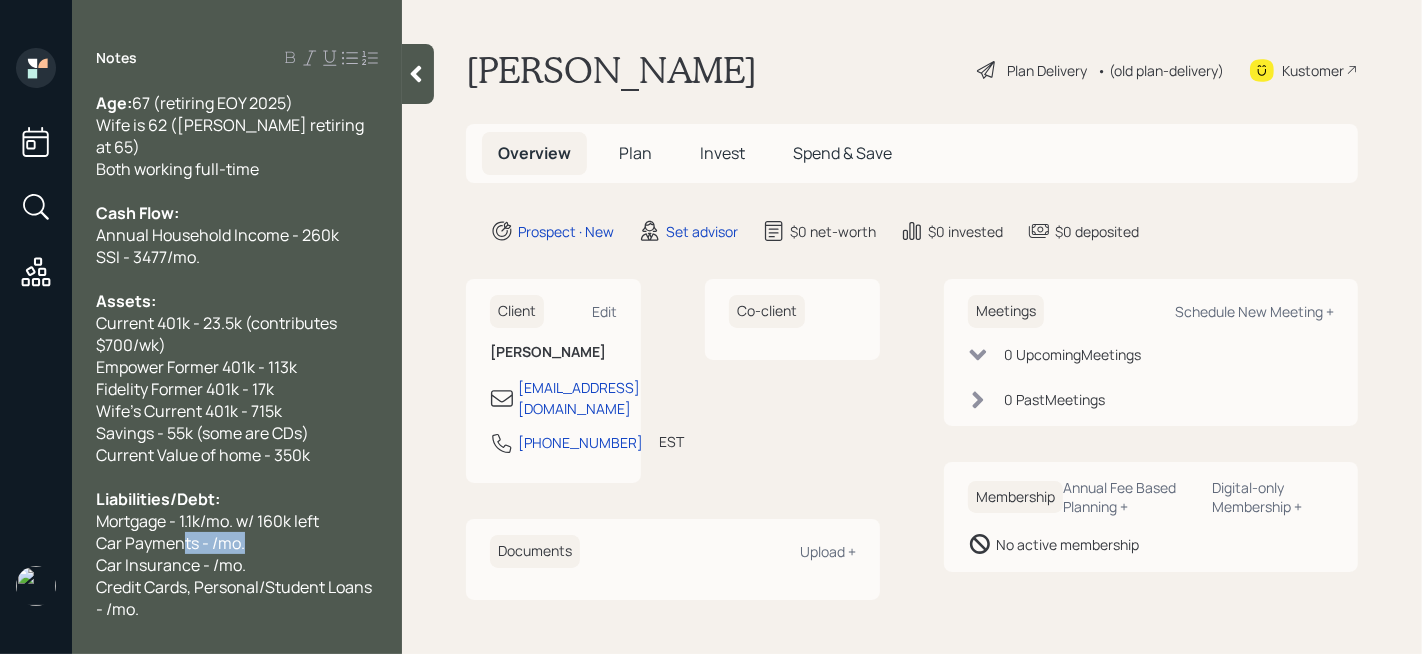 click on "Car Payments - /mo." at bounding box center [170, 543] 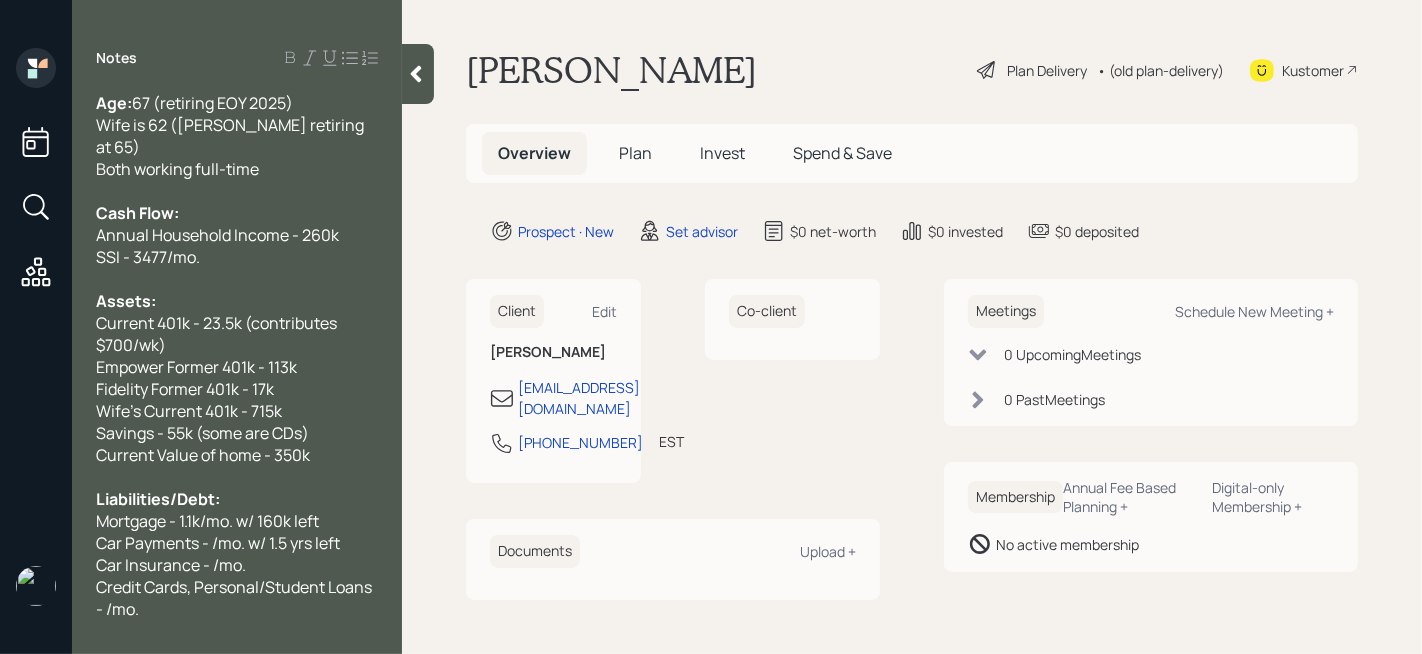 click on "Car Payments - /mo. w/ 1.5 yrs left" at bounding box center [218, 543] 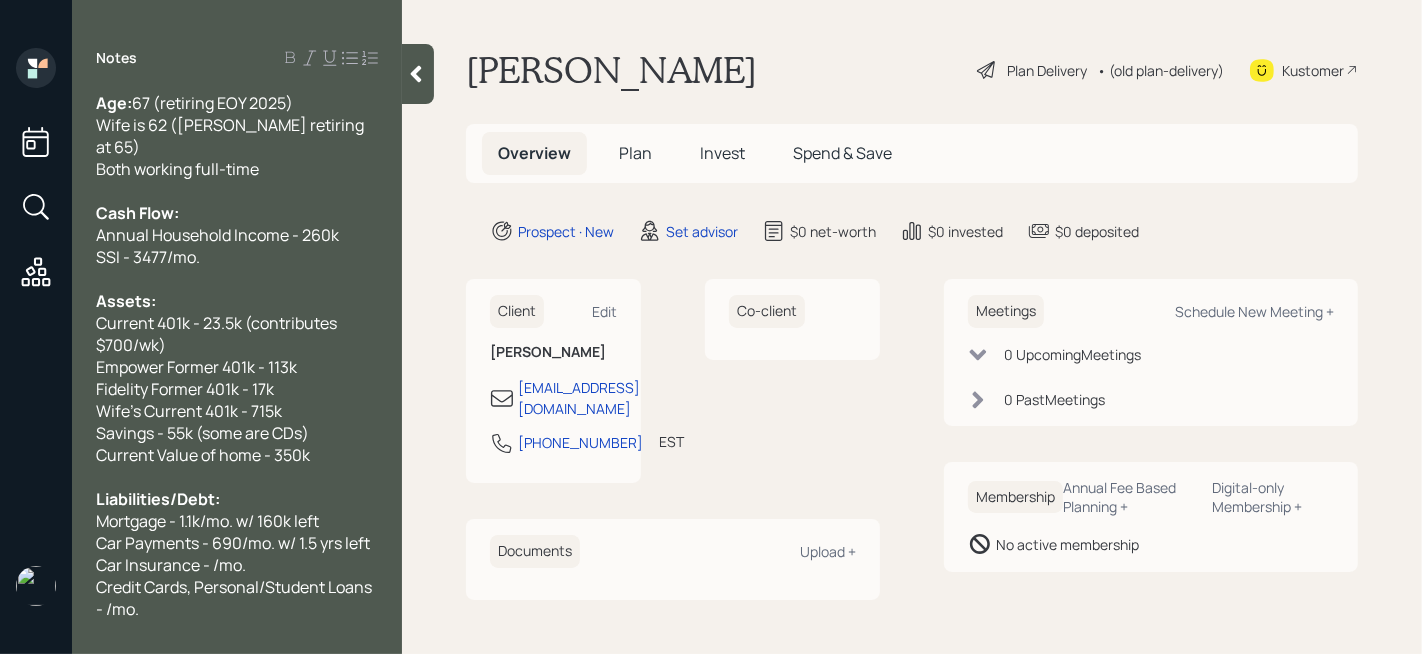 drag, startPoint x: 210, startPoint y: 550, endPoint x: 305, endPoint y: 474, distance: 121.65936 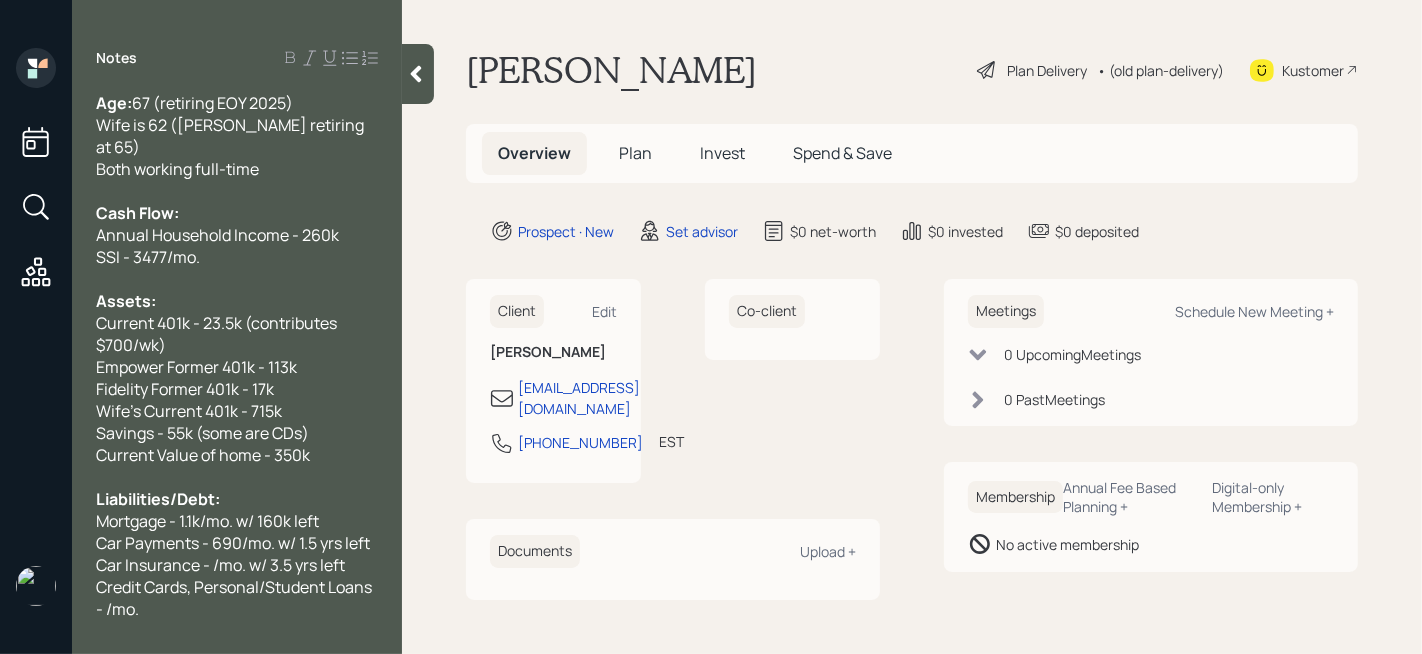 click on "Car Insurance - /mo. w/ 3.5 yrs left" at bounding box center (220, 565) 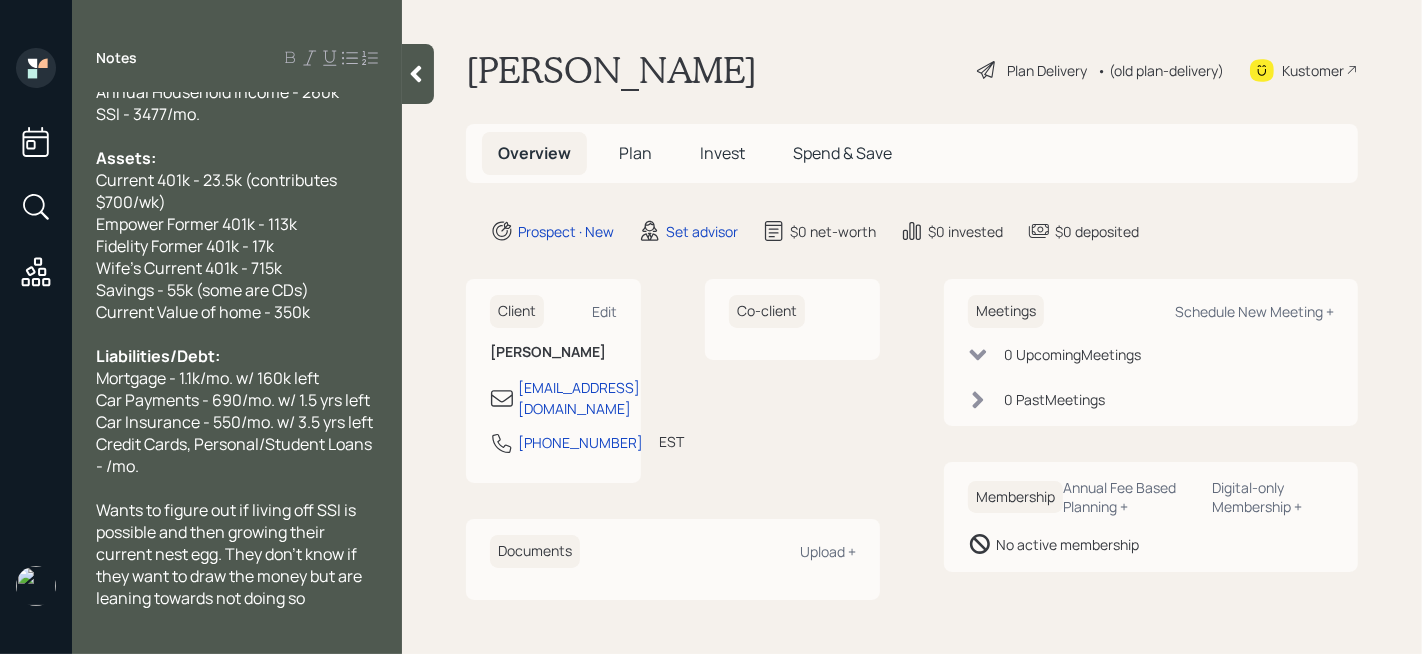 scroll, scrollTop: 172, scrollLeft: 0, axis: vertical 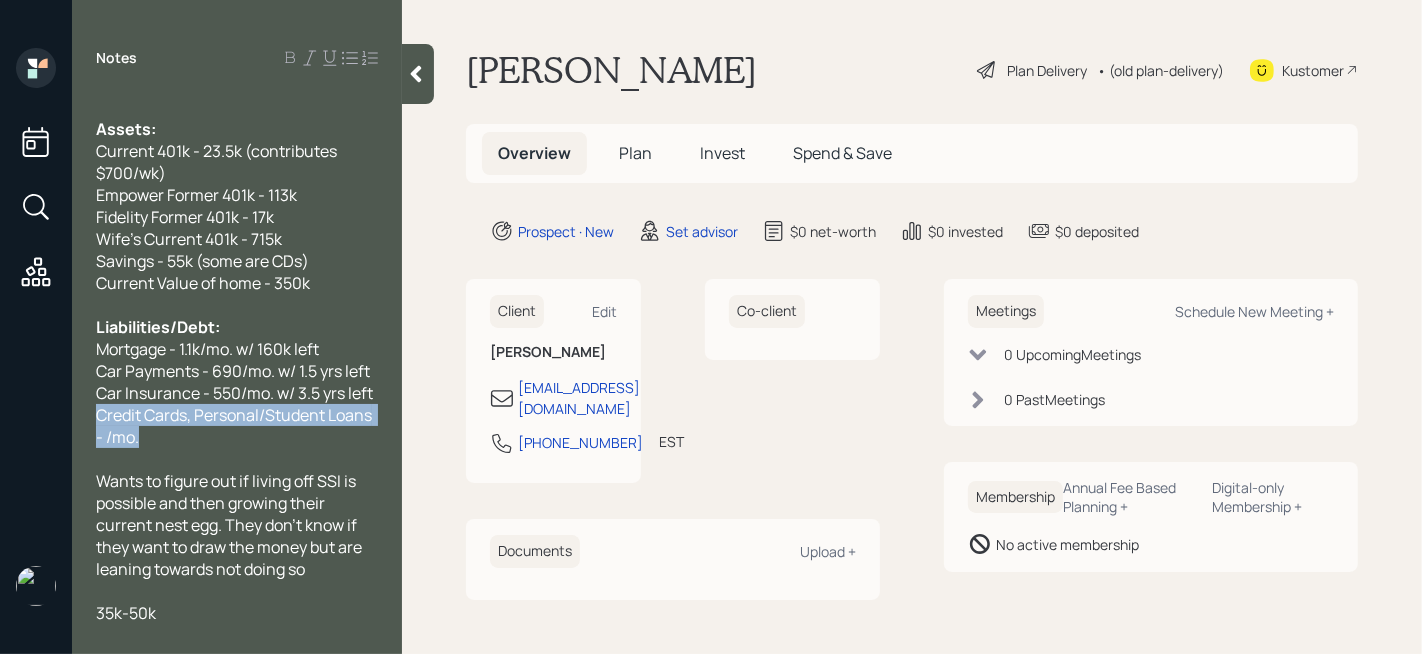 drag, startPoint x: 170, startPoint y: 416, endPoint x: 84, endPoint y: 404, distance: 86.833176 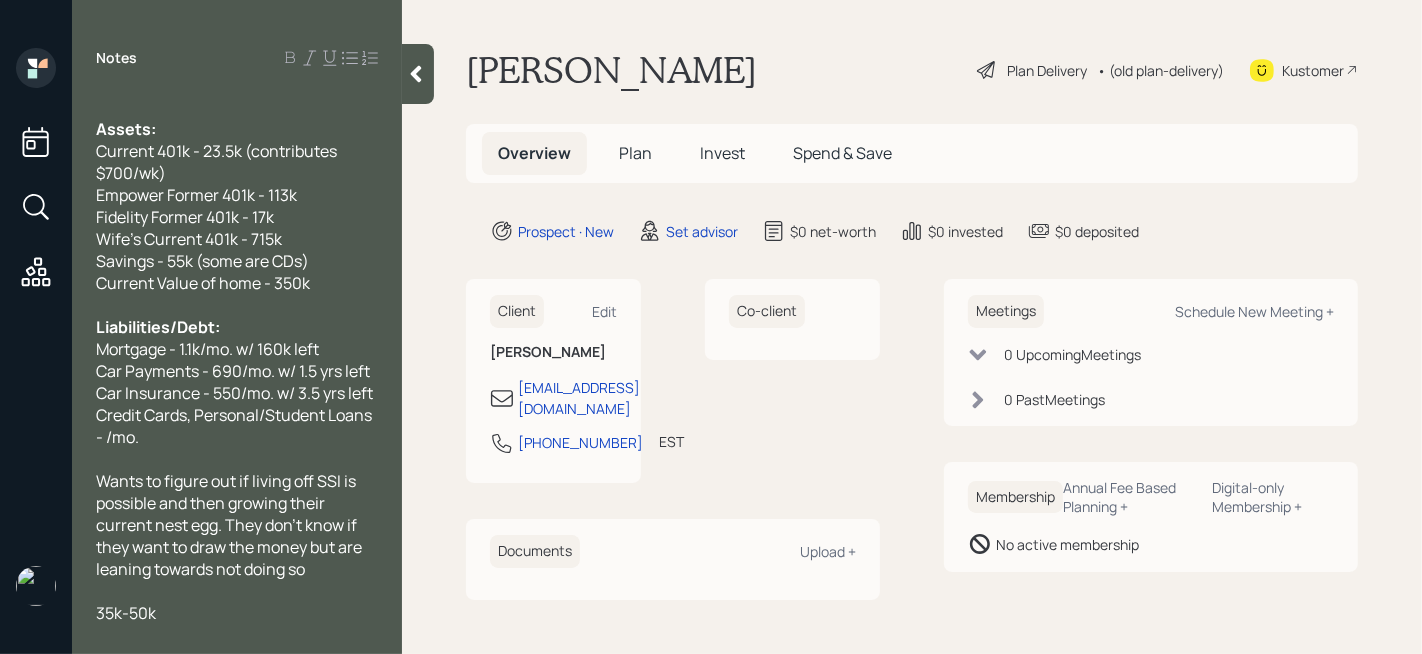click at bounding box center (237, 635) 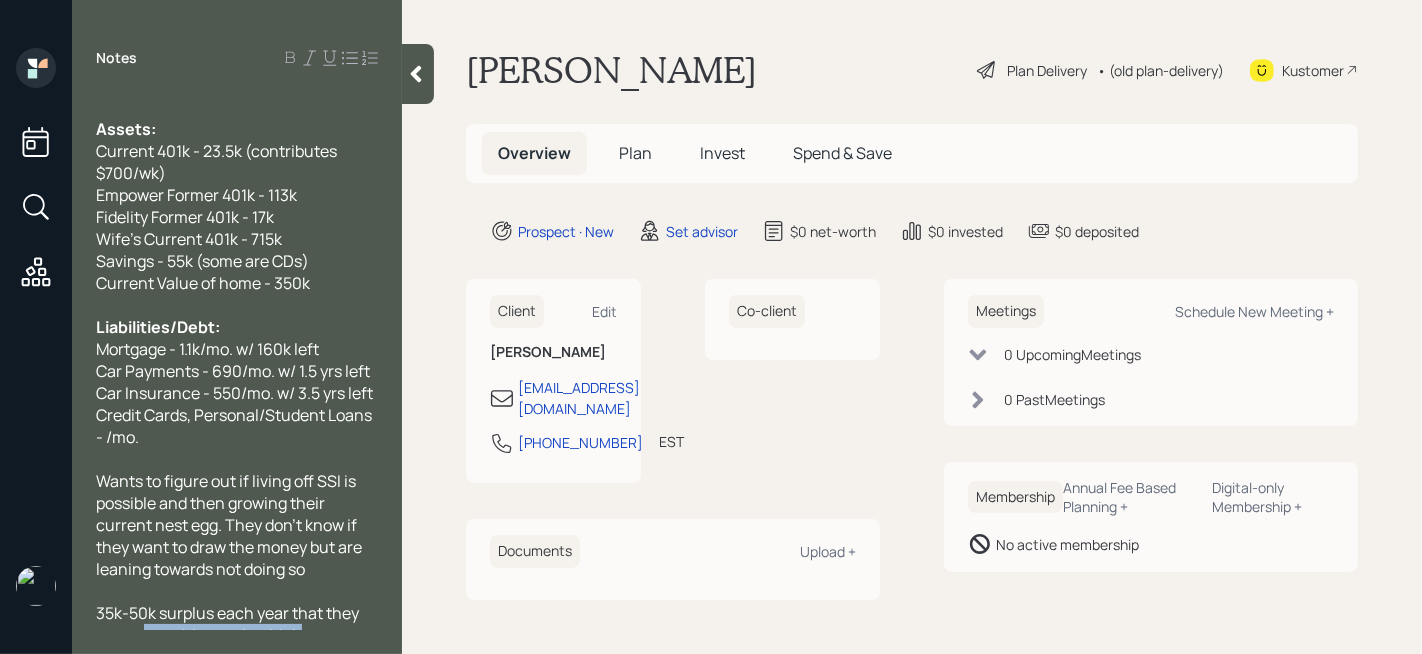 drag, startPoint x: 329, startPoint y: 612, endPoint x: 141, endPoint y: 618, distance: 188.09572 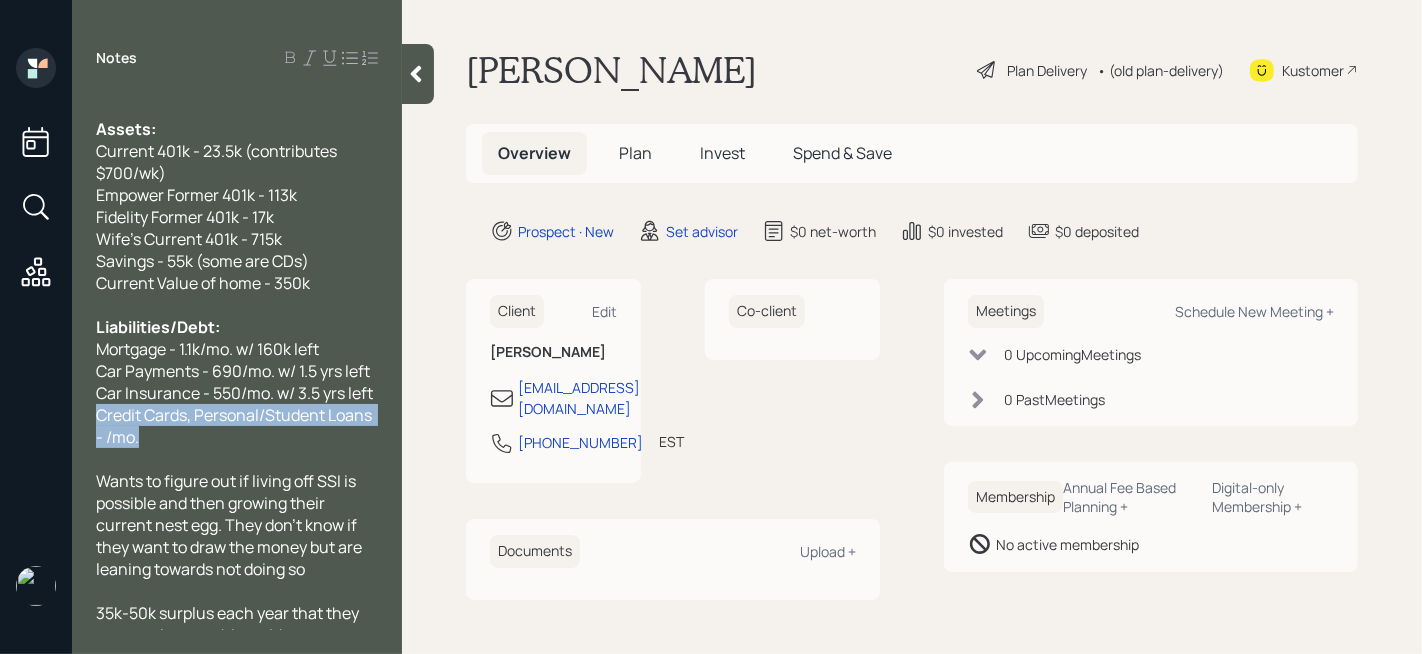 drag, startPoint x: 179, startPoint y: 415, endPoint x: 54, endPoint y: 397, distance: 126.28935 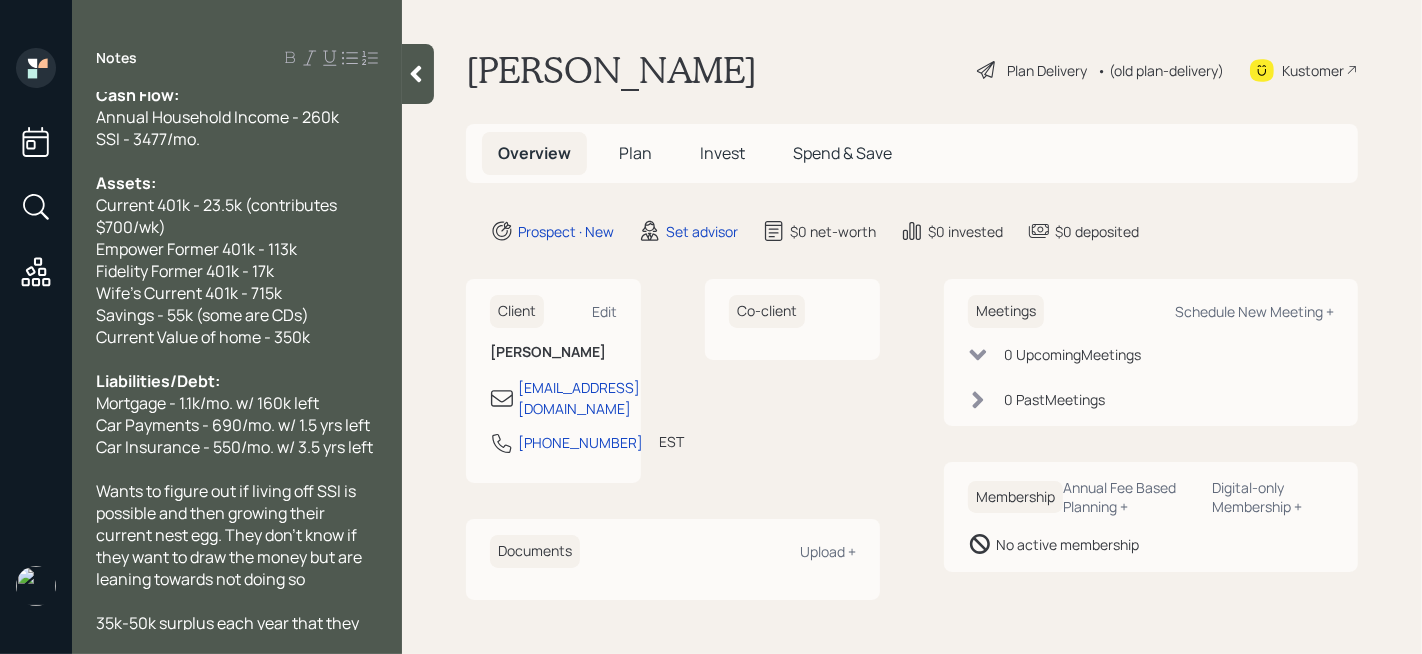 scroll, scrollTop: 0, scrollLeft: 0, axis: both 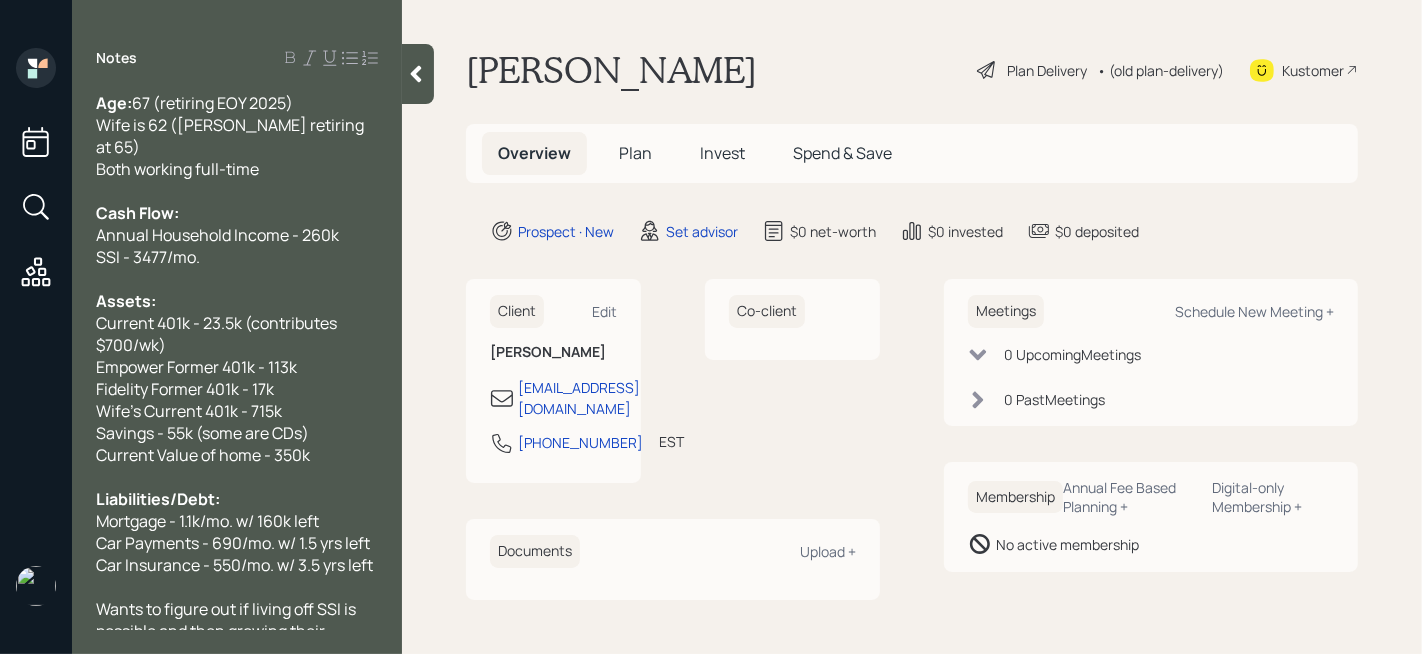 click 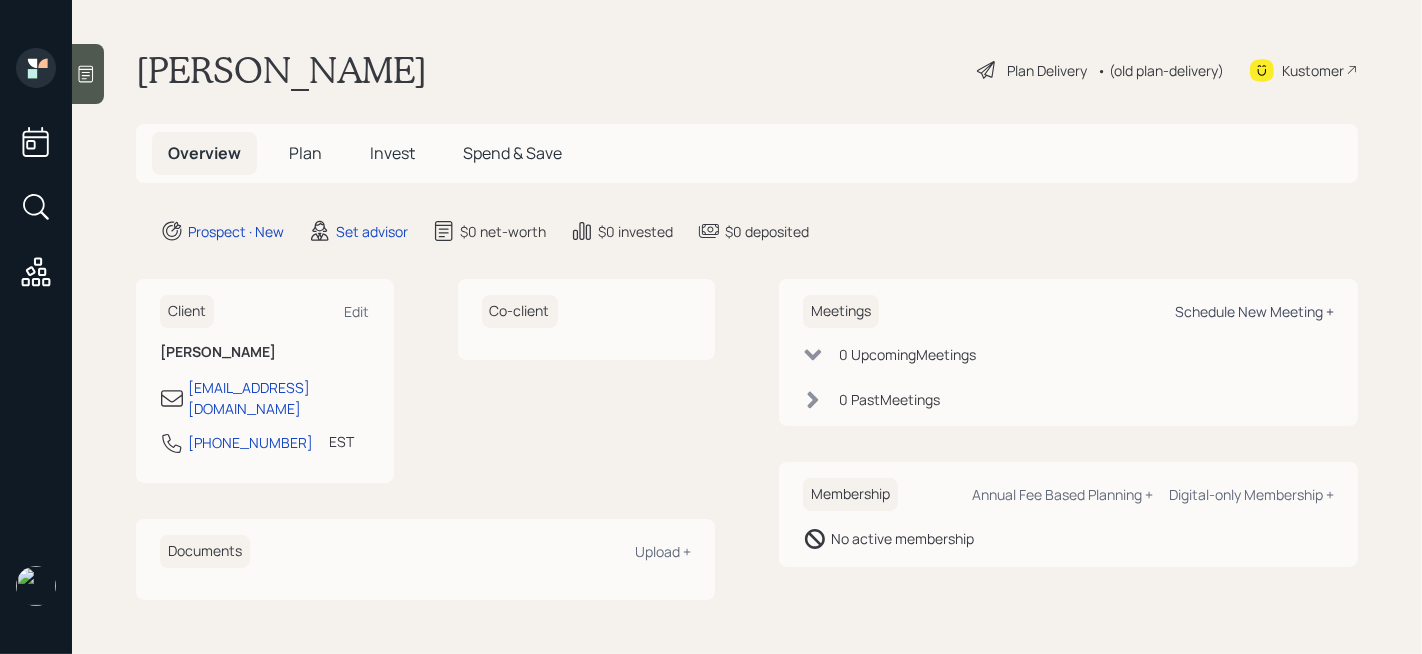 click on "Schedule New Meeting +" at bounding box center [1254, 311] 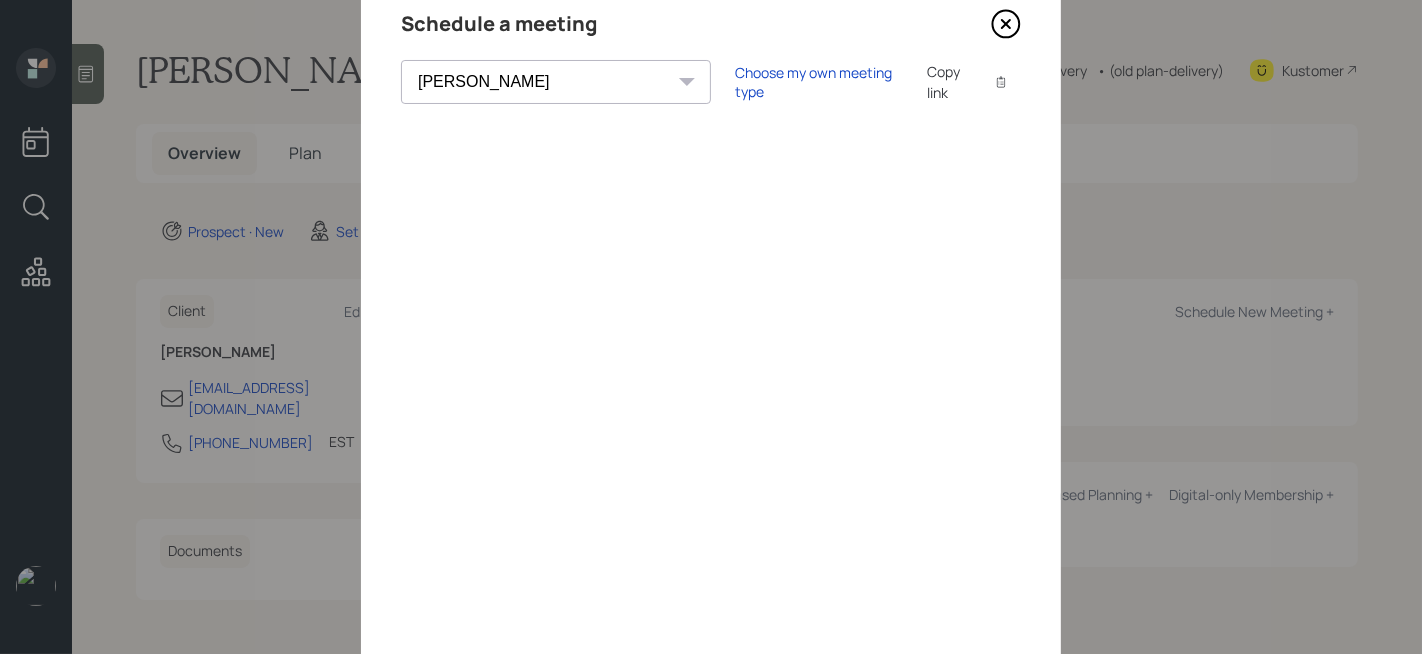 scroll, scrollTop: 94, scrollLeft: 0, axis: vertical 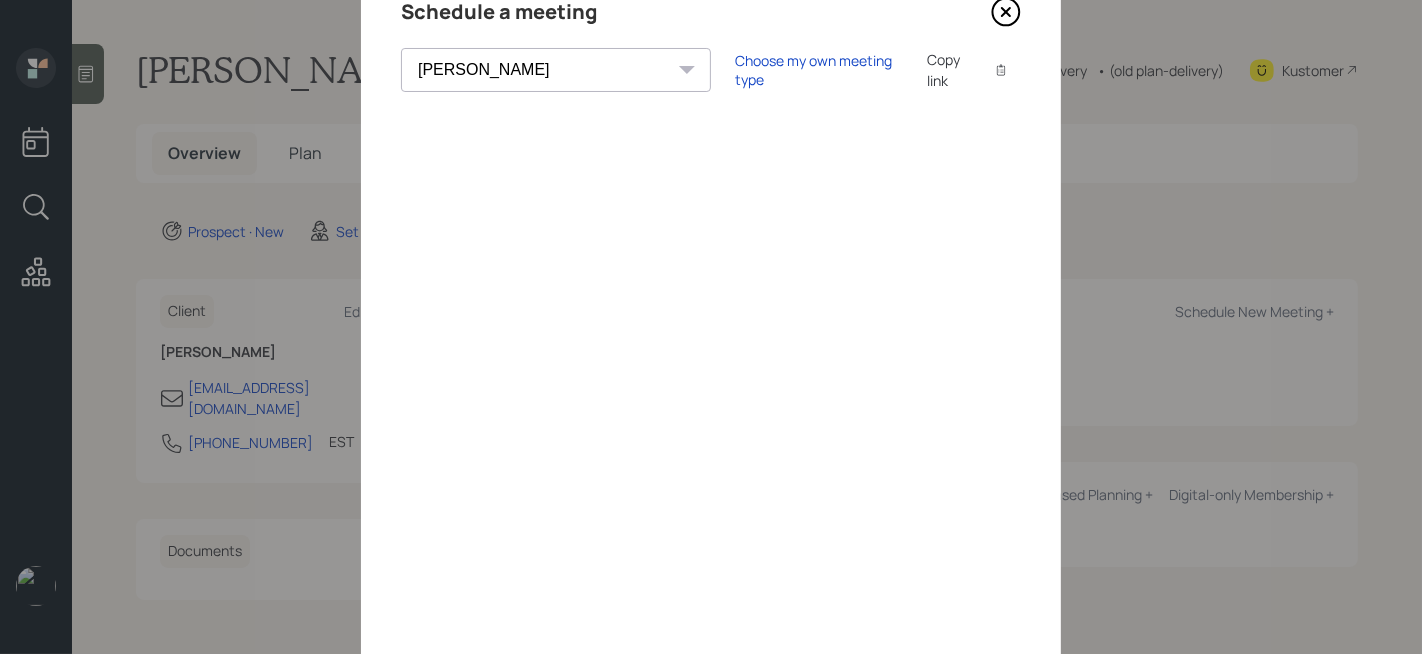 click 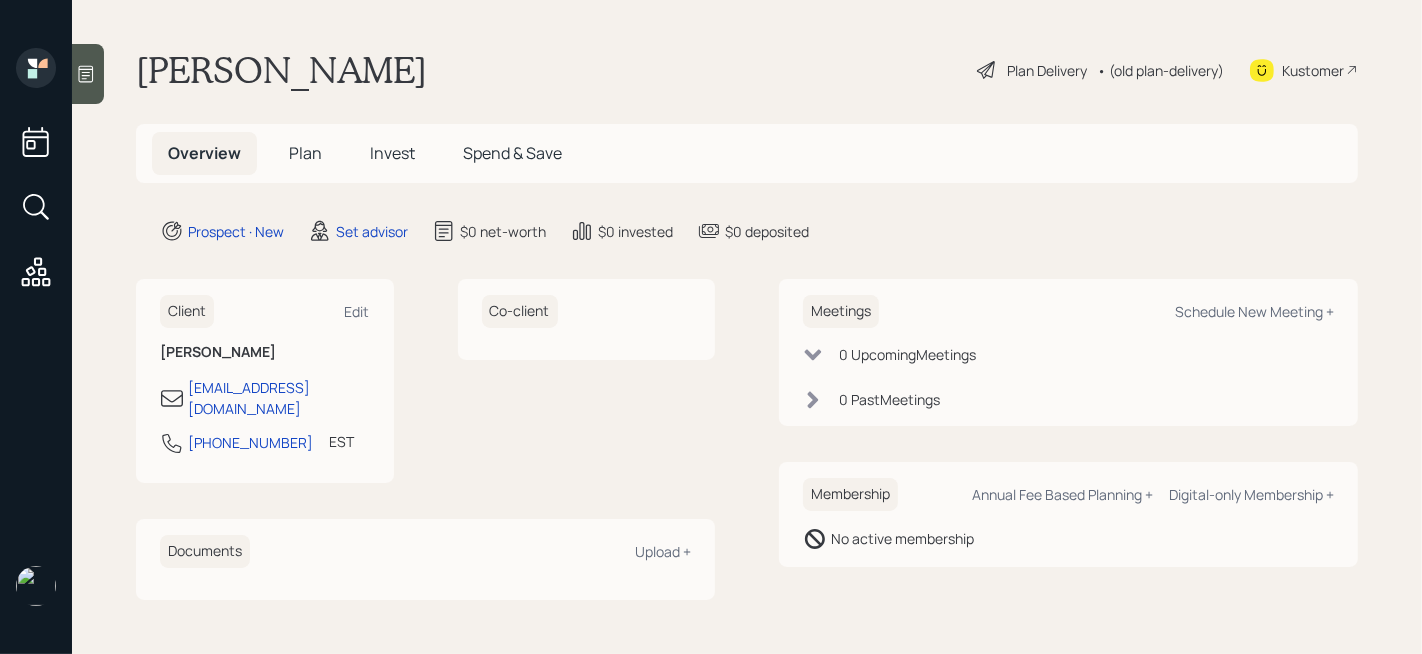 click 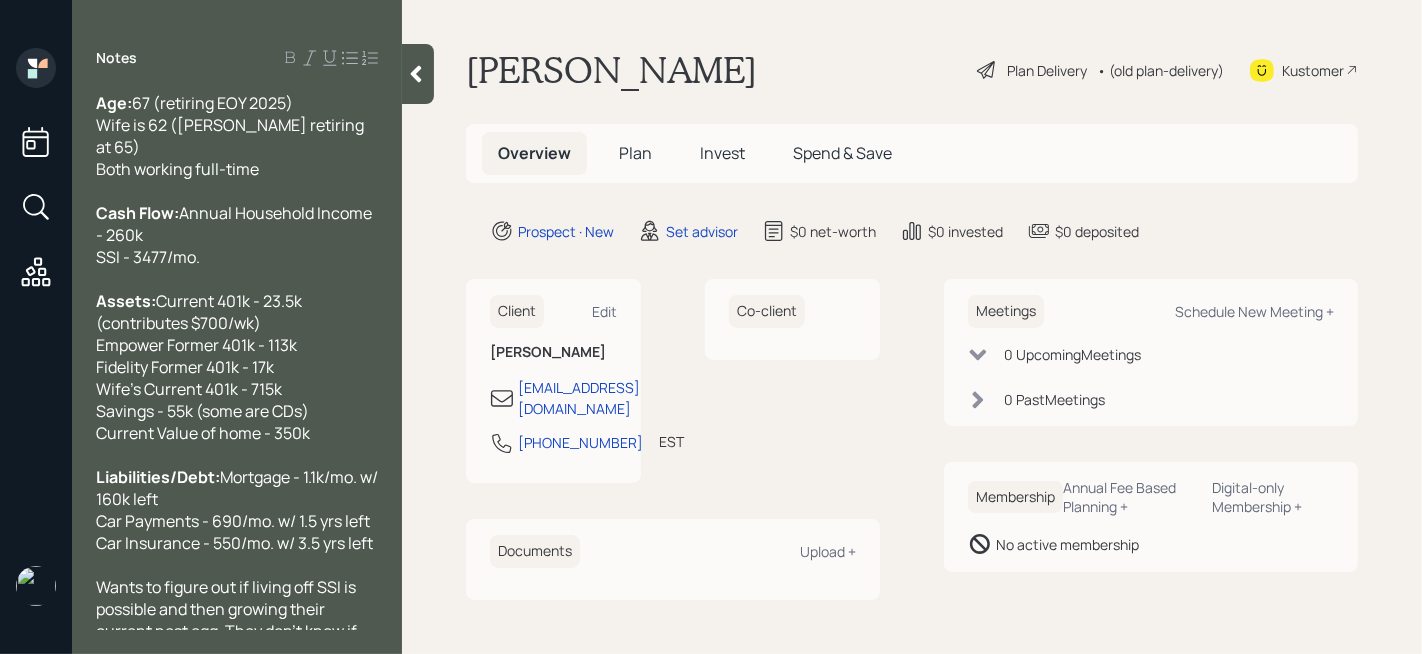 scroll, scrollTop: 127, scrollLeft: 0, axis: vertical 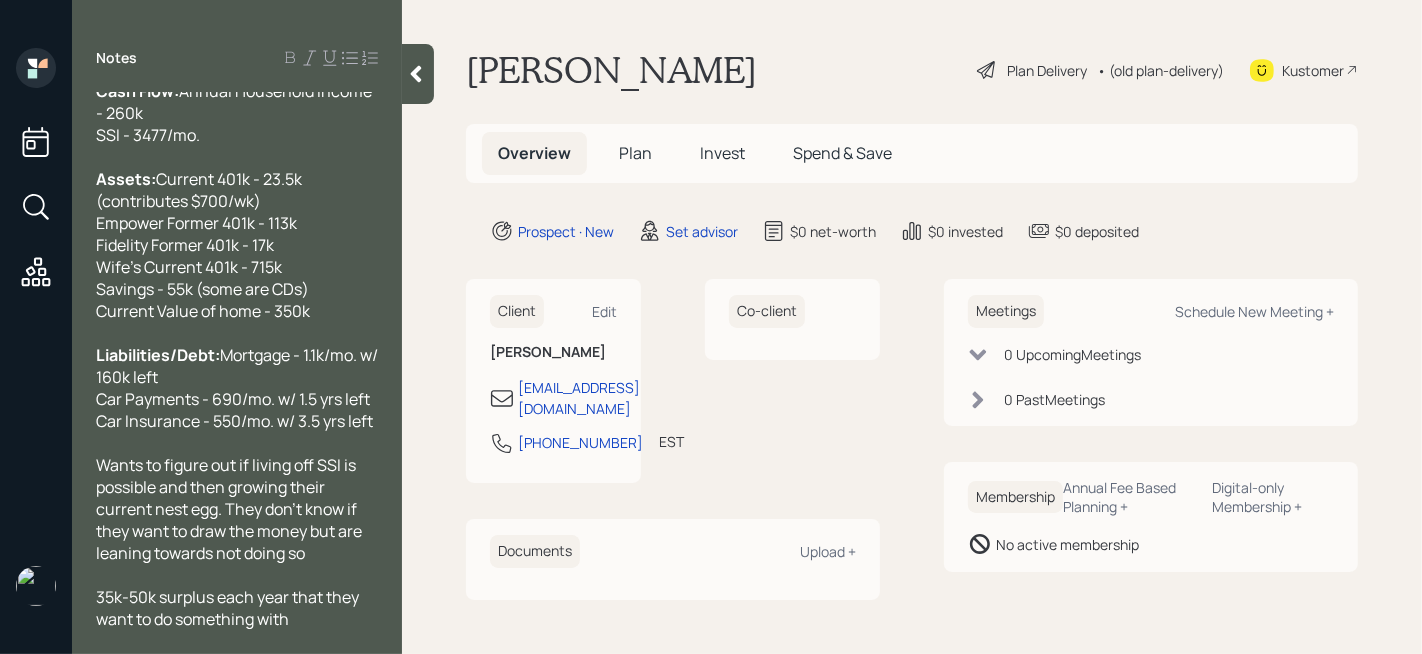 click on "Assets:
Current 401k - 23.5k (contributes $700/wk)
Empower Former 401k - 113k
Fidelity Former 401k - 17k
Wife's Current 401k - 715k
Savings - 55k (some are CDs)
Current Value of home - 350k" at bounding box center [237, 245] 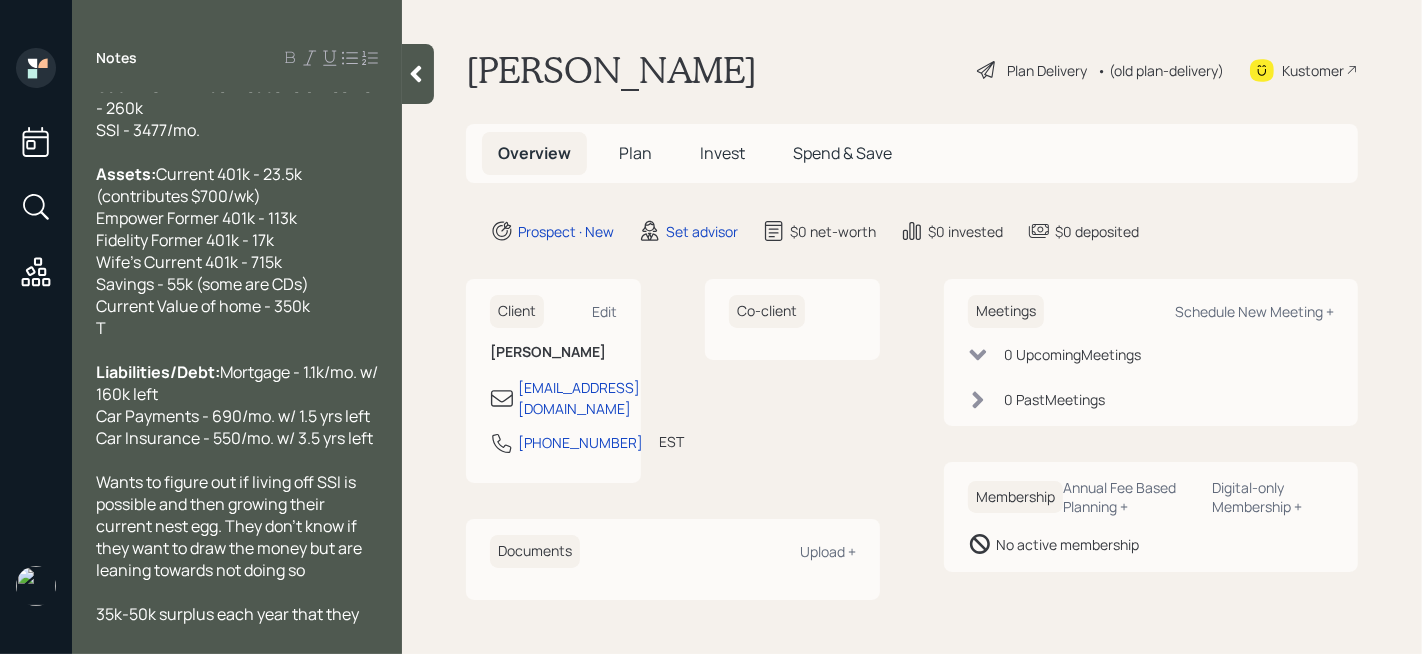 type 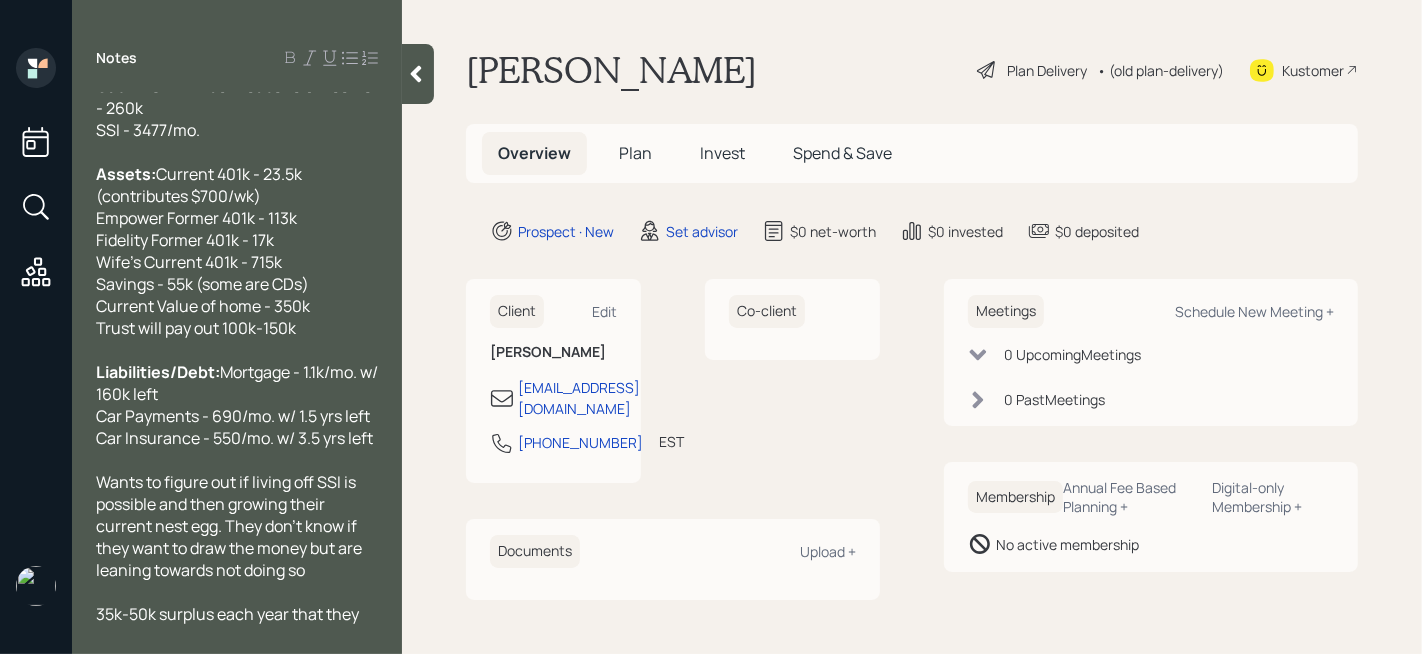 click on "Trust will pay out 100k-150k" at bounding box center [196, 328] 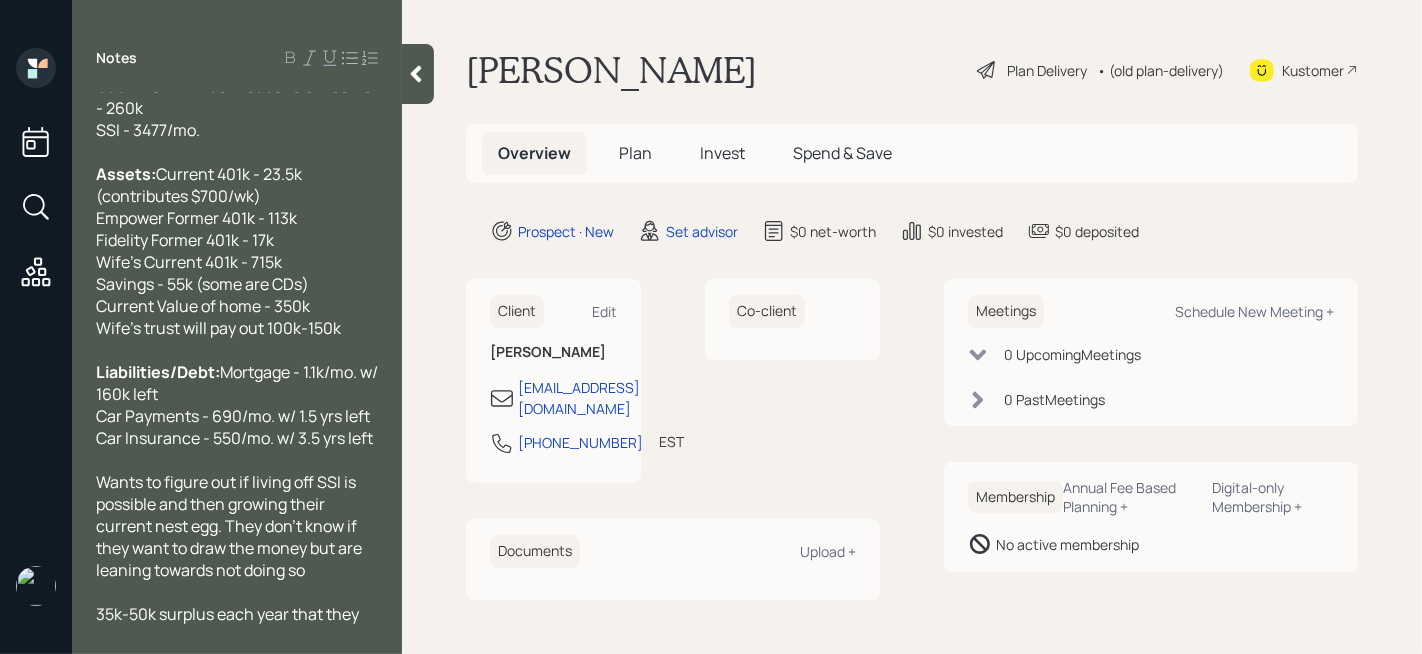 click on "Age:  [DEMOGRAPHIC_DATA] (retiring EOY 2025)
Wife is 62 ([PERSON_NAME] retiring at 65)
Both working full-time Cash Flow:
Annual Household Income - 260k
SSI - 3477/mo. Assets:
Current 401k - 23.5k (contributes $700/wk)
Empower Former 401k - 113k
Fidelity Former 401k - 17k
Wife's Current 401k - 715k
Savings - 55k (some are CDs)
Current Value of home - 350k Wife's trust will pay out 100k-150k Liabilities/Debt:
Mortgage - 1.1k/mo. w/ 160k left
Car Payments - 690/mo. w/ 1.5 yrs left
Car Insurance - 550/mo. w/ 3.5 yrs left Wants to figure out if living off SSI is possible and then growing their current nest egg. They don't know if they want to draw the money but are leaning towards not doing so 35k-50k surplus each year that they want to do something with" at bounding box center (237, 361) 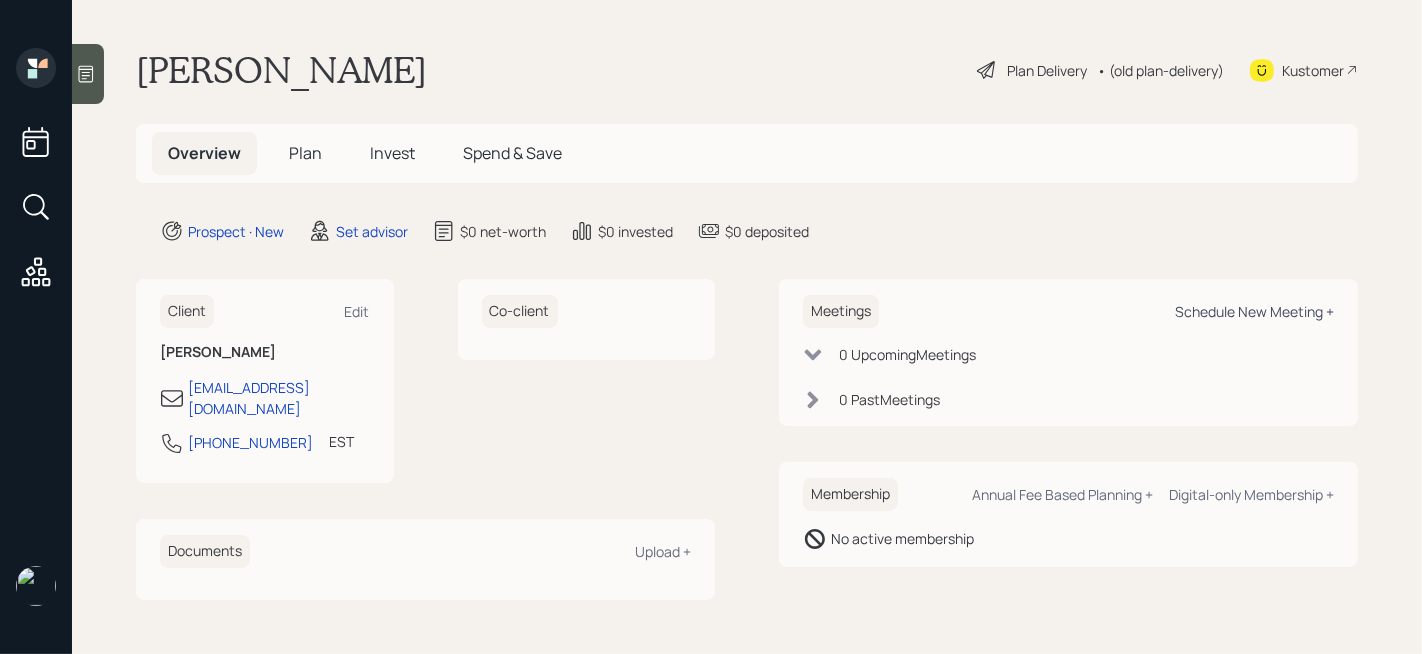 click on "Schedule New Meeting +" at bounding box center (1254, 311) 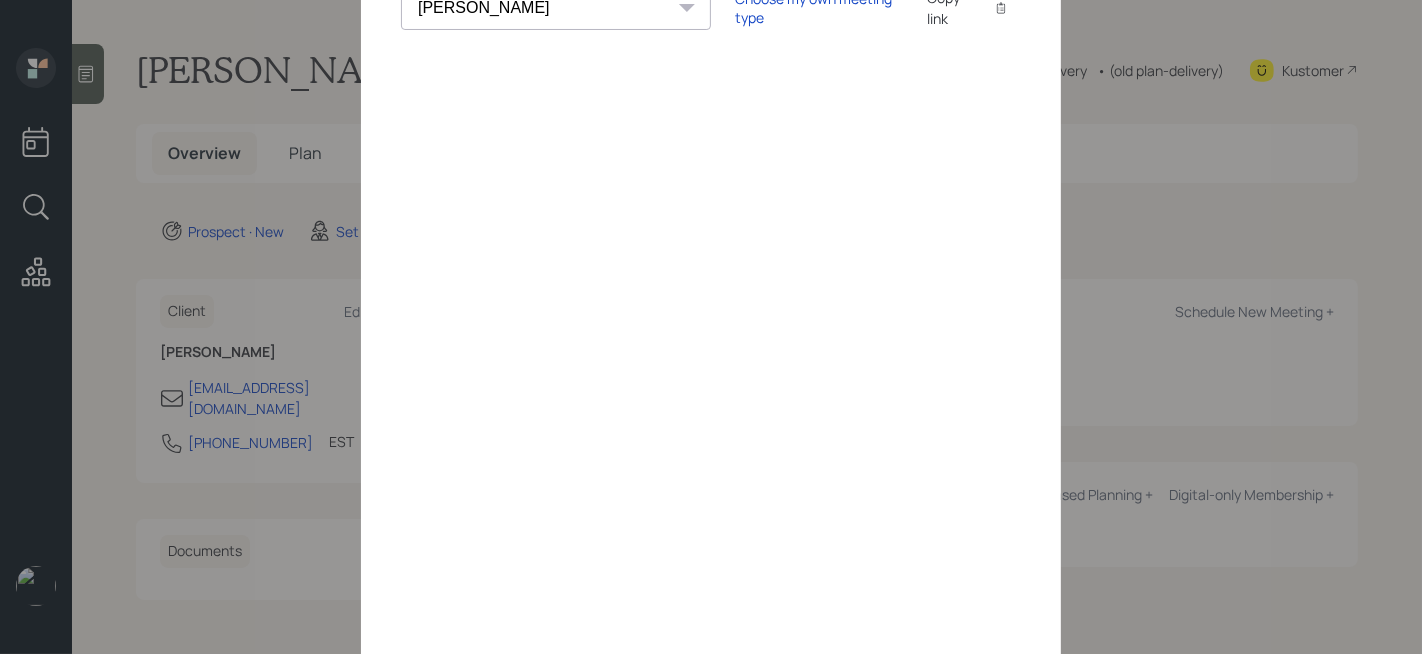 scroll, scrollTop: 0, scrollLeft: 0, axis: both 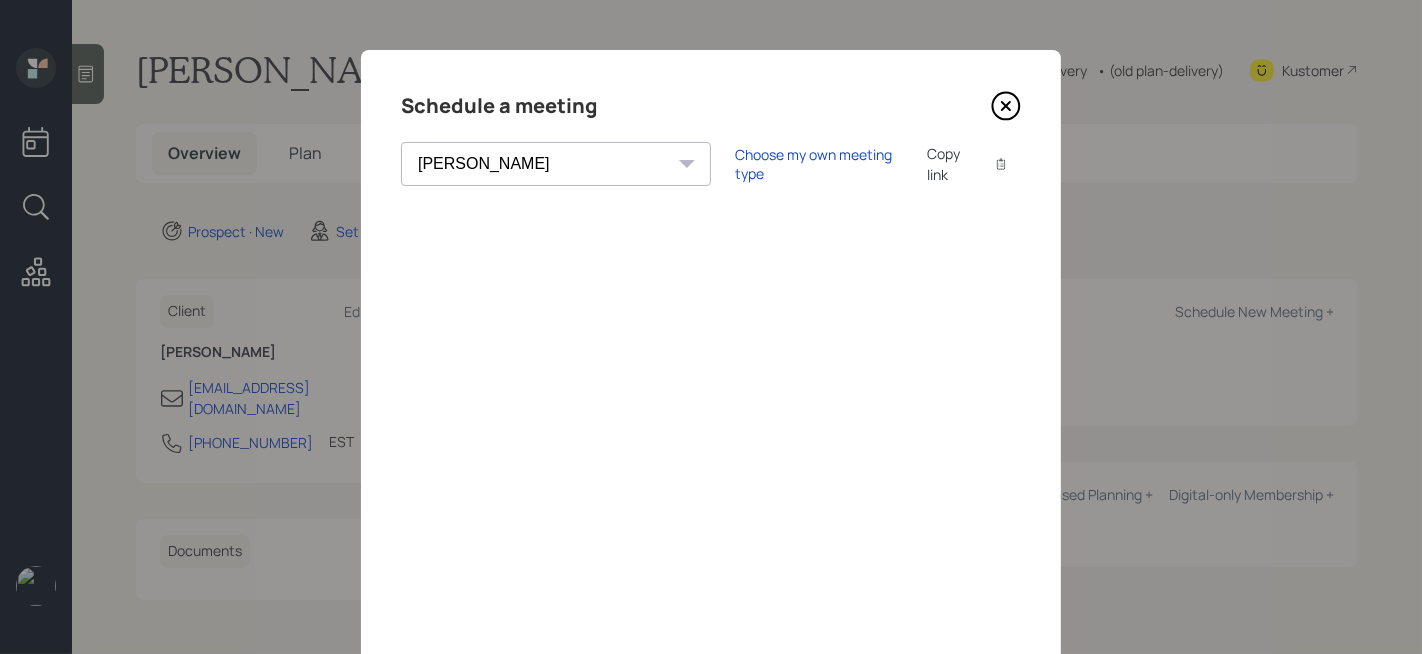click 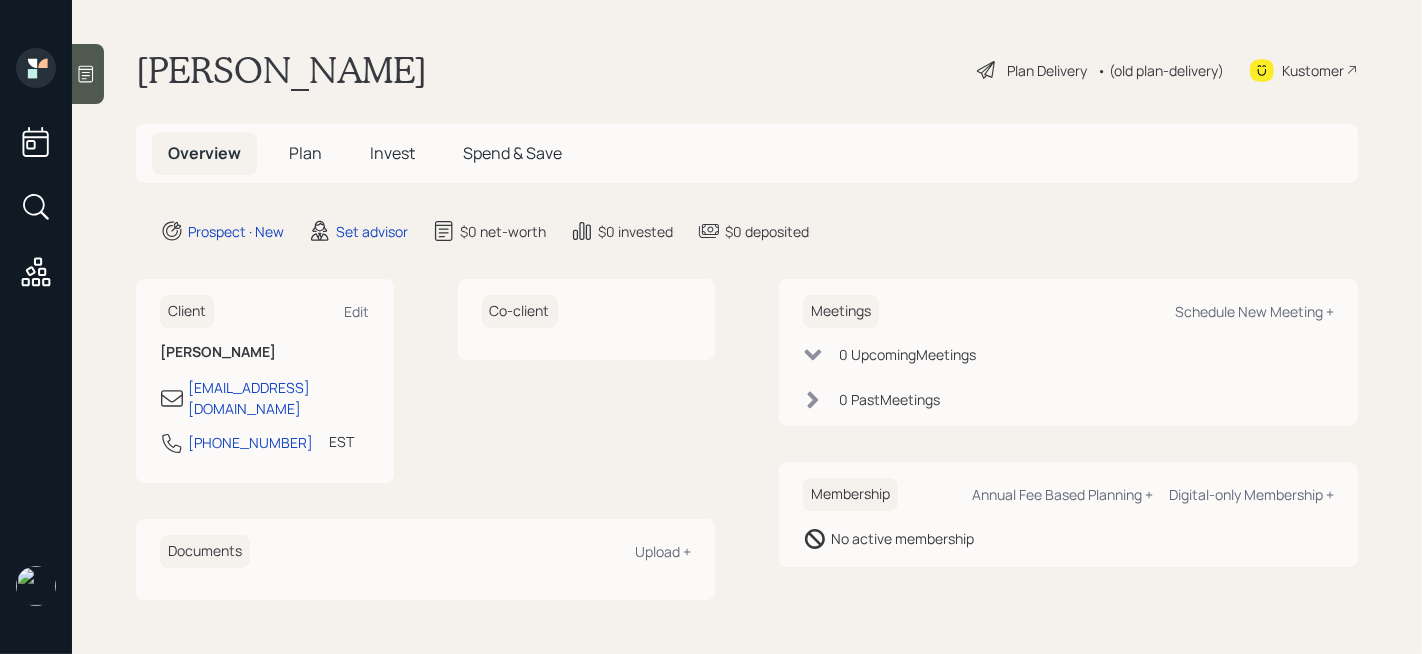 click on "[PERSON_NAME] Plan Delivery • (old plan-delivery) Kustomer Overview Plan Invest Spend & Save Prospect ·
New Set advisor $0 net-worth $0 invested $0 deposited Client Edit [PERSON_NAME] [EMAIL_ADDRESS][DOMAIN_NAME] [PHONE_NUMBER] EST Currently 5:42 PM Co-client Documents Upload + Meetings Schedule New Meeting + 0   Upcoming  Meeting s 0   Past  Meeting s Membership Annual Fee Based Planning + Digital-only Membership + No active membership" at bounding box center [747, 327] 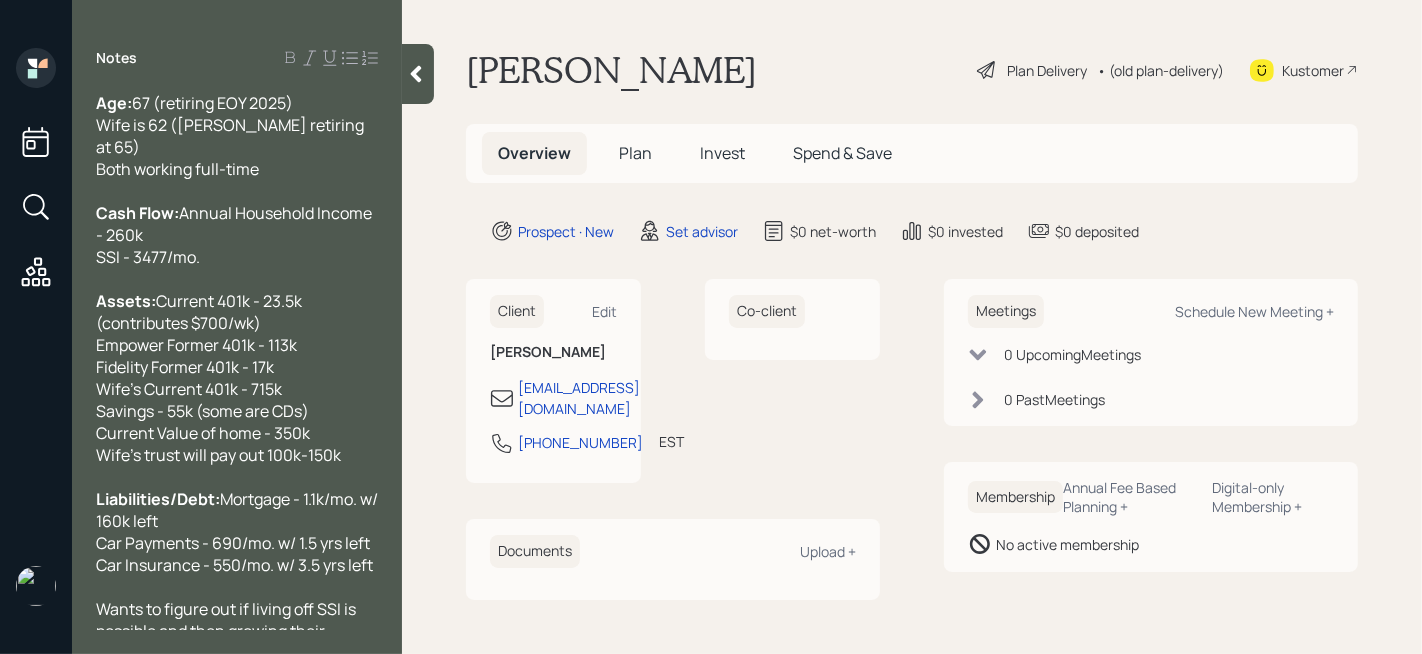 scroll, scrollTop: 150, scrollLeft: 0, axis: vertical 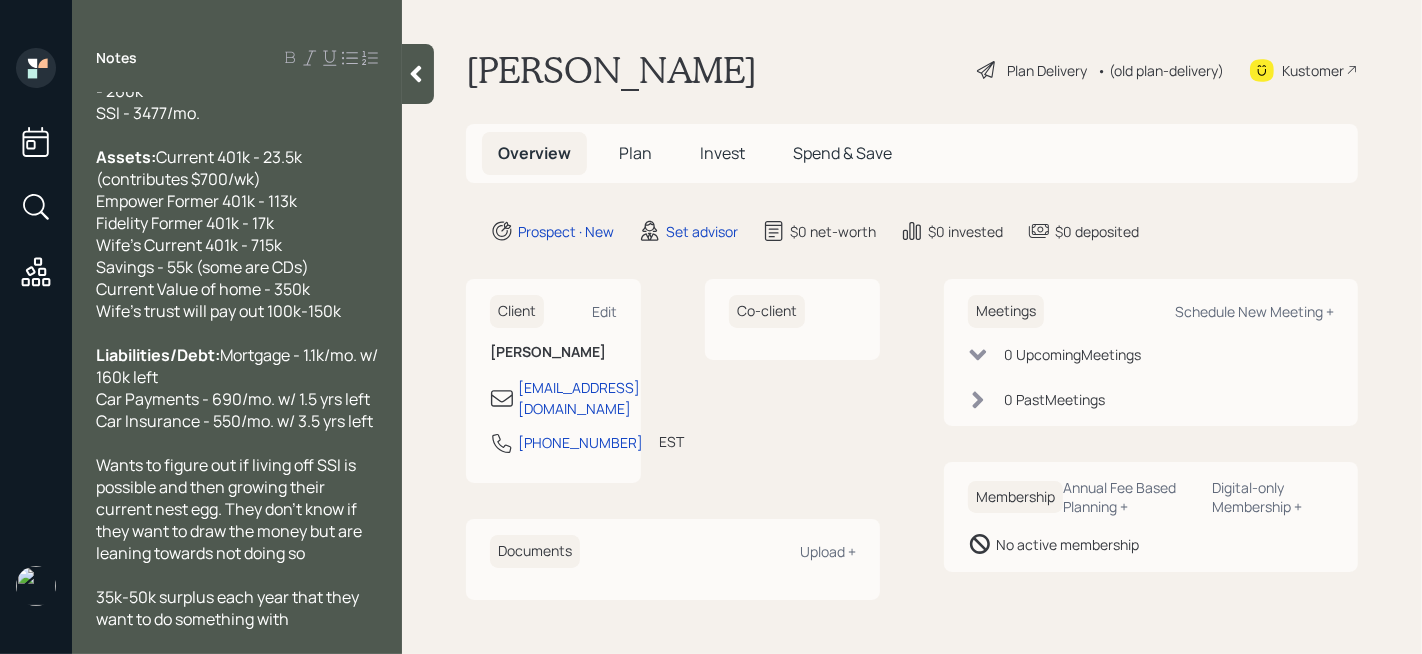 click on "Kustomer" at bounding box center [1313, 70] 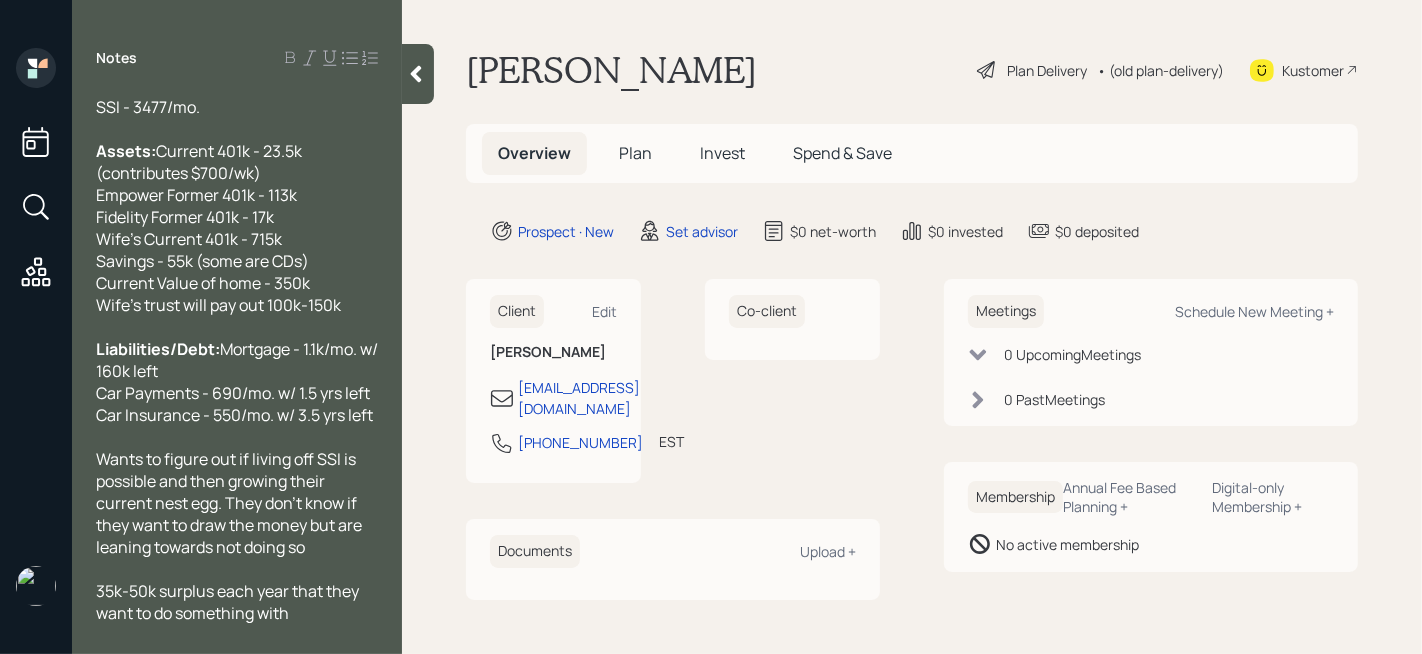 scroll, scrollTop: 194, scrollLeft: 0, axis: vertical 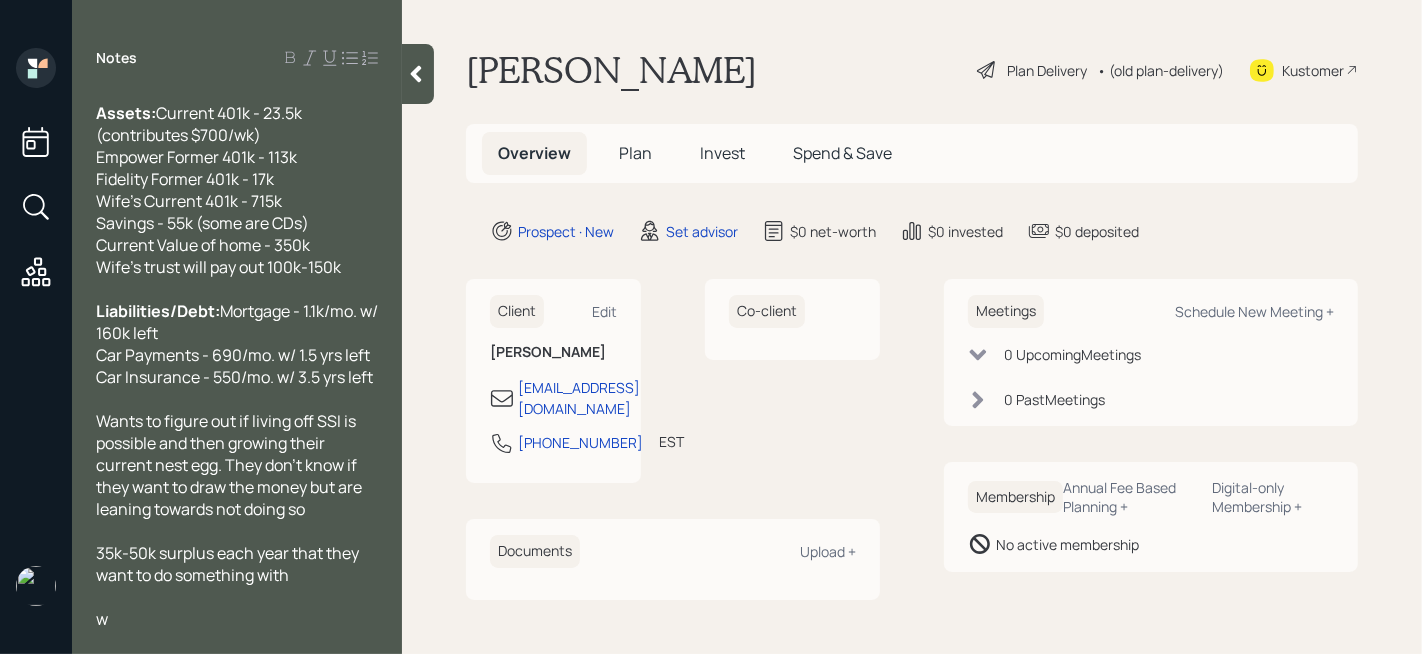 type 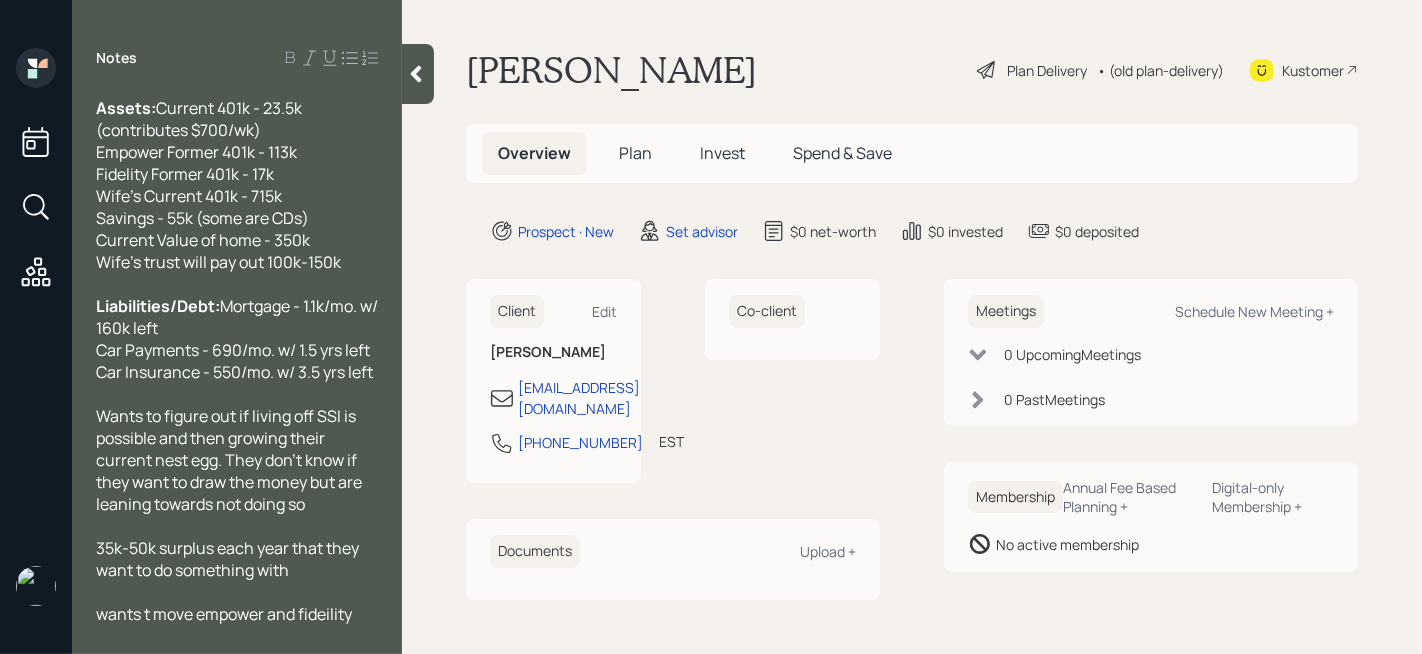 scroll, scrollTop: 216, scrollLeft: 0, axis: vertical 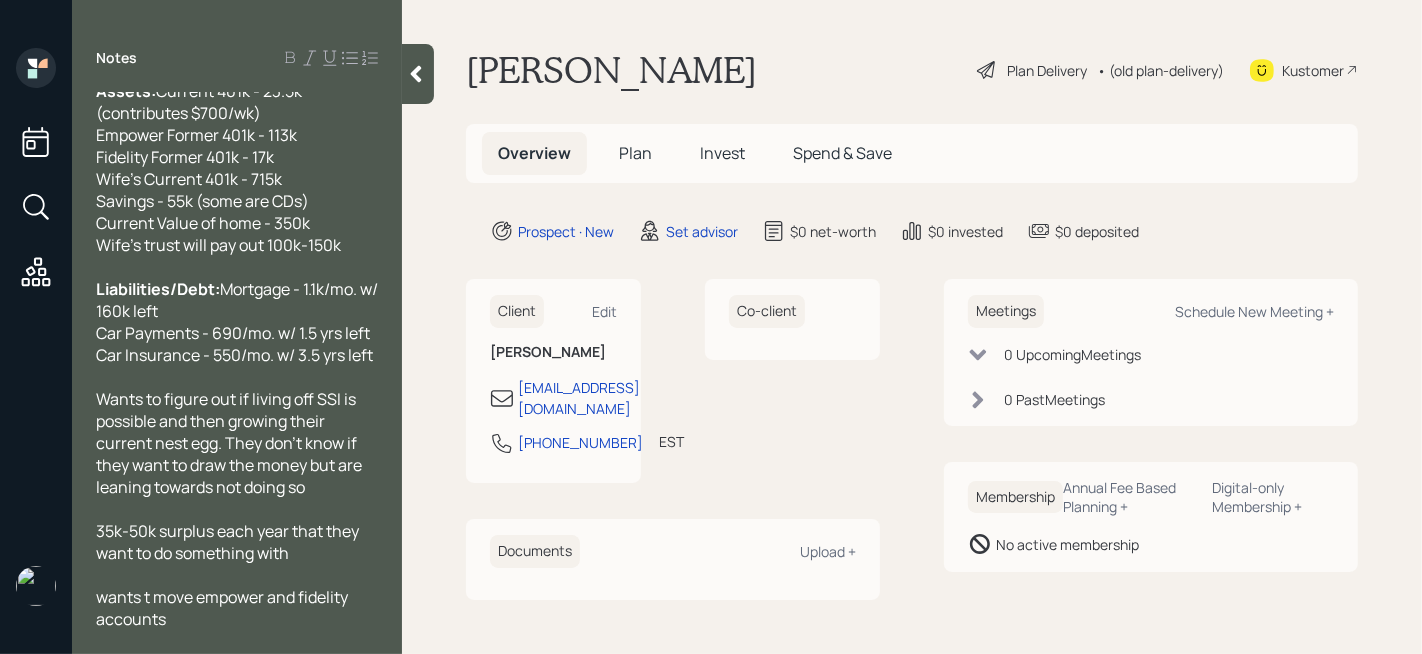 click 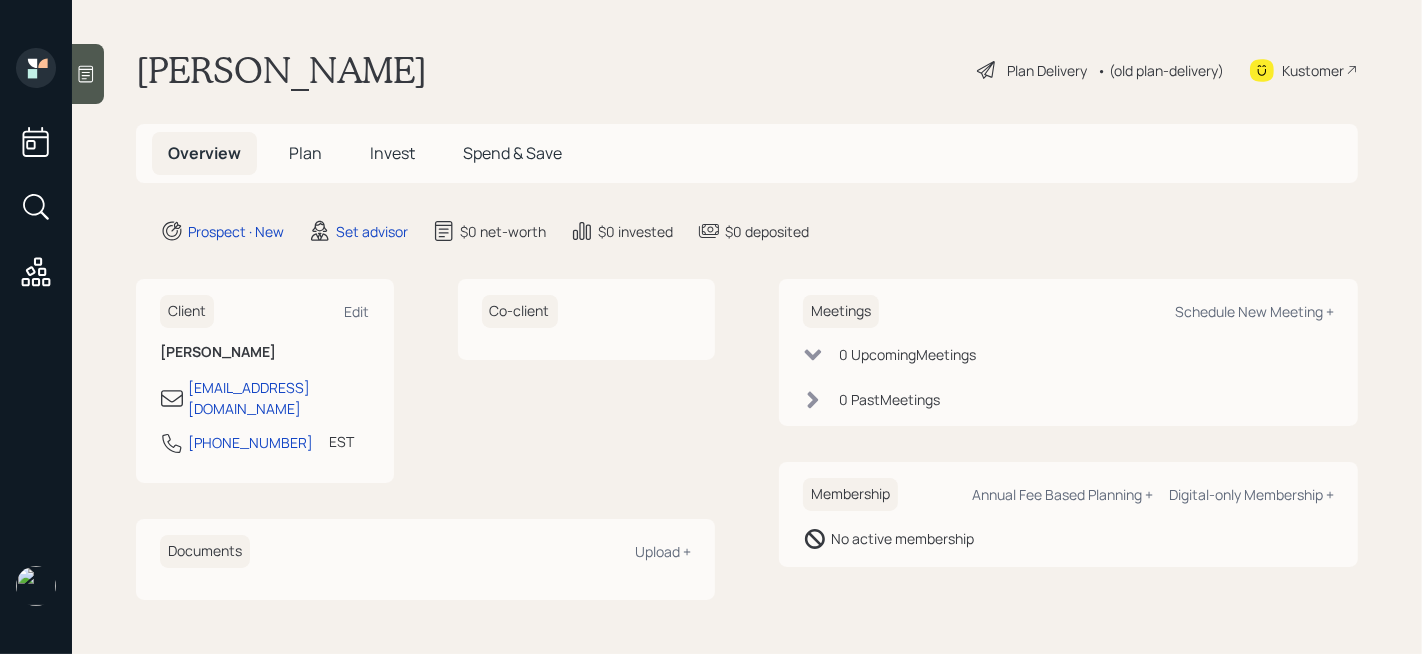 click at bounding box center [88, 74] 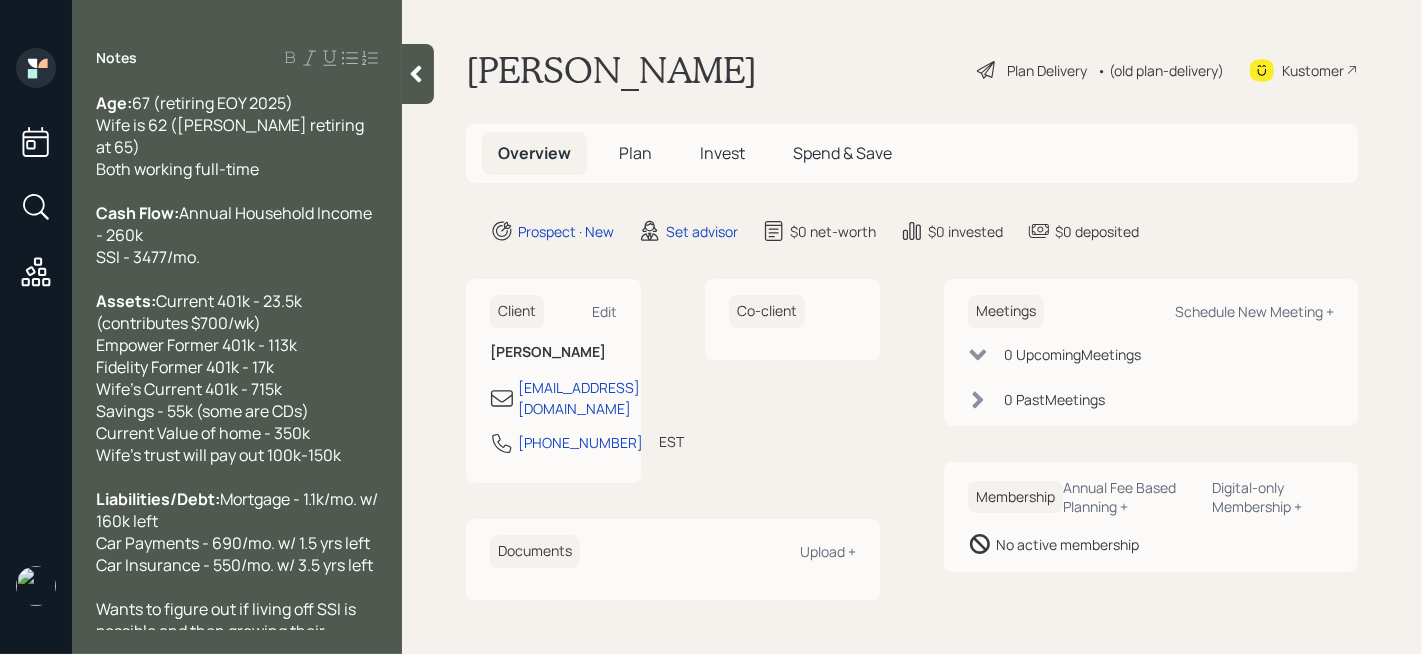 scroll, scrollTop: 216, scrollLeft: 0, axis: vertical 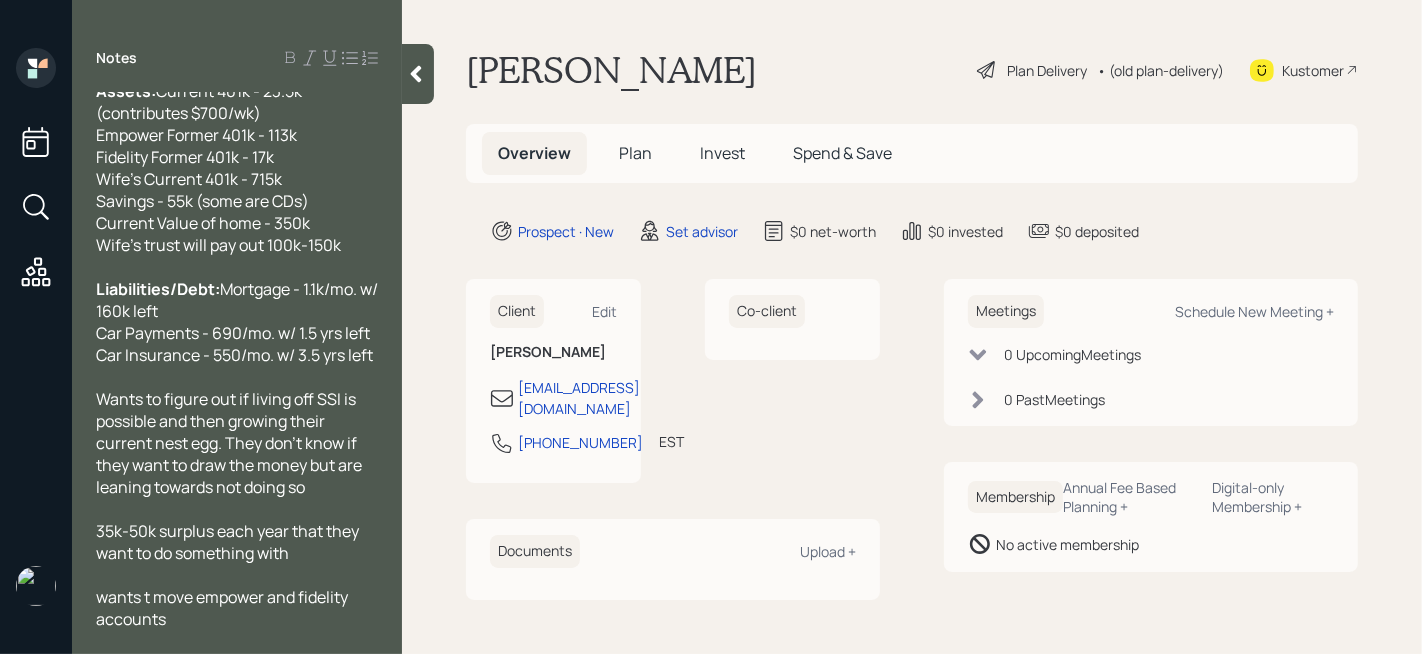 click on "Wants to figure out if living off SSI is possible and then growing their current nest egg. They don't know if they want to draw the money but are leaning towards not doing so" at bounding box center [237, 443] 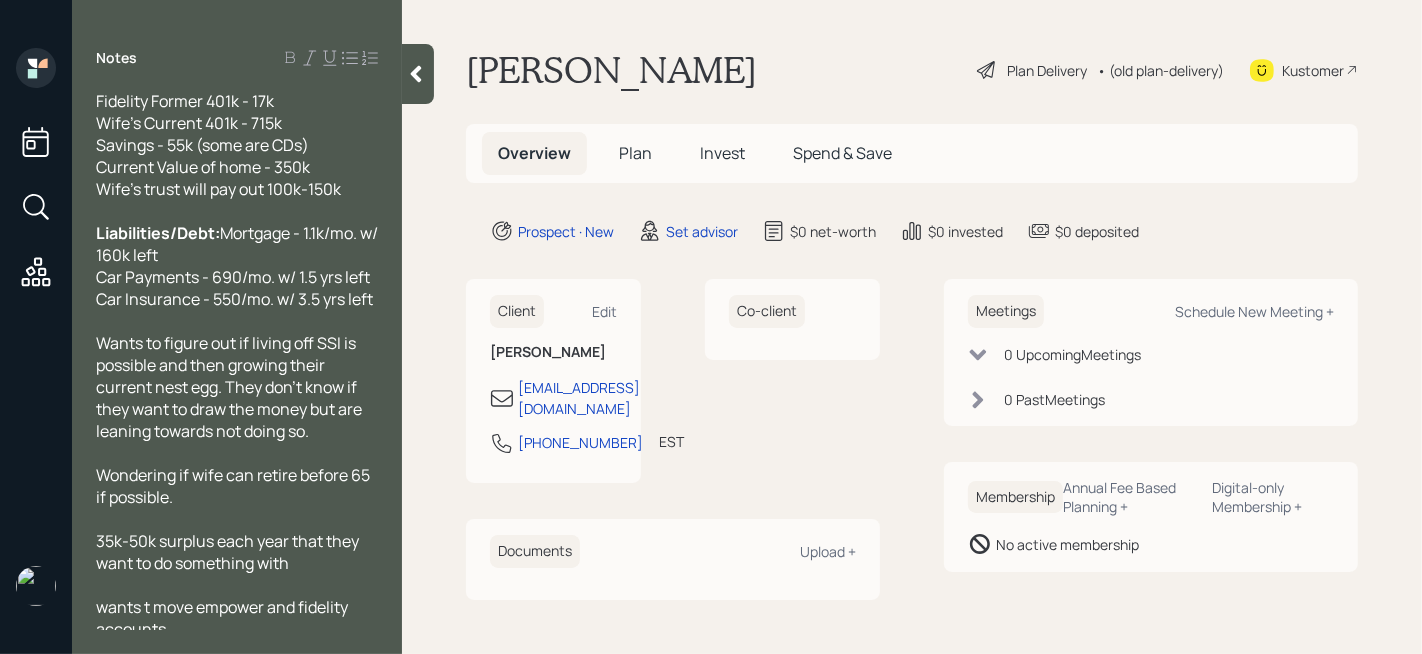 scroll, scrollTop: 283, scrollLeft: 0, axis: vertical 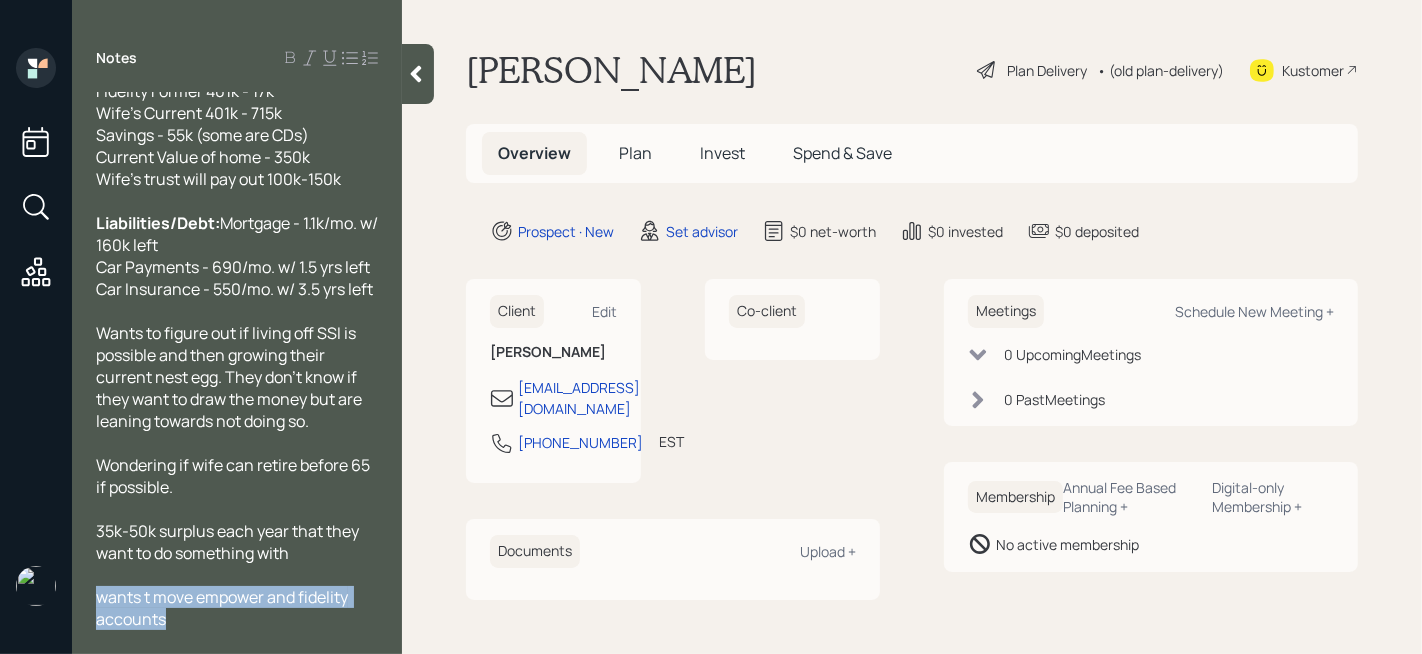 drag, startPoint x: 217, startPoint y: 612, endPoint x: 89, endPoint y: 600, distance: 128.56126 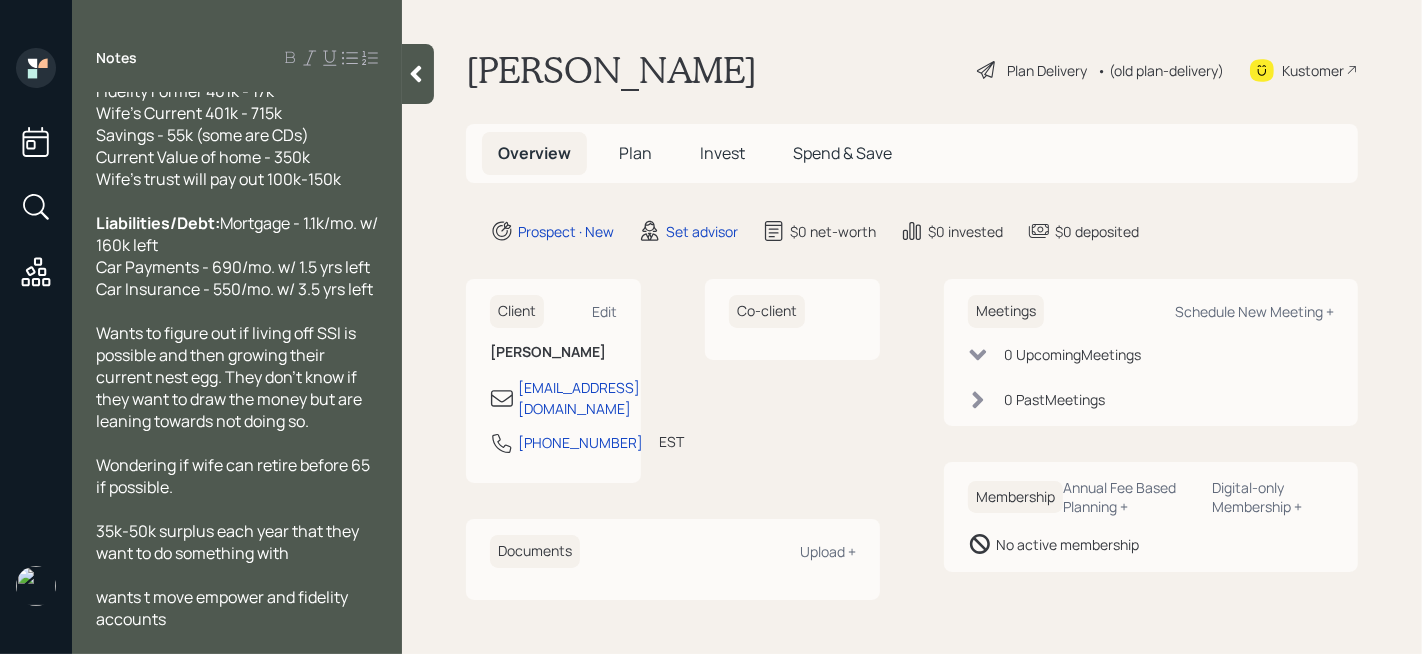 click on "wants t move empower and fidelity accounts" at bounding box center [223, 608] 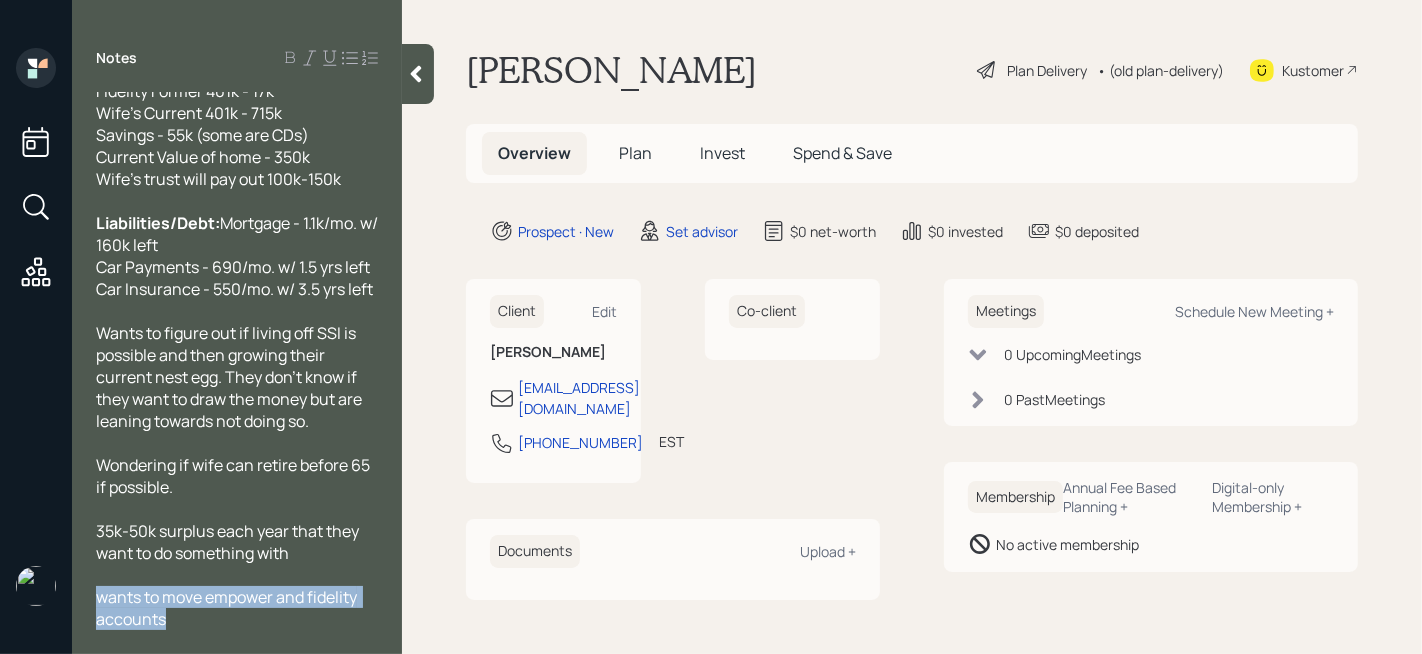 drag, startPoint x: 176, startPoint y: 617, endPoint x: 83, endPoint y: 599, distance: 94.72592 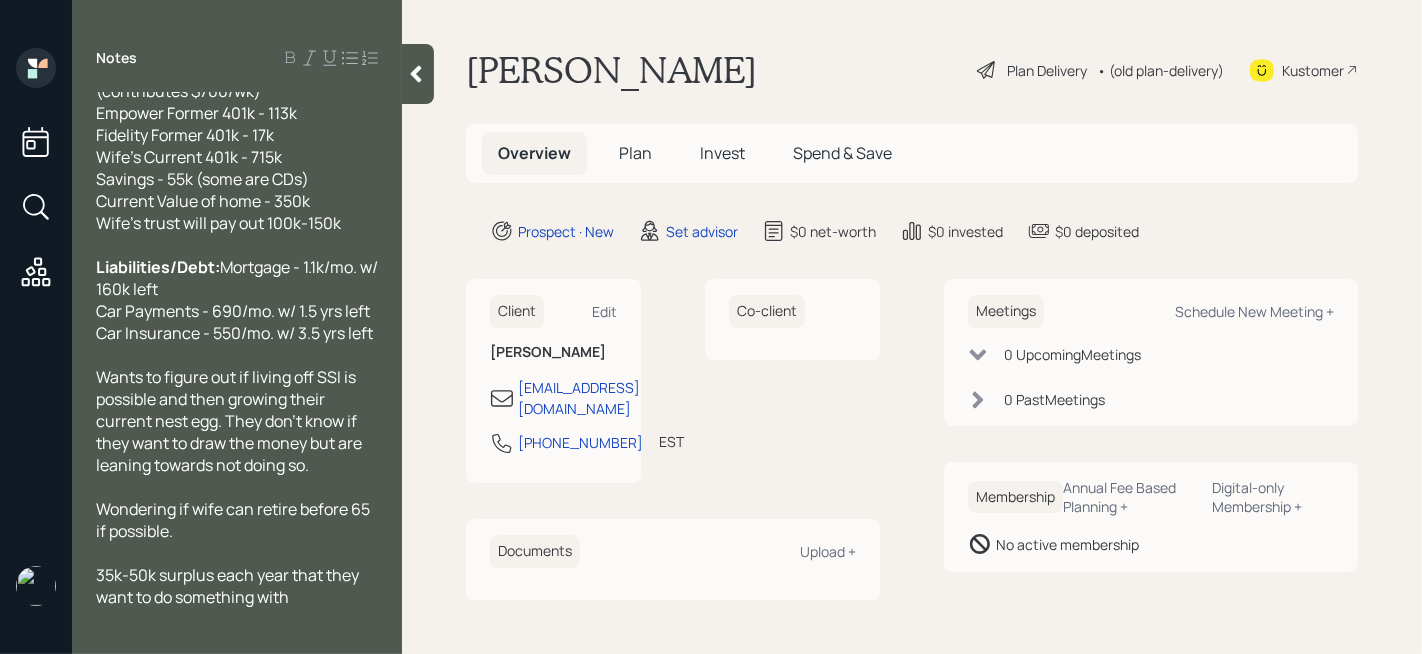 scroll, scrollTop: 238, scrollLeft: 0, axis: vertical 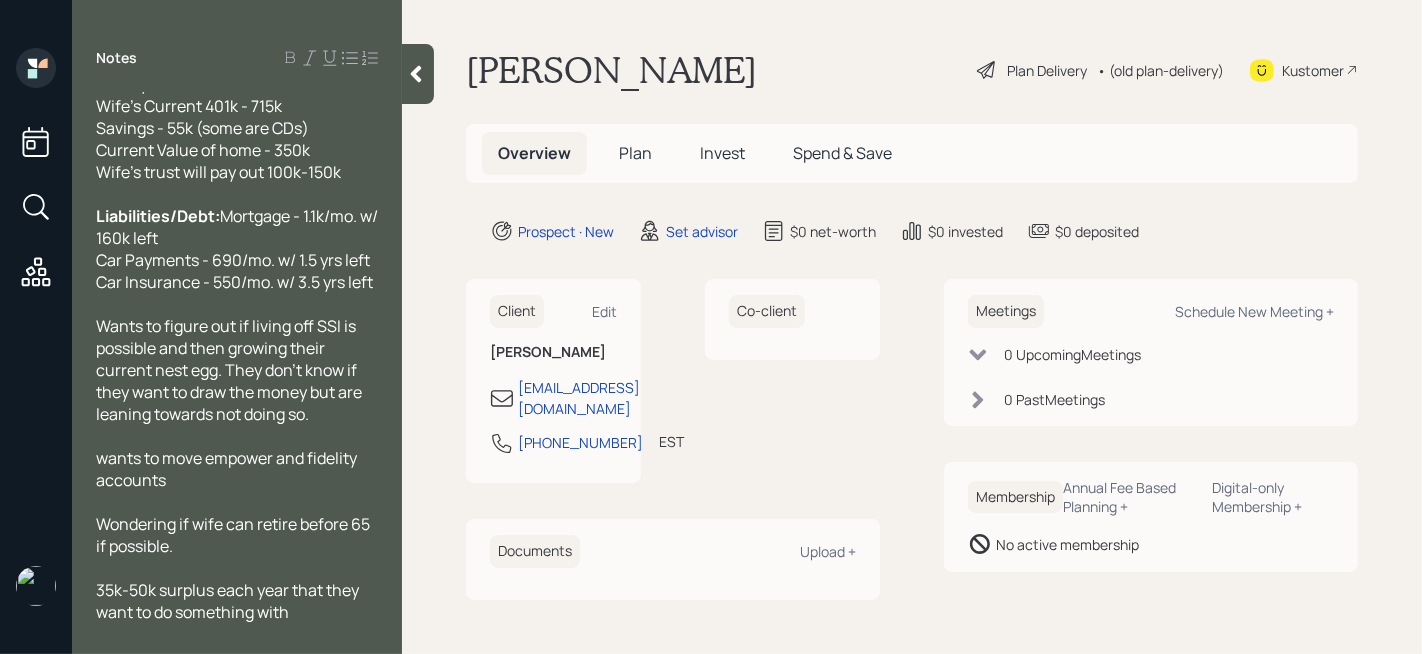 click on "wants to move empower and fidelity accounts" at bounding box center [228, 469] 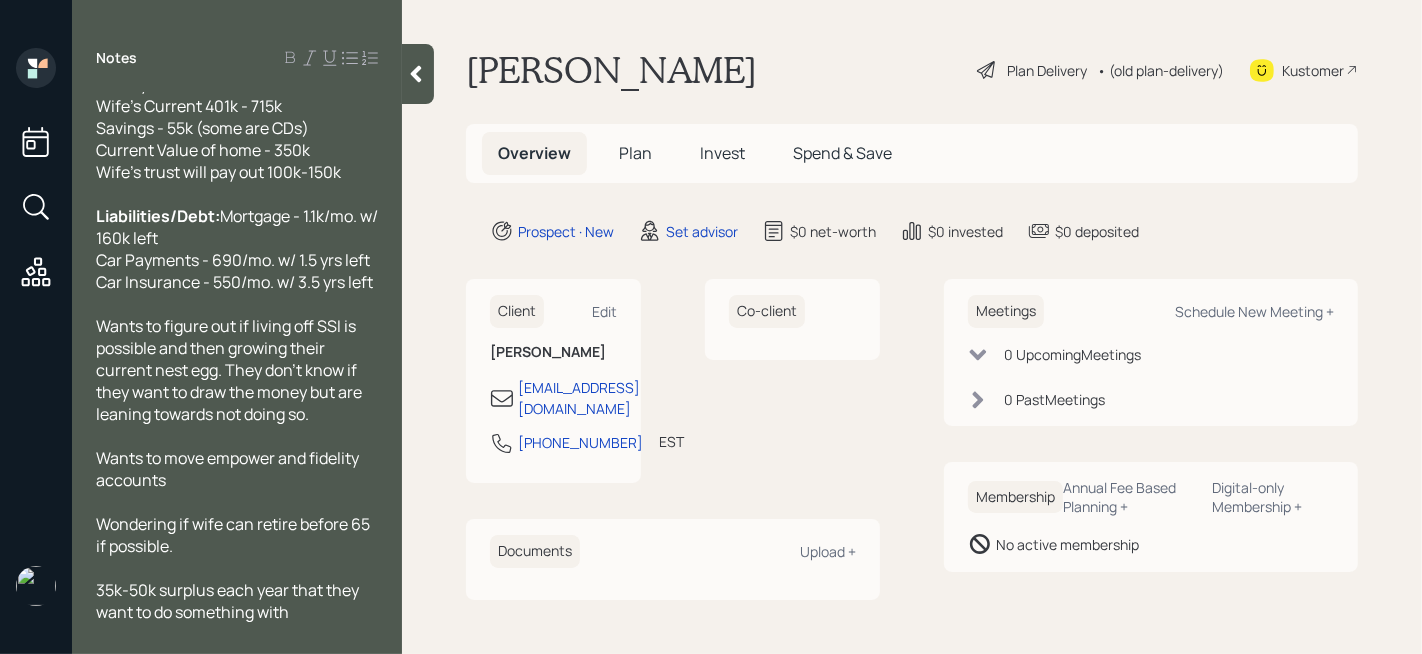 click on "Wants to move empower and fidelity accounts" at bounding box center [229, 469] 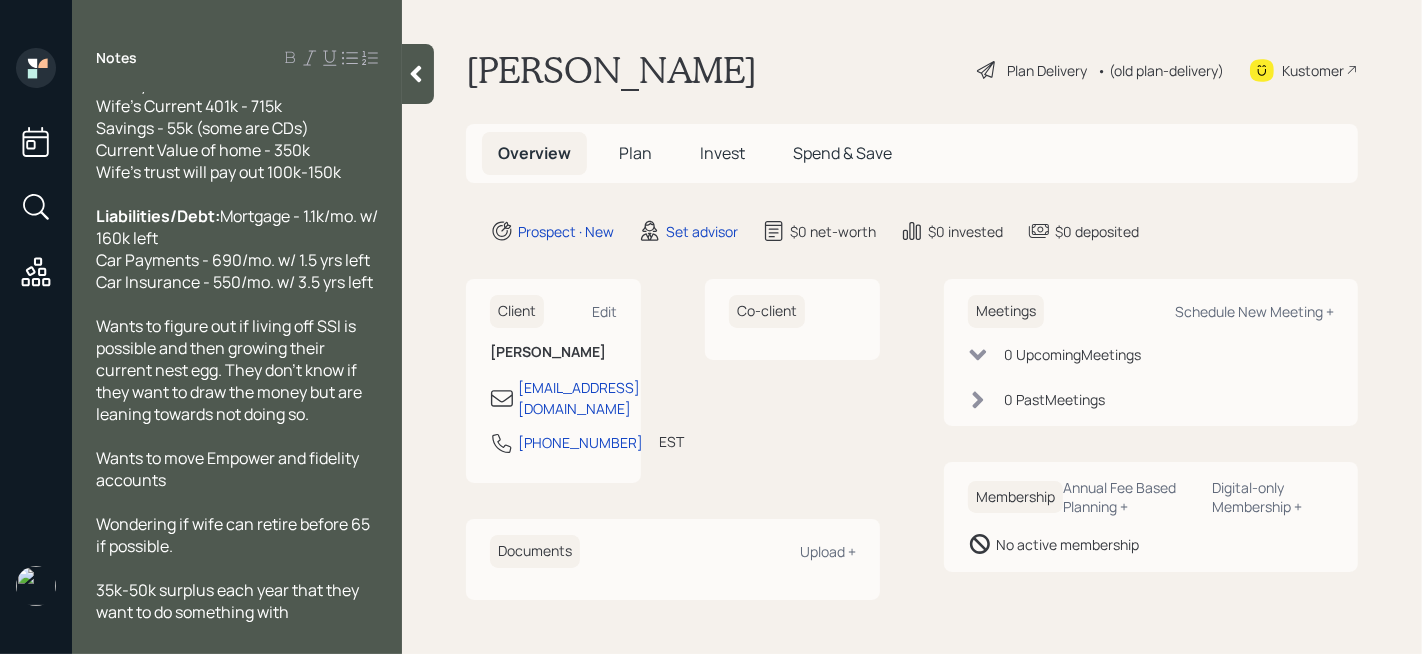 click on "Wants to move Empower and fidelity accounts" at bounding box center (229, 469) 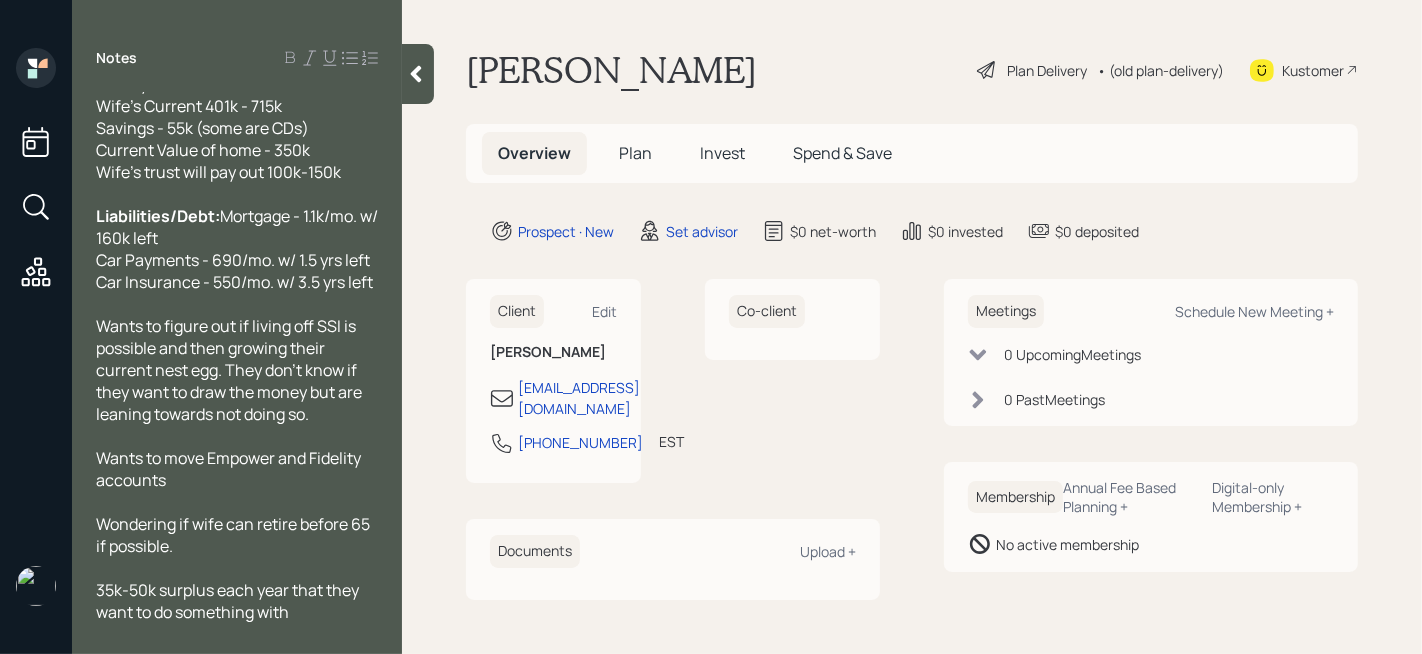 click at bounding box center (237, 502) 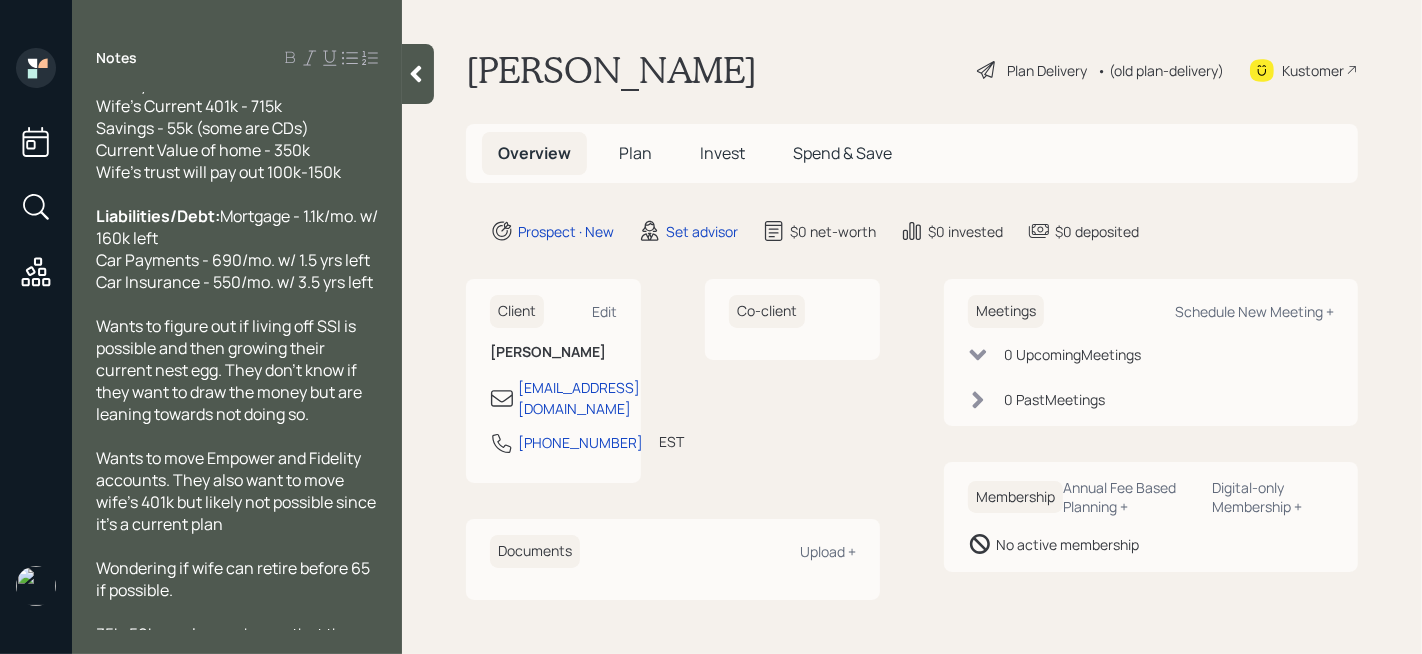 click on "Wants to move Empower and Fidelity accounts. They also want to move wife's 401k but likely not possible since it's a current plan" at bounding box center [237, 491] 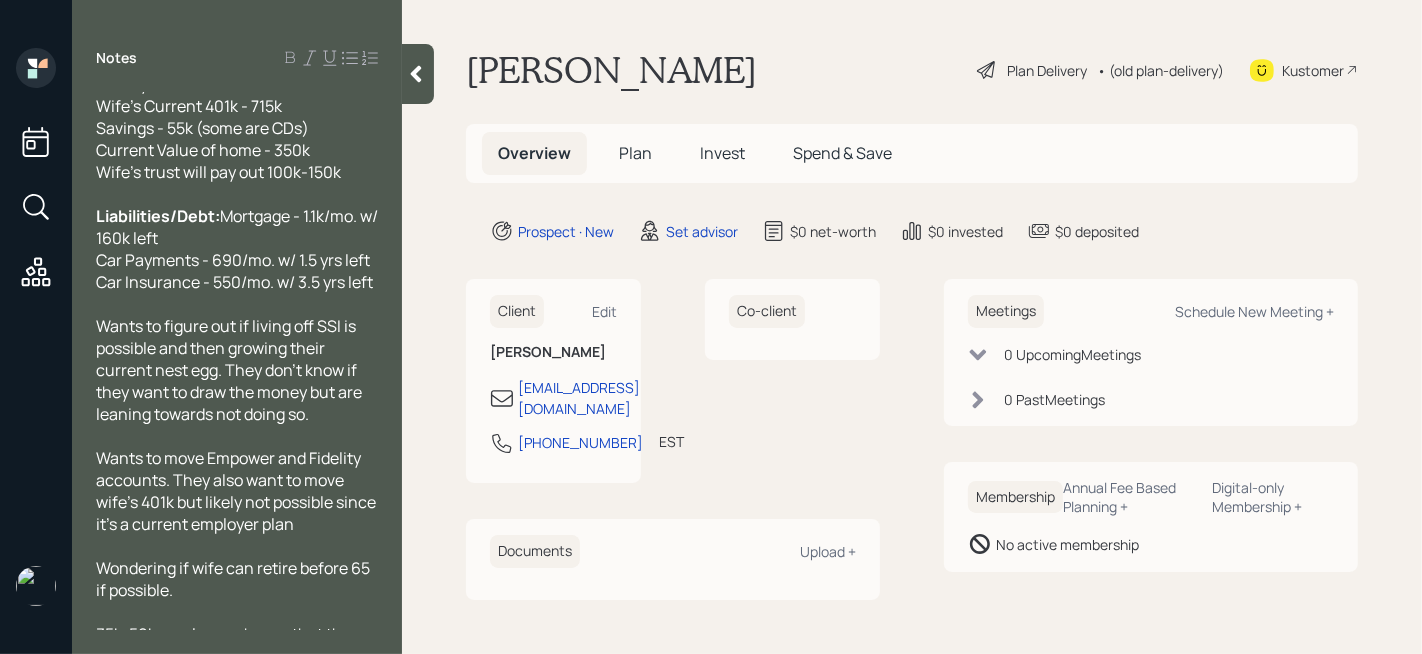scroll, scrollTop: 350, scrollLeft: 0, axis: vertical 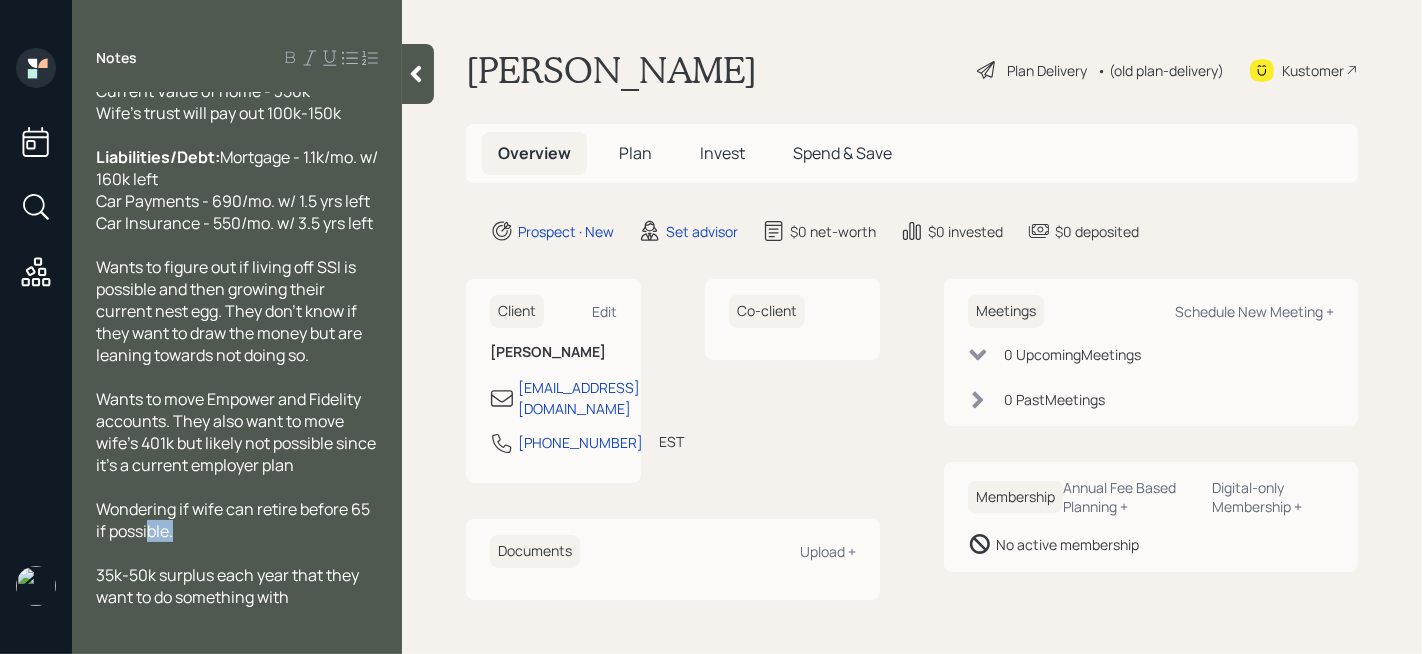 drag, startPoint x: 262, startPoint y: 531, endPoint x: 151, endPoint y: 531, distance: 111 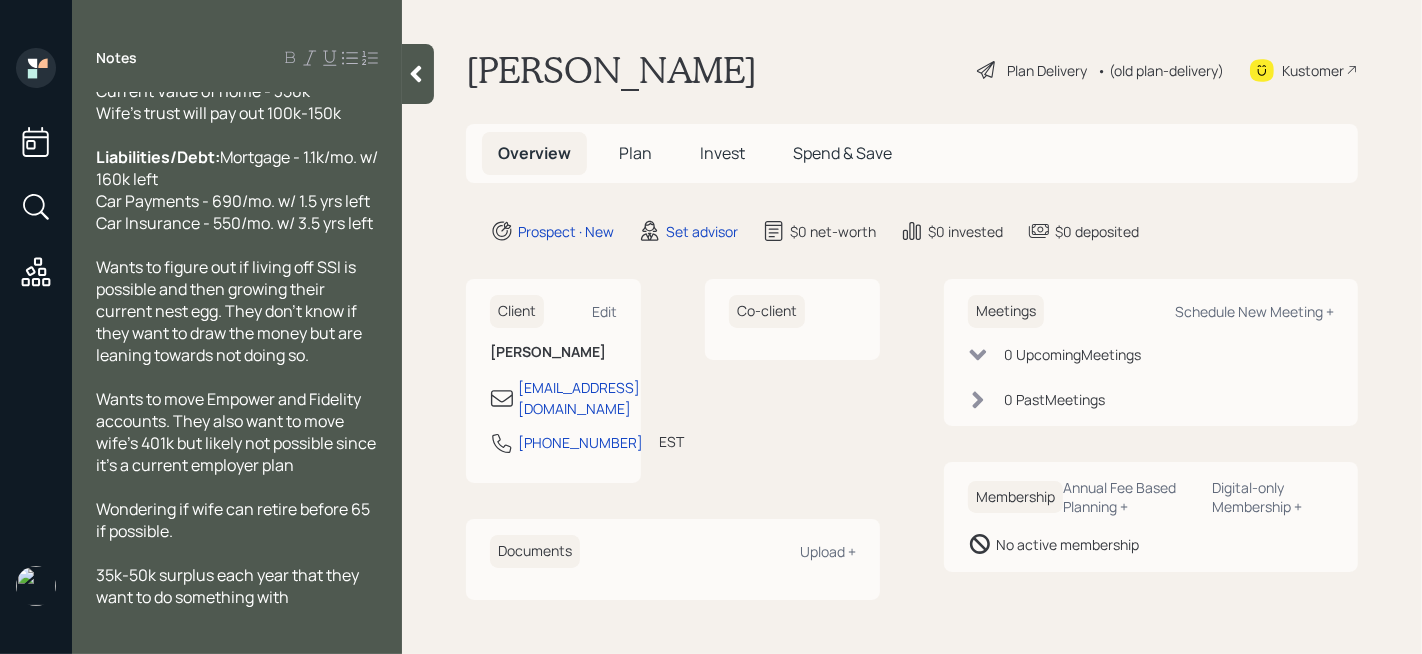 click at bounding box center (237, 553) 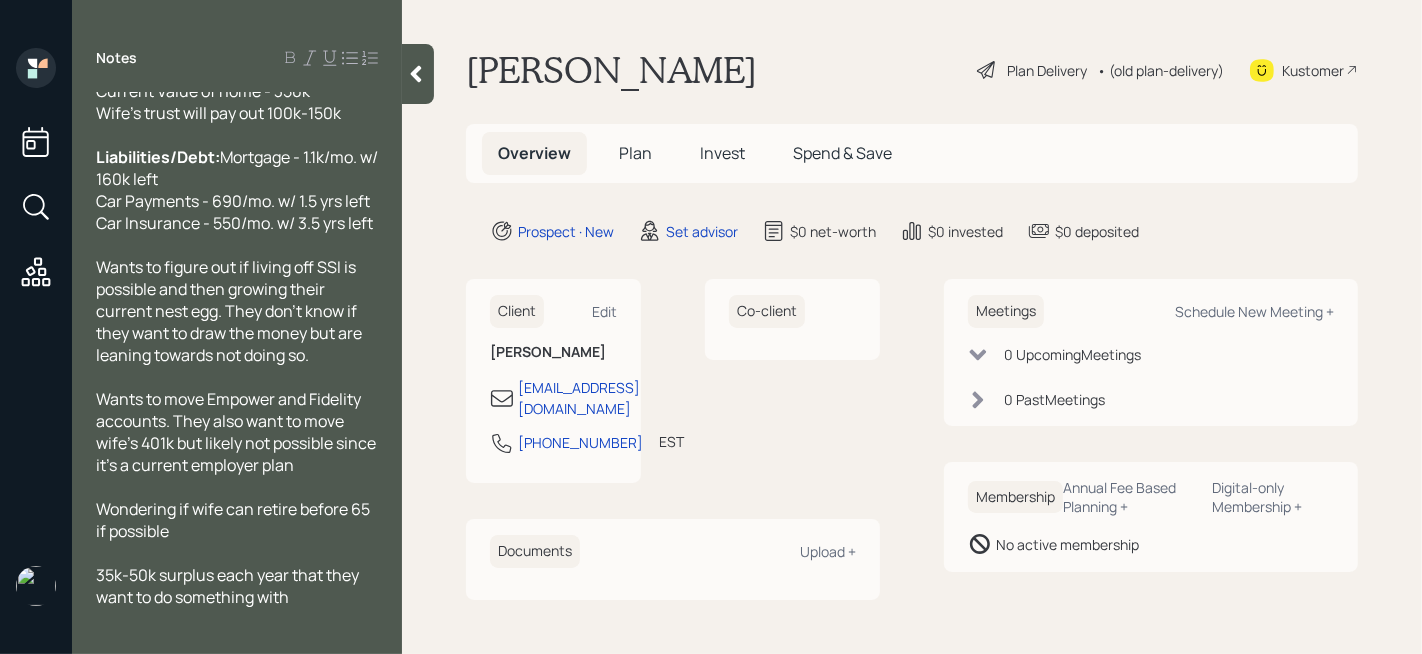 click on "Wants to move Empower and Fidelity accounts. They also want to move wife's 401k but likely not possible since it's a current employer plan" at bounding box center [237, 432] 